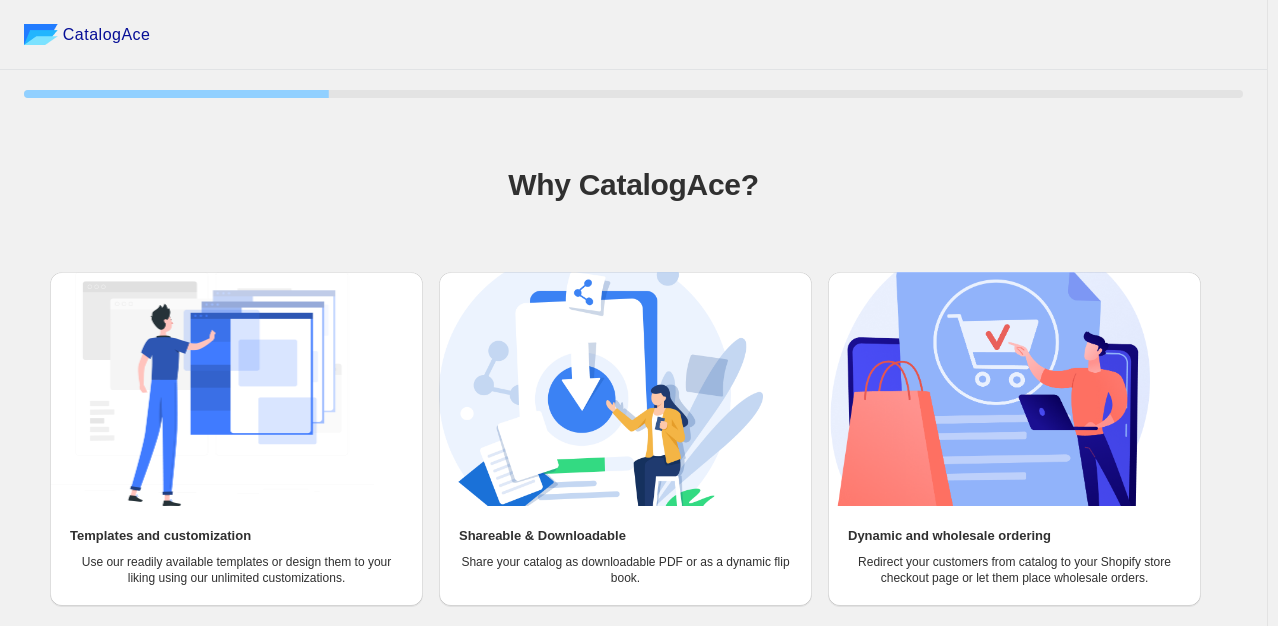 scroll, scrollTop: 0, scrollLeft: 0, axis: both 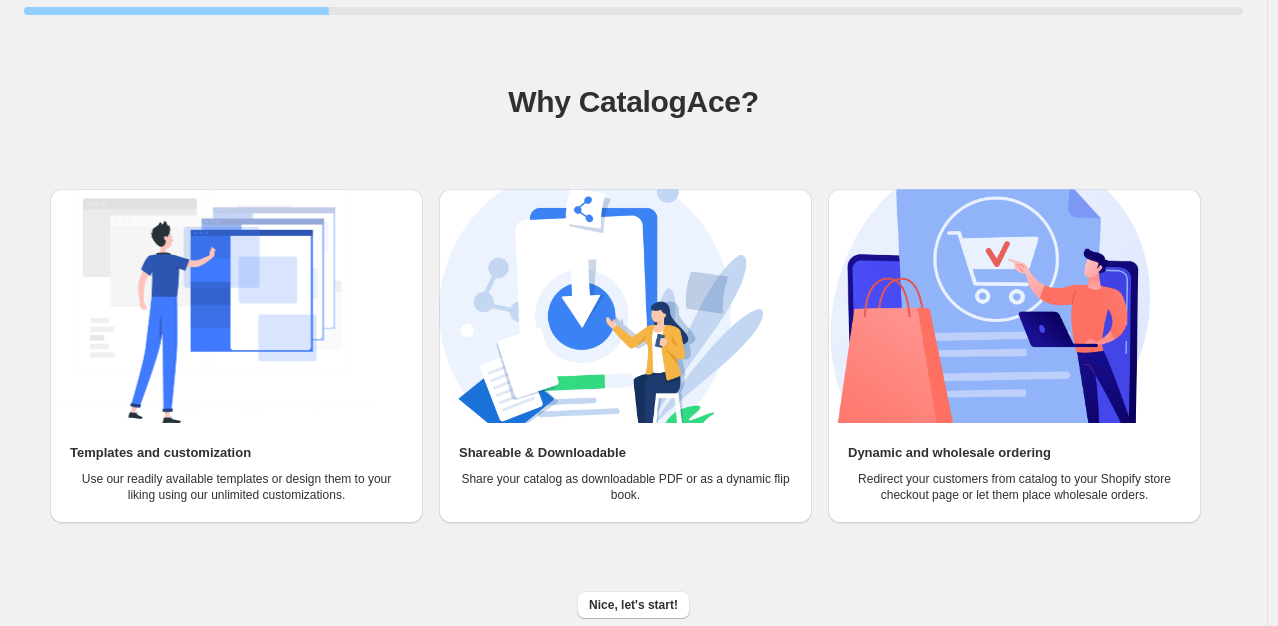 click at bounding box center [990, 306] 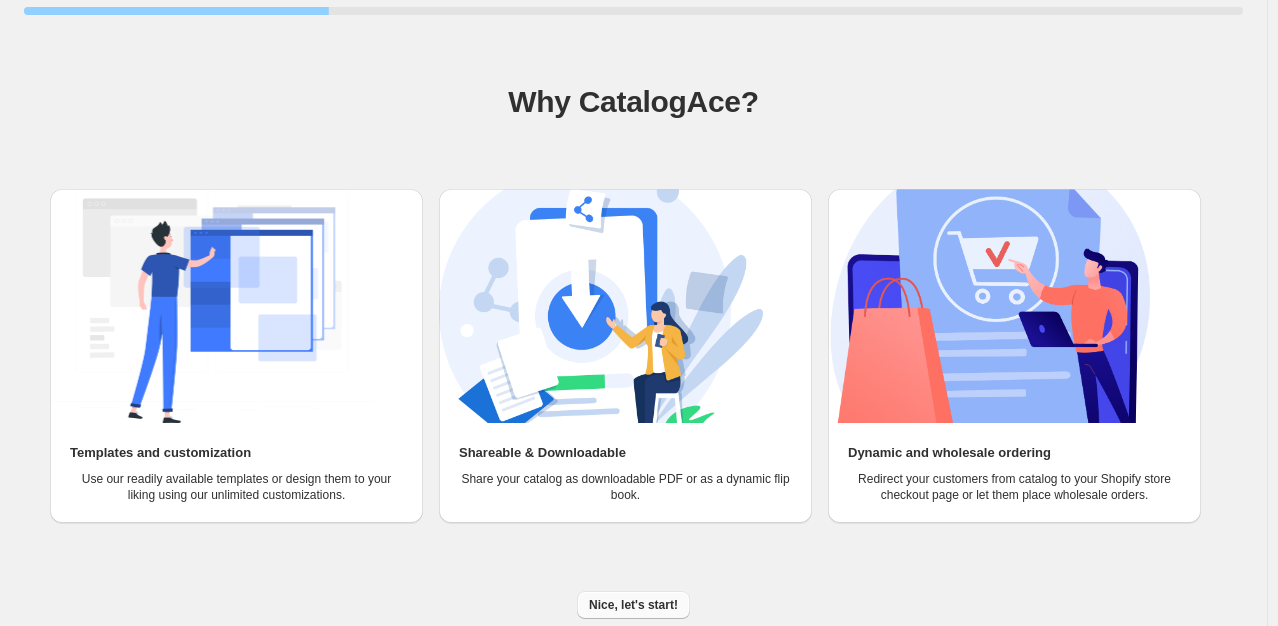 click on "Nice, let's start!" at bounding box center [633, 605] 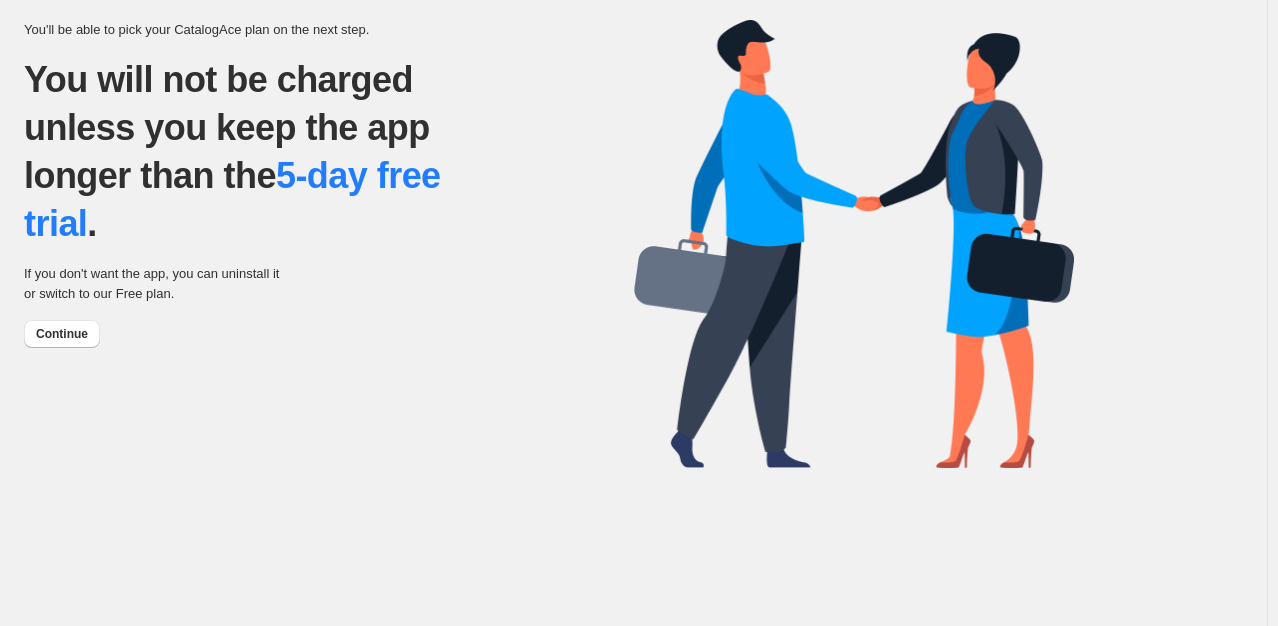scroll, scrollTop: 0, scrollLeft: 0, axis: both 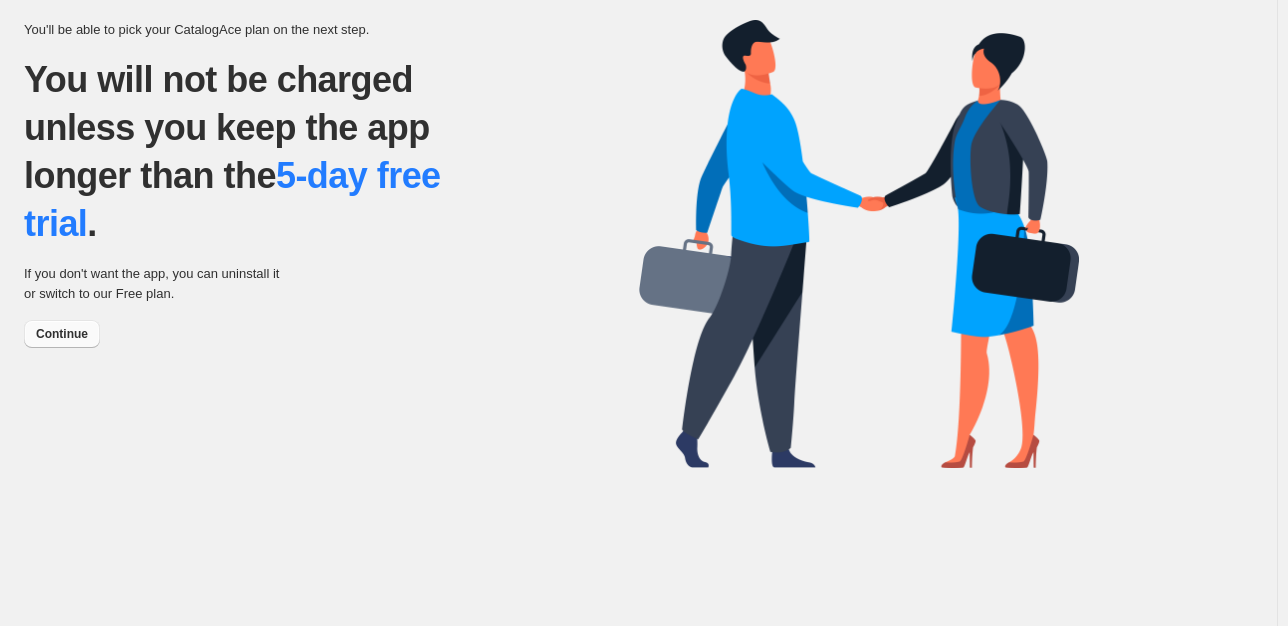 click on "Continue" at bounding box center (62, 334) 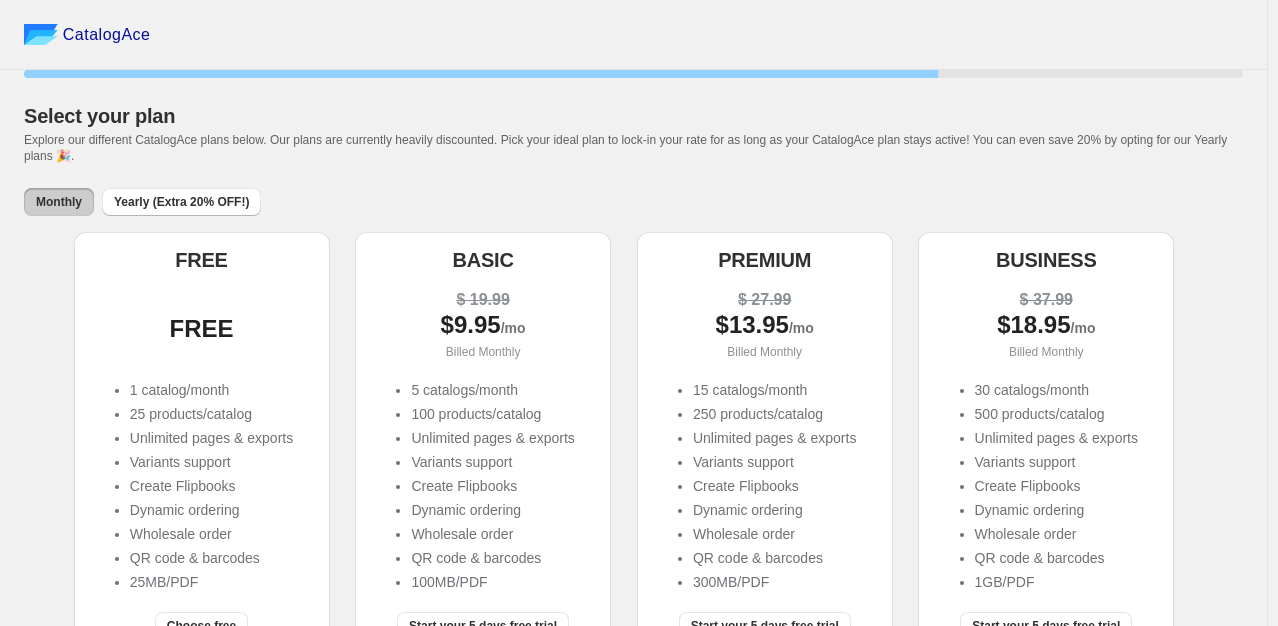 click on "FREE" at bounding box center (202, 326) 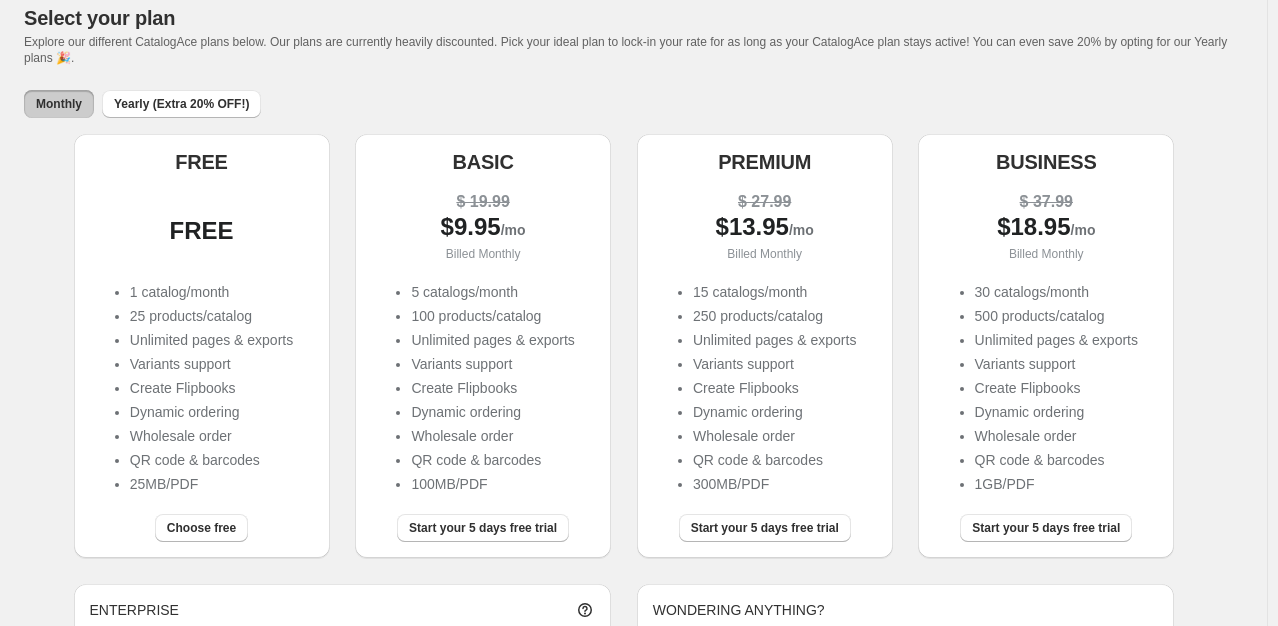 scroll, scrollTop: 107, scrollLeft: 0, axis: vertical 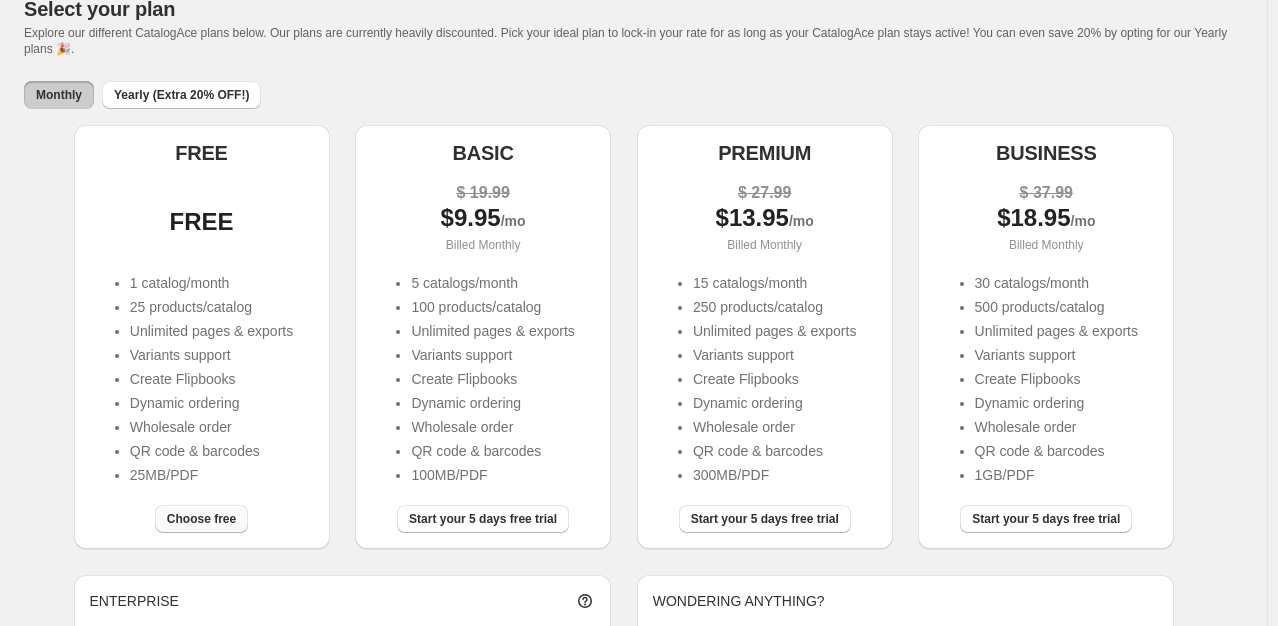 click on "Choose free" at bounding box center (201, 519) 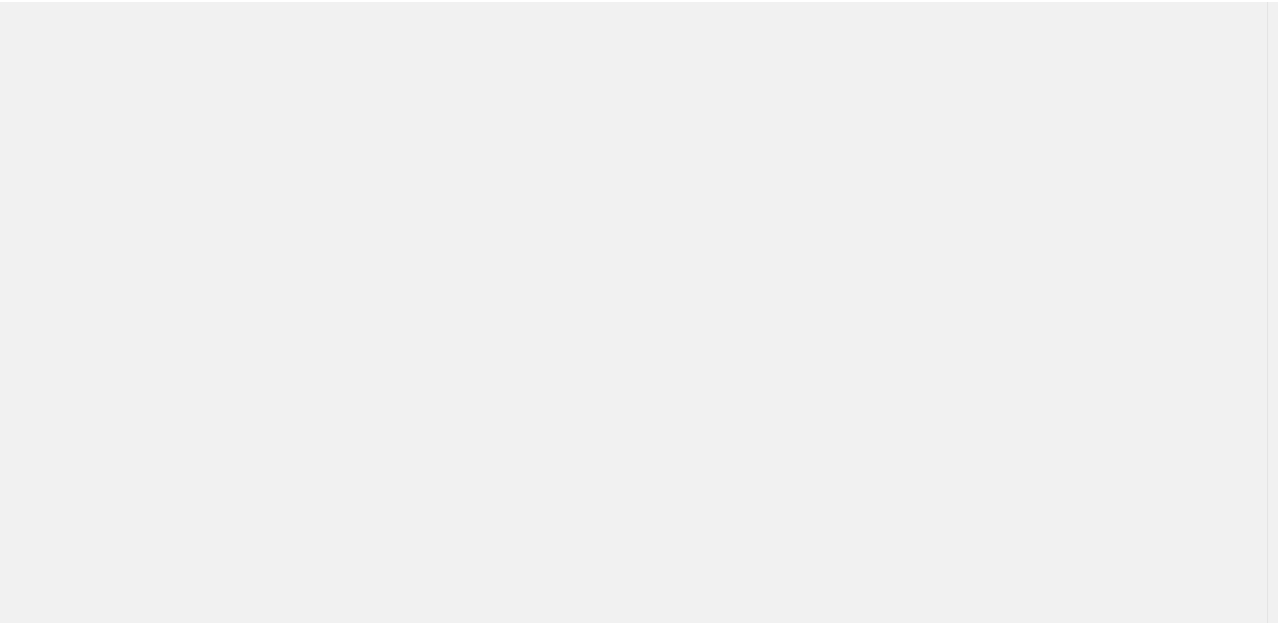 scroll, scrollTop: 0, scrollLeft: 0, axis: both 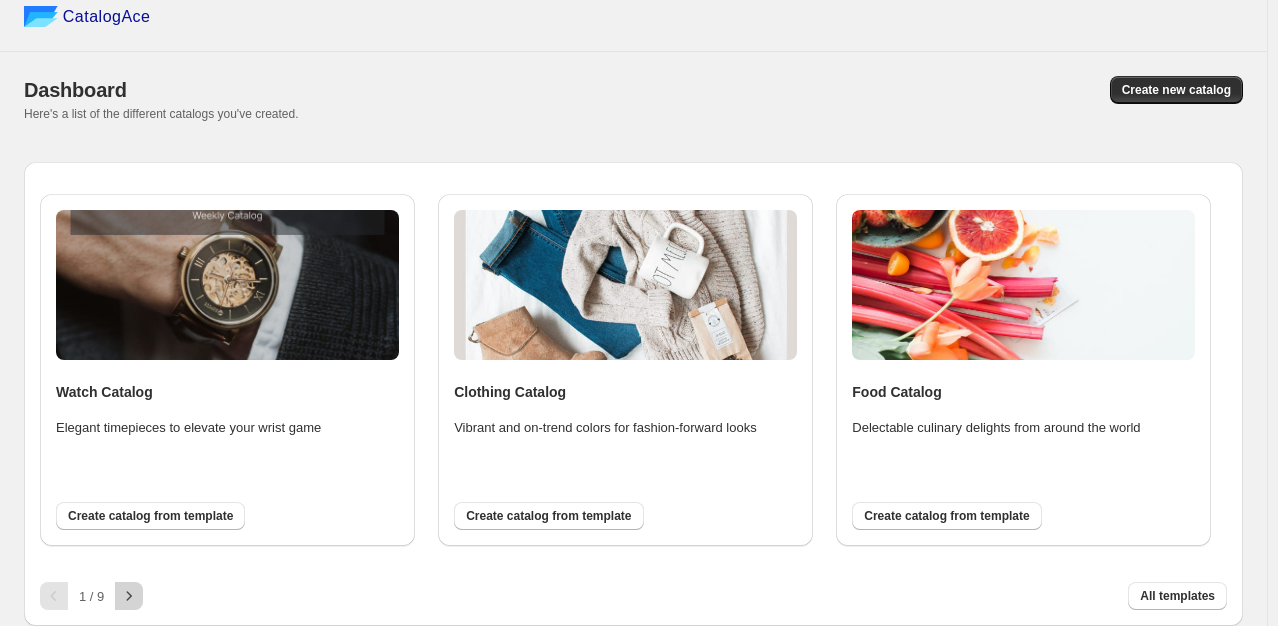 click at bounding box center [129, 596] 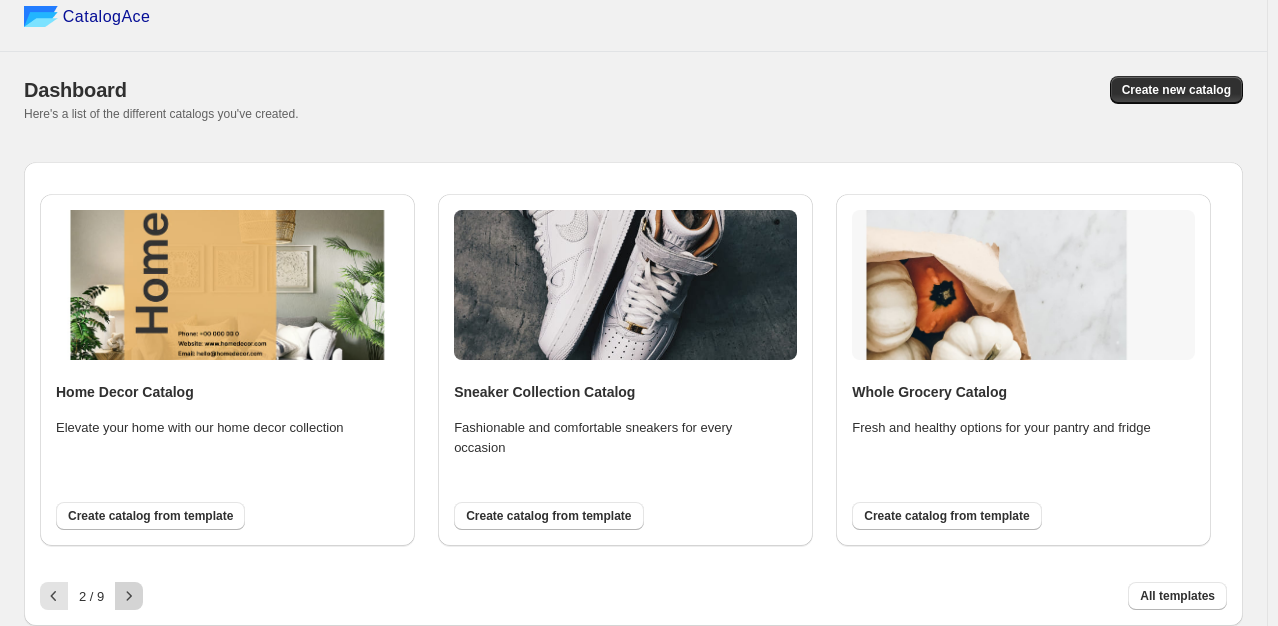 click at bounding box center [129, 596] 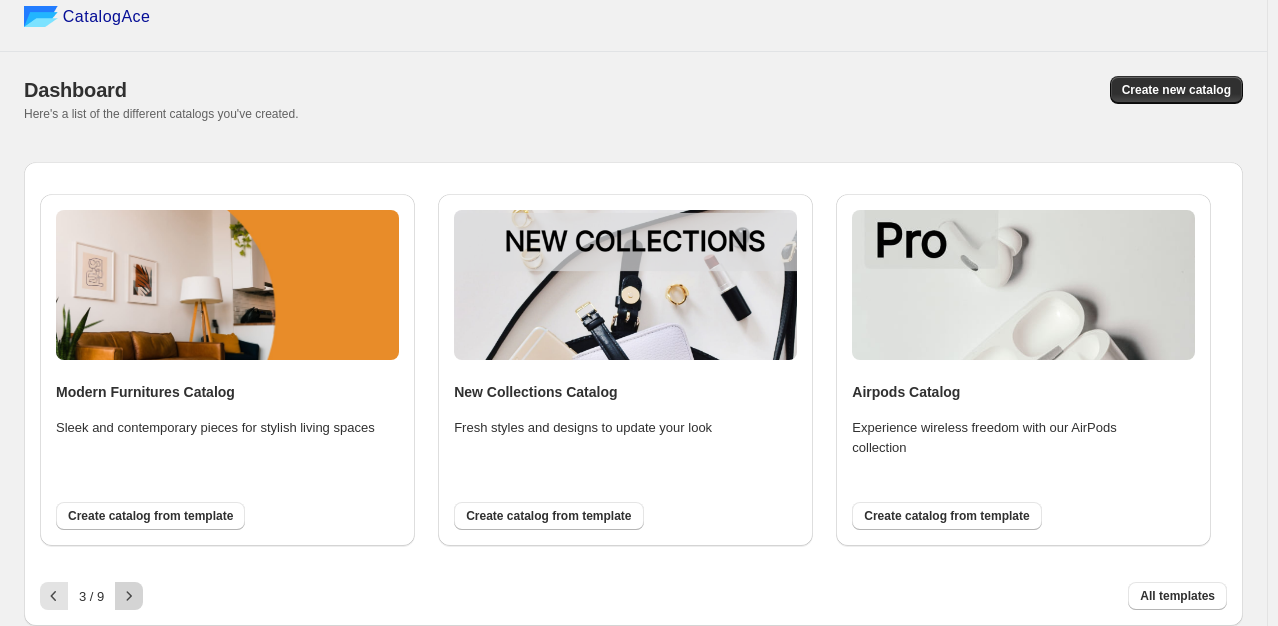 click at bounding box center [129, 596] 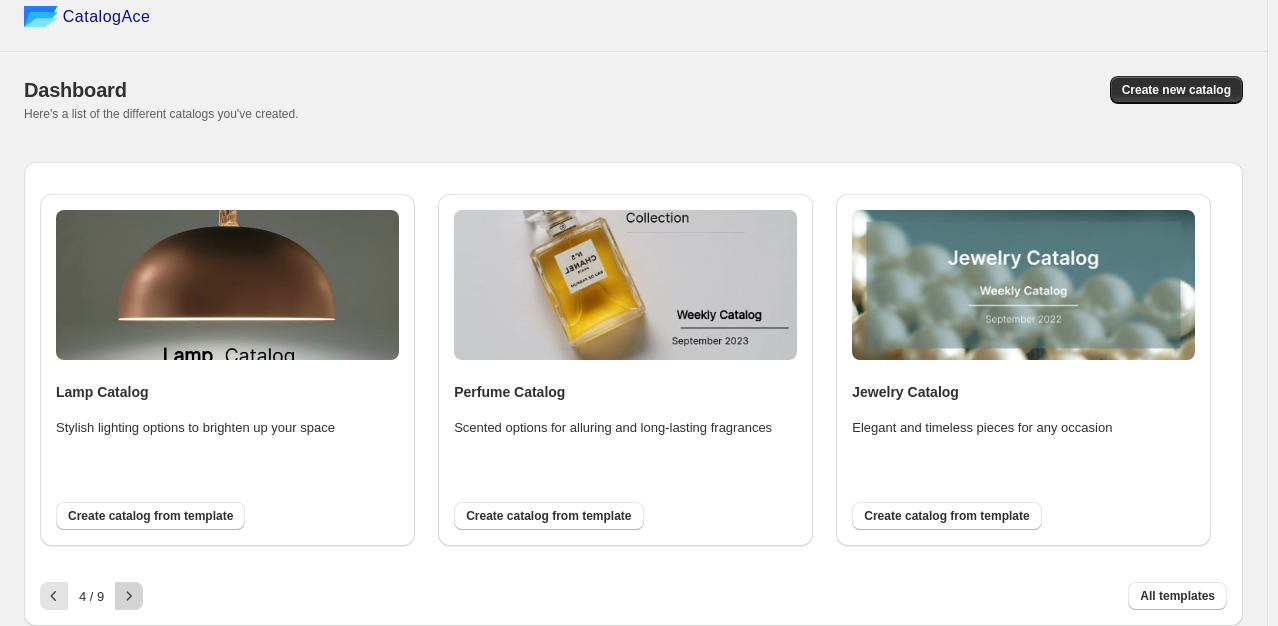 click at bounding box center [129, 596] 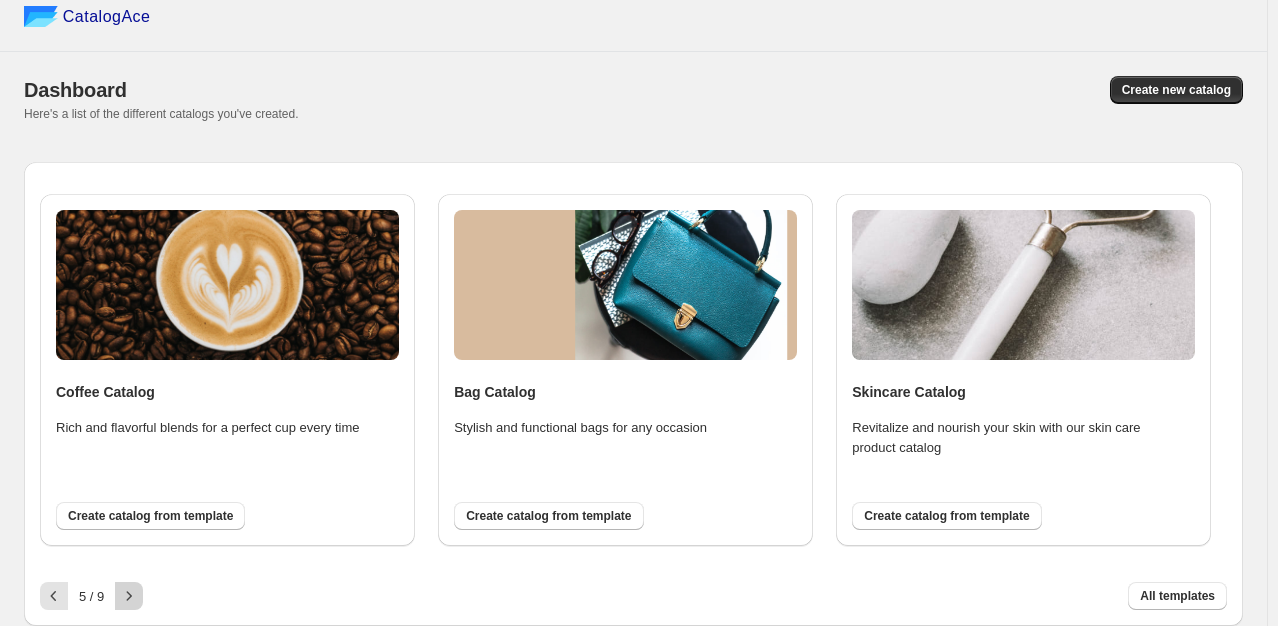 click at bounding box center [129, 596] 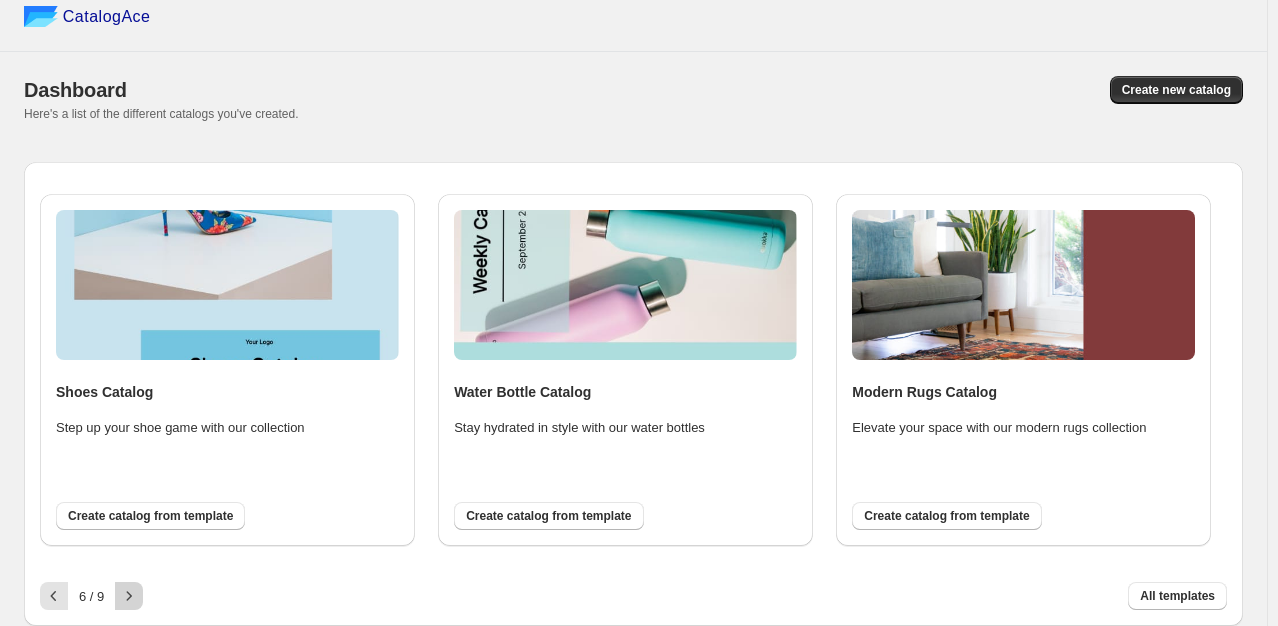 click at bounding box center (129, 596) 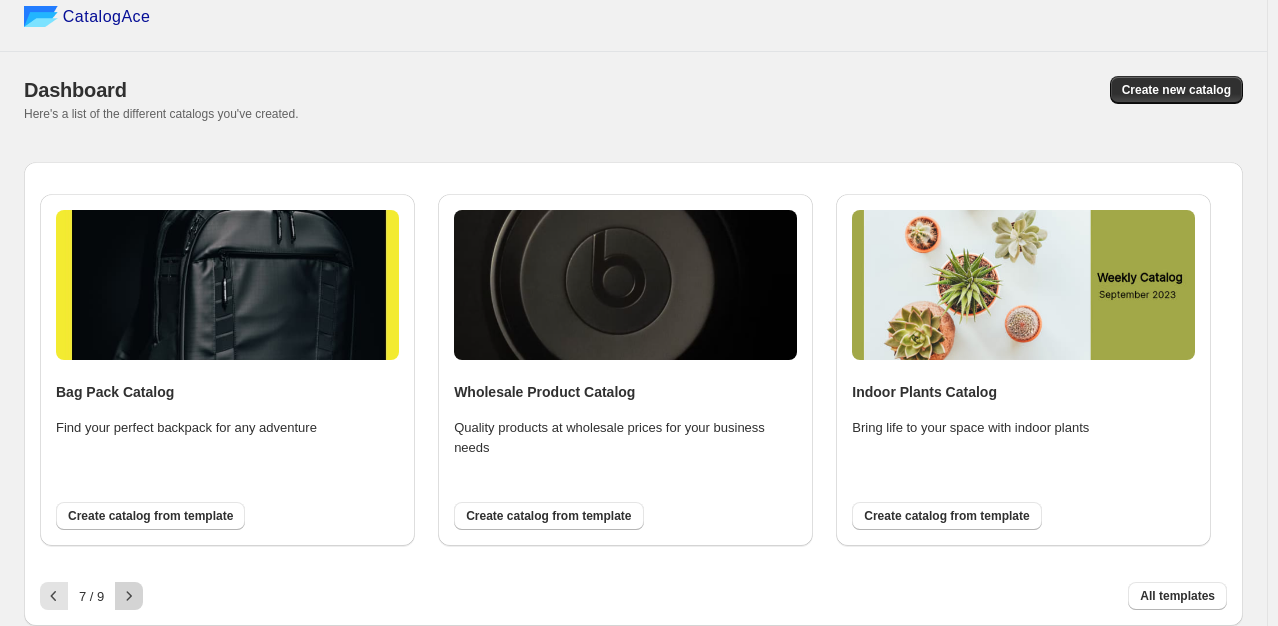 click at bounding box center (129, 596) 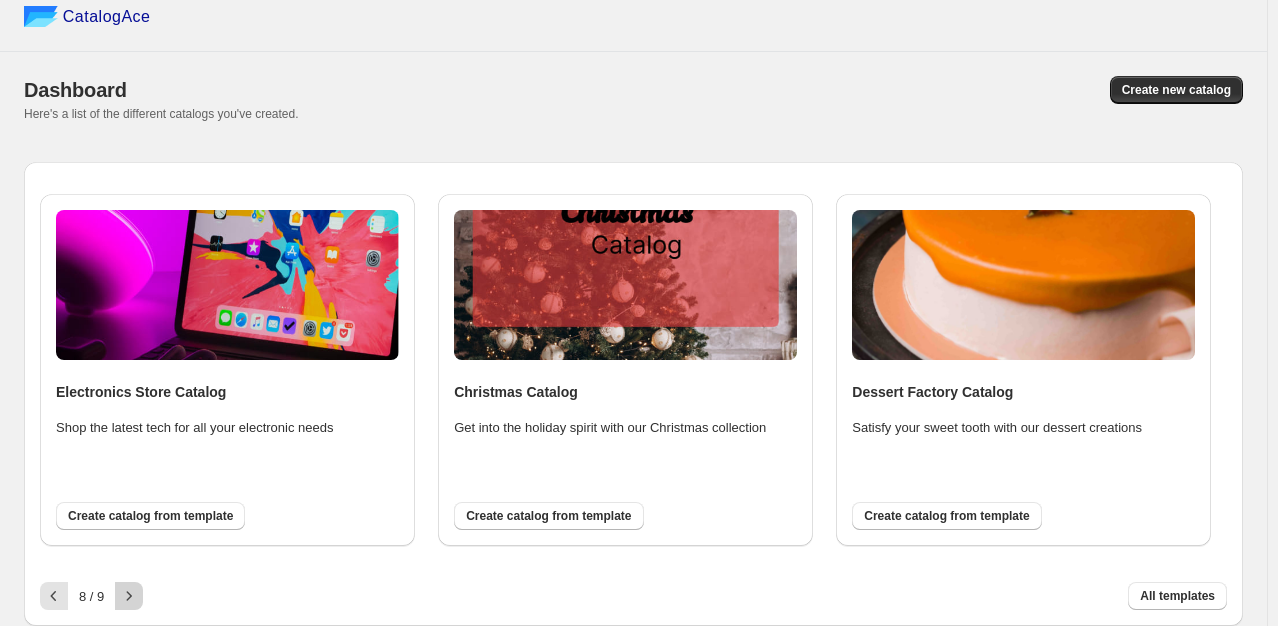 click at bounding box center (129, 596) 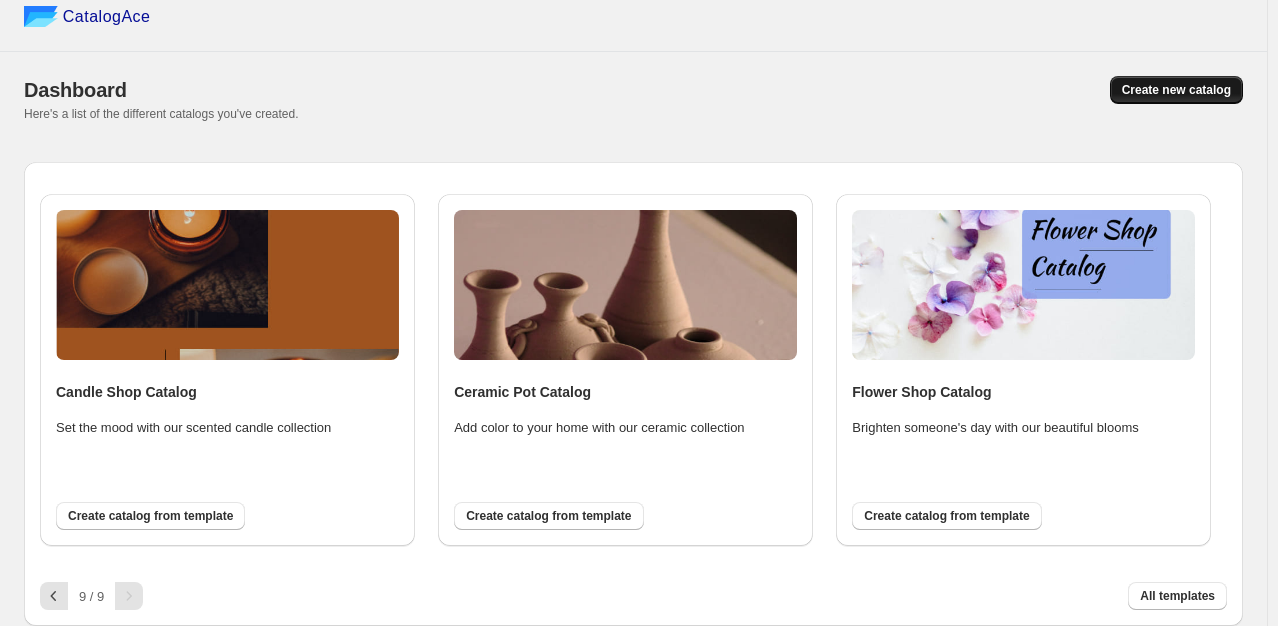 click on "Create new catalog" at bounding box center (1176, 90) 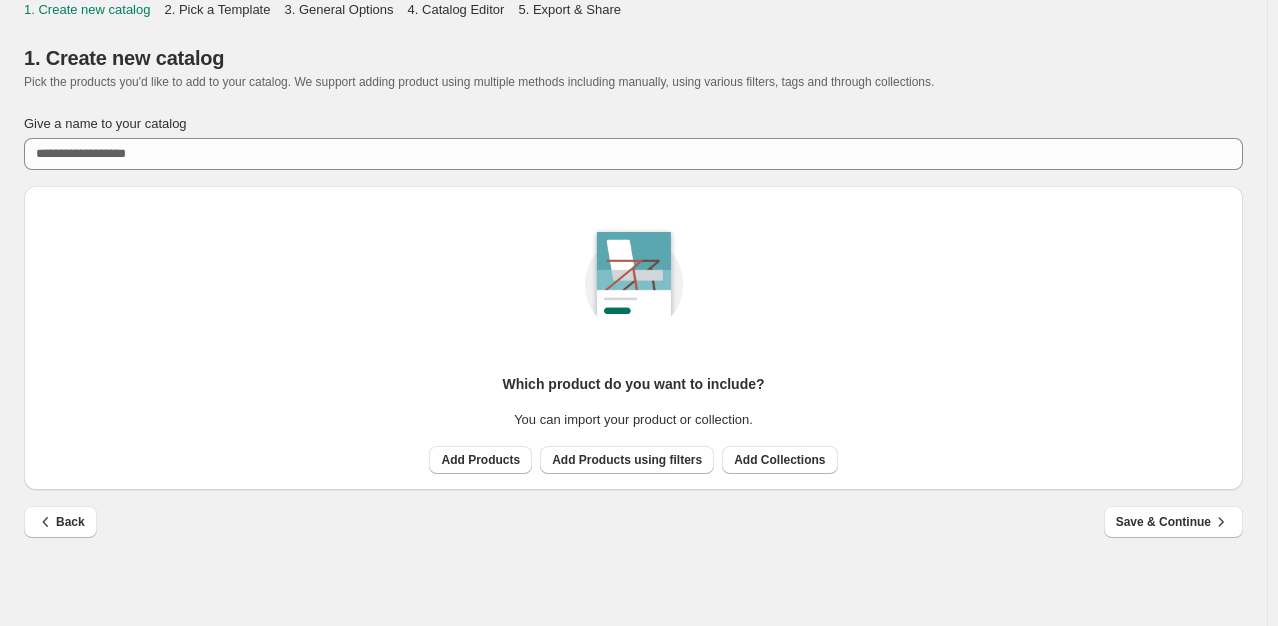 scroll, scrollTop: 0, scrollLeft: 0, axis: both 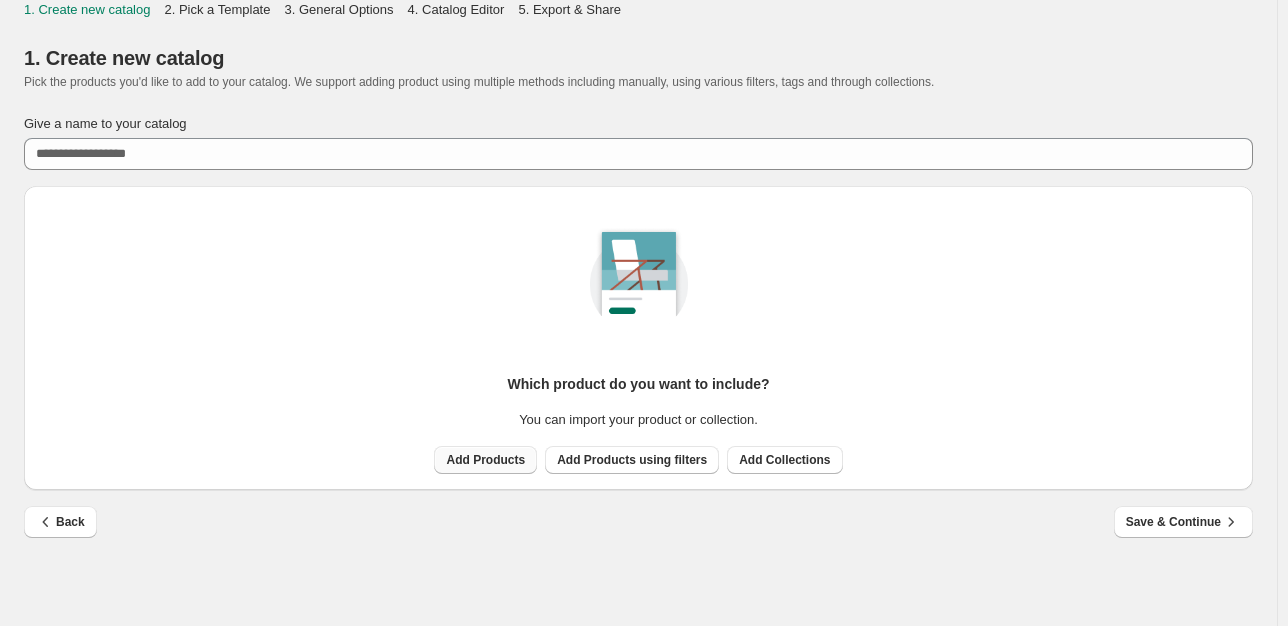 click on "Add Products" at bounding box center [485, 460] 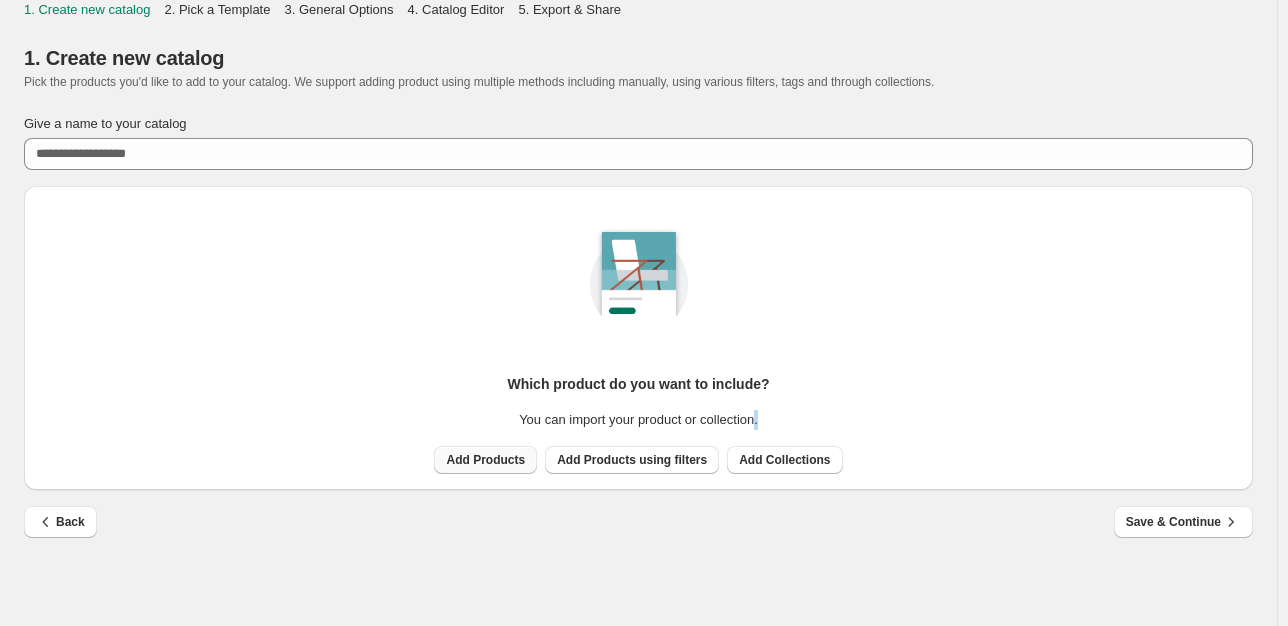 click on "Which product do you want to include? You can import your product or collection. Add Products Add Products using filters Add Collections" at bounding box center (638, 330) 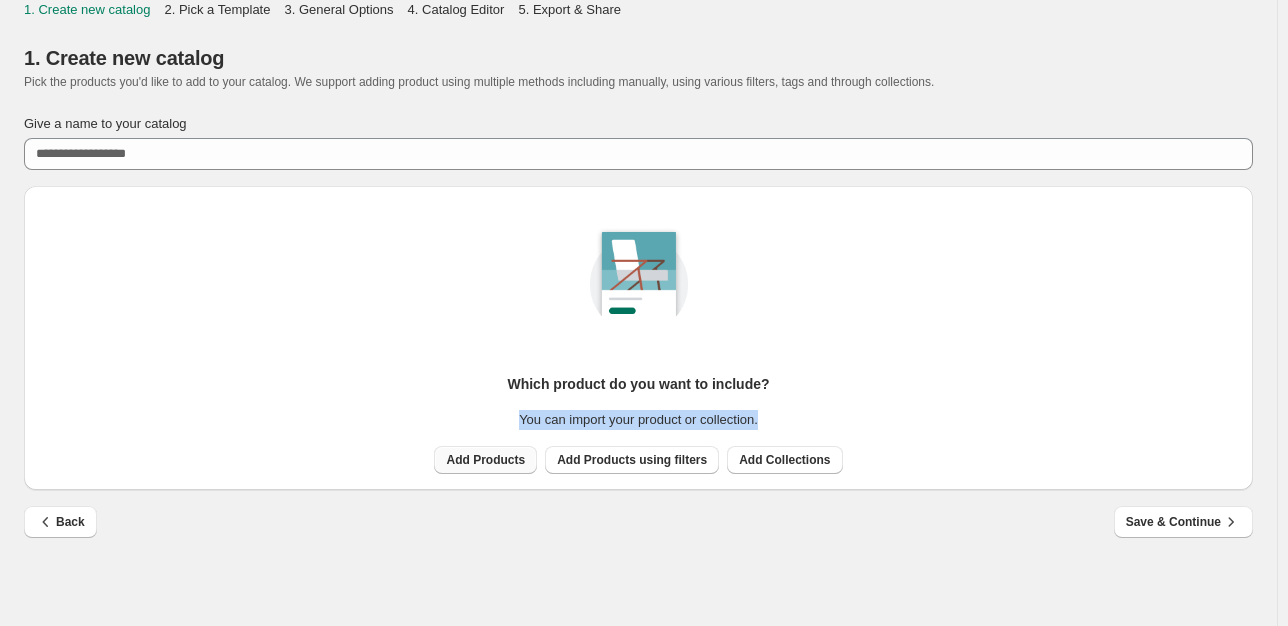 click on "Which product do you want to include? You can import your product or collection. Add Products Add Products using filters Add Collections" at bounding box center [638, 330] 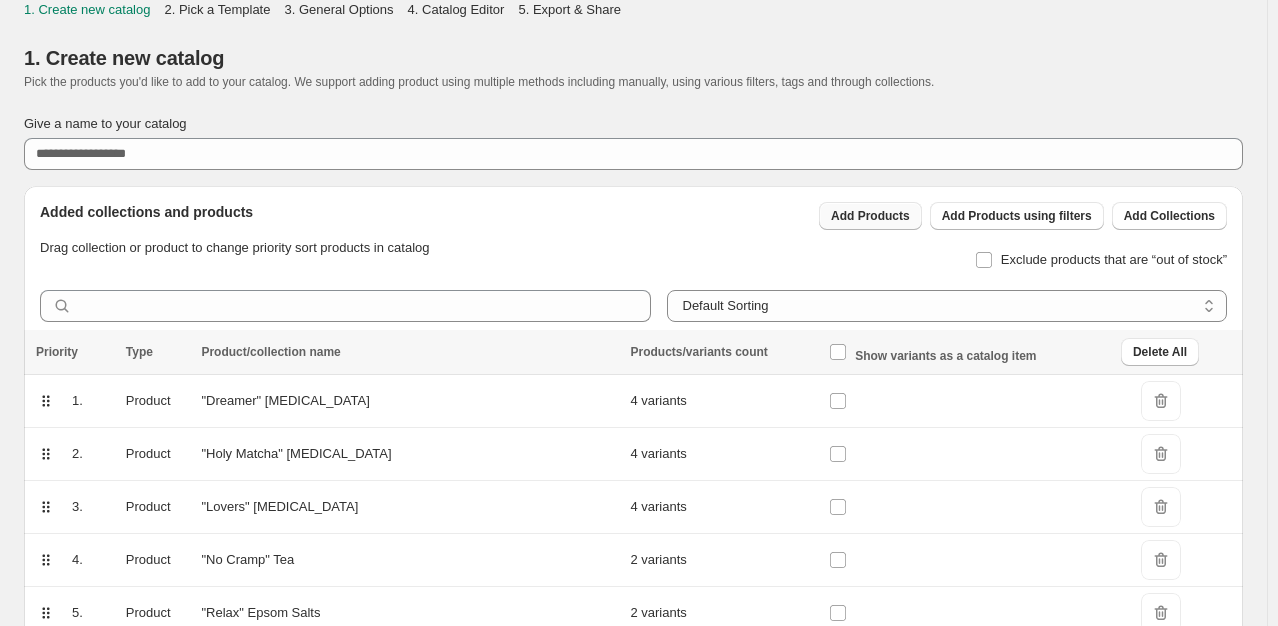 click on "Add Products" at bounding box center [870, 216] 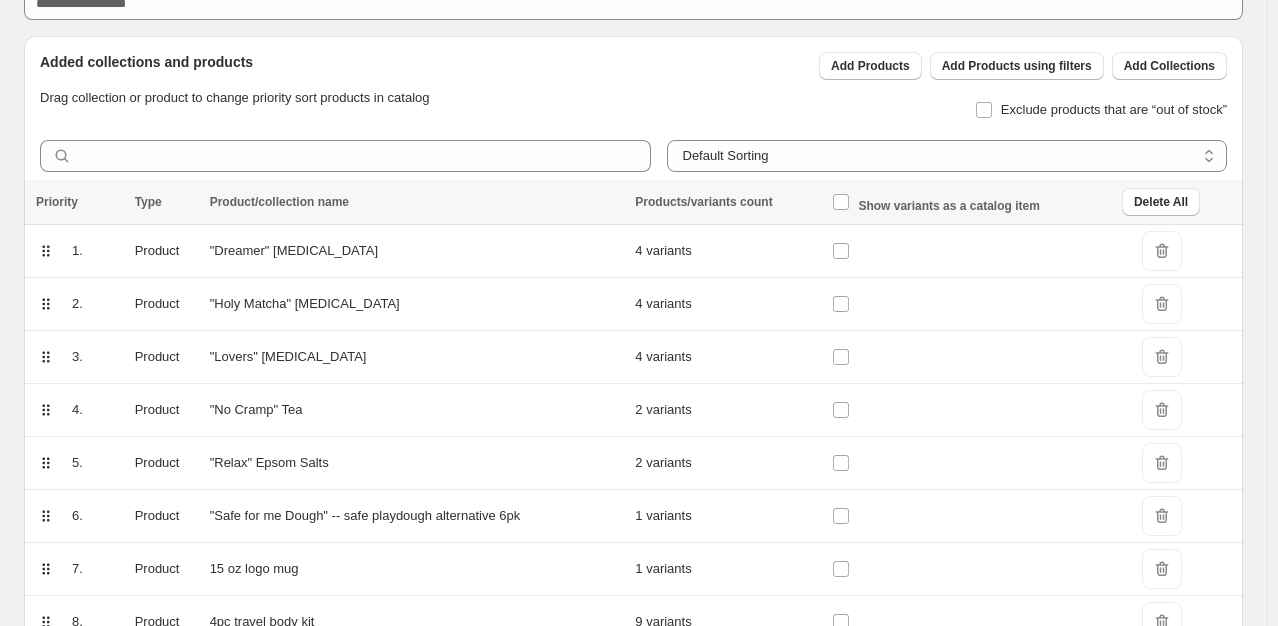 scroll, scrollTop: 168, scrollLeft: 0, axis: vertical 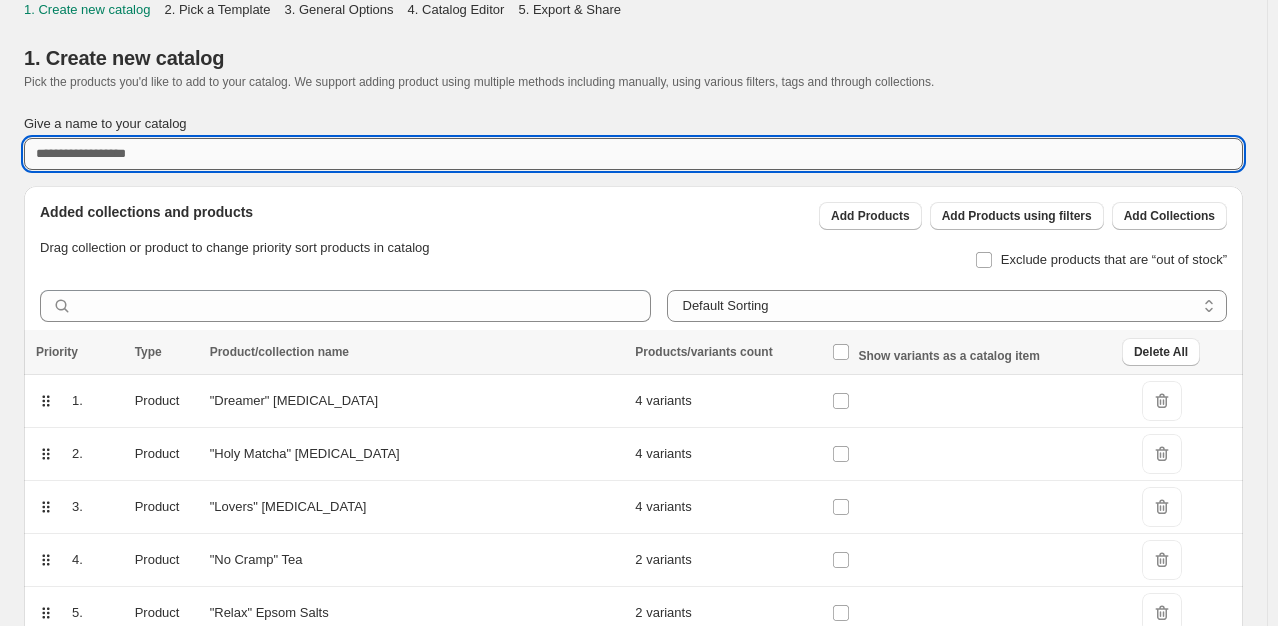 click on "Give a name to your catalog" at bounding box center (633, 154) 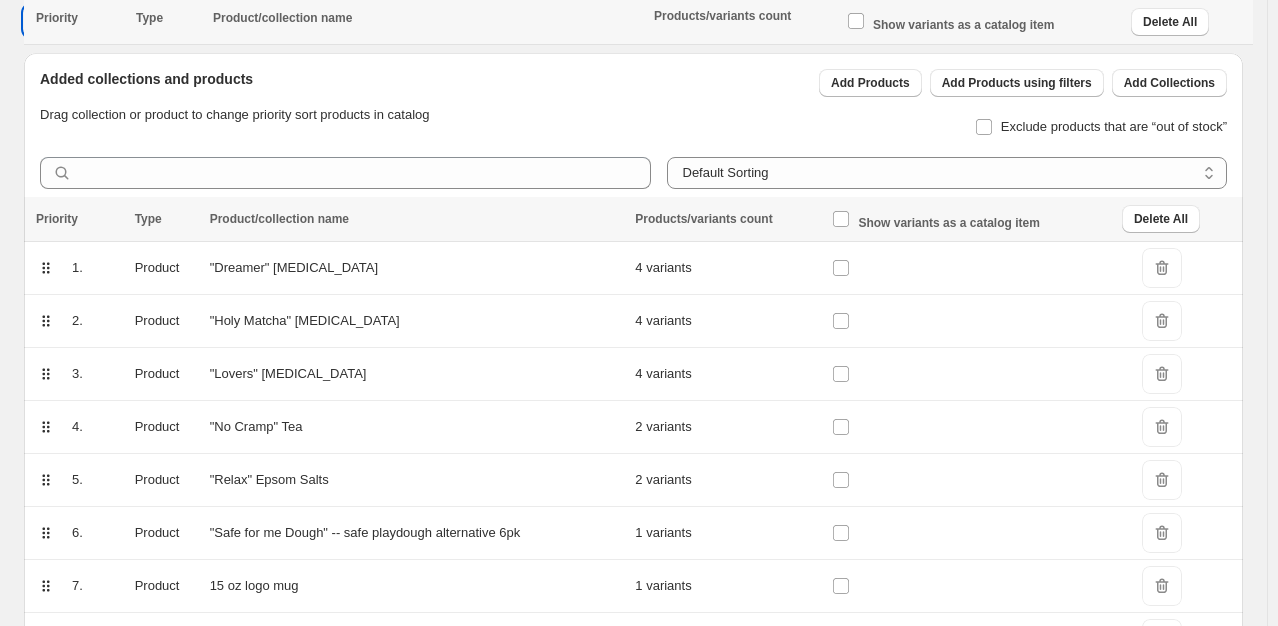 scroll, scrollTop: 0, scrollLeft: 0, axis: both 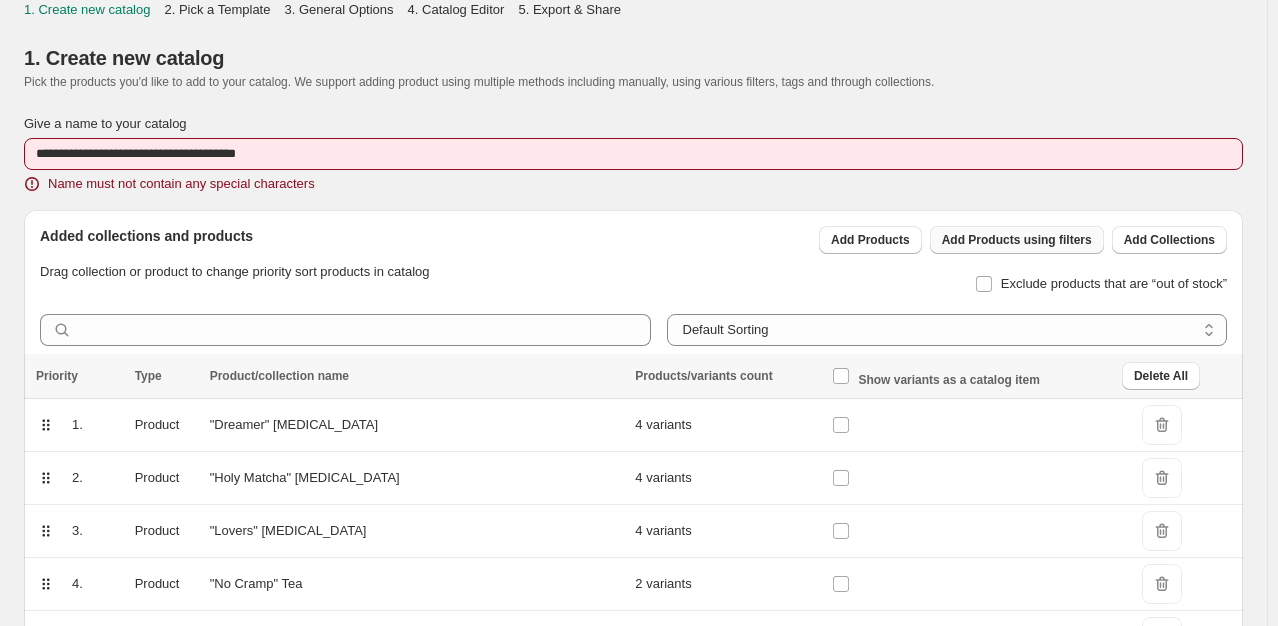 click on "Add Products Add Products using filters Add Collections" at bounding box center (1019, 236) 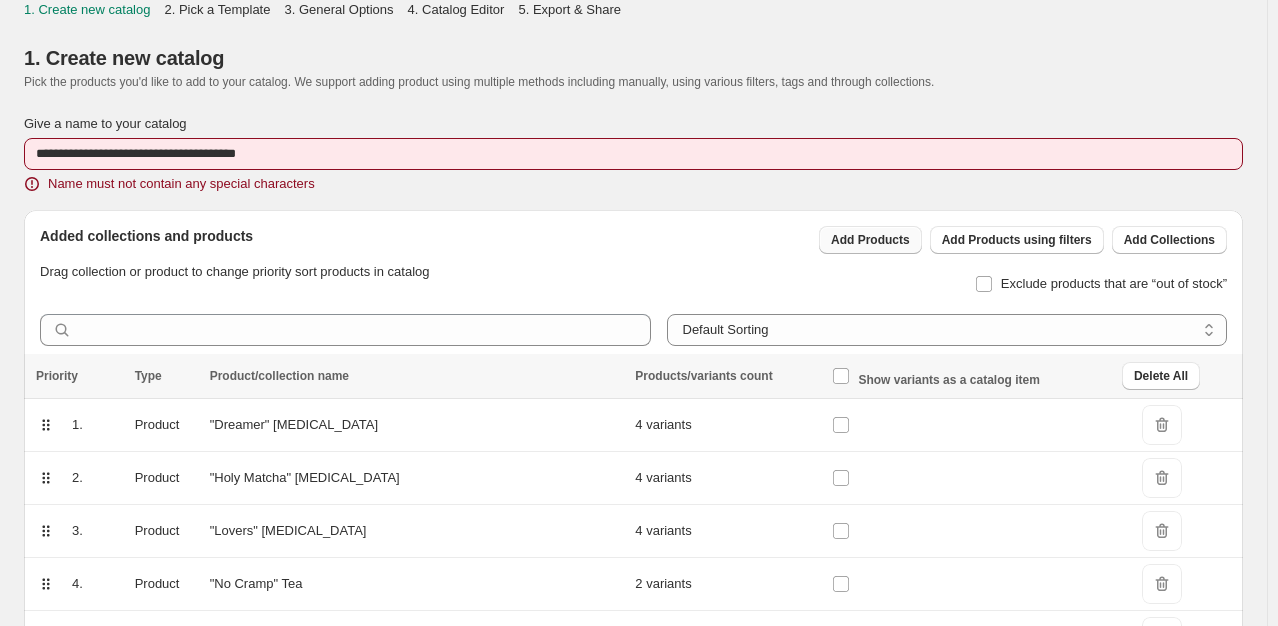 click on "Add Products" at bounding box center [870, 240] 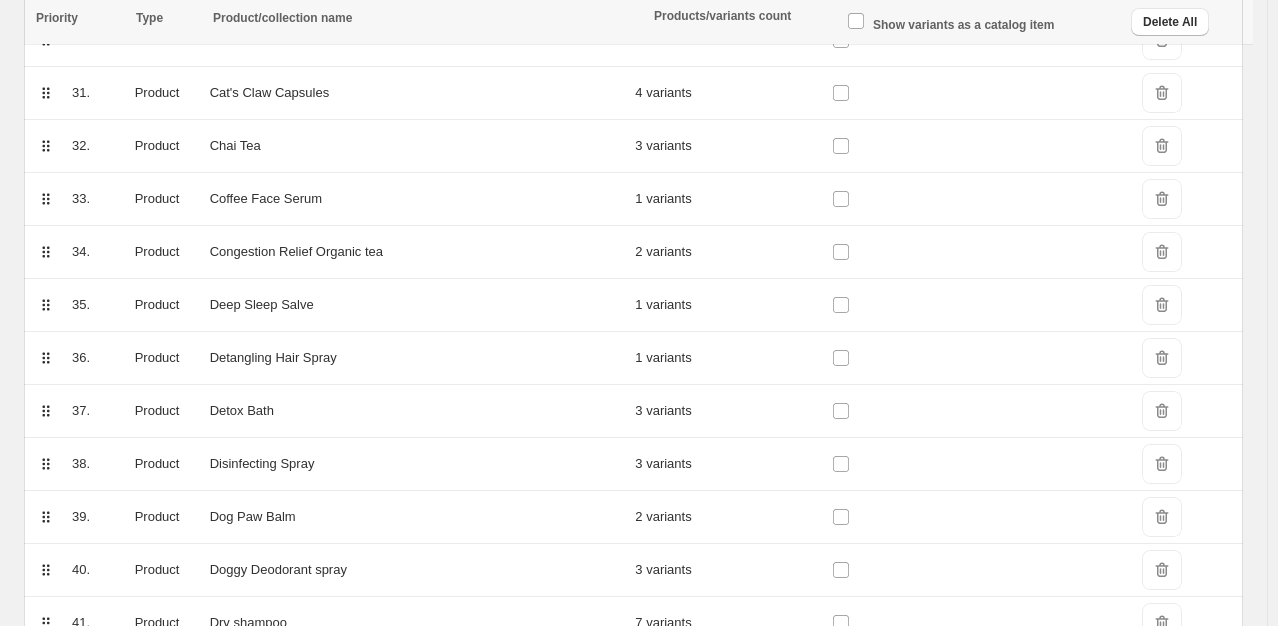 scroll, scrollTop: 1965, scrollLeft: 0, axis: vertical 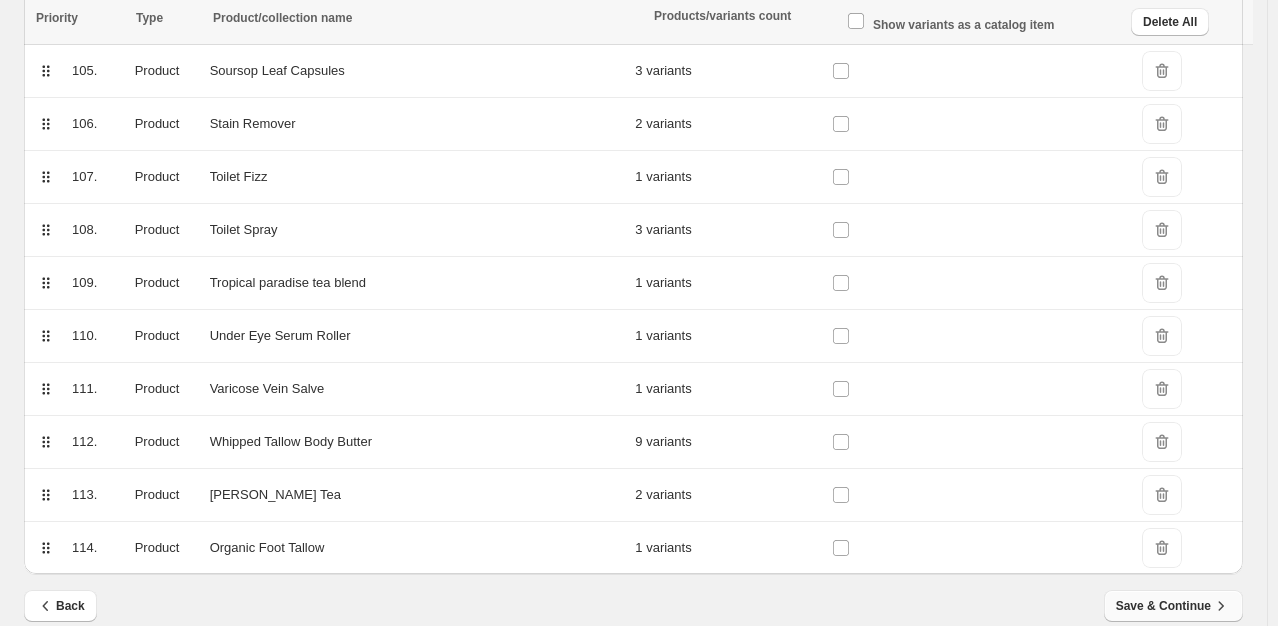 click on "Save & Continue" at bounding box center [1173, 606] 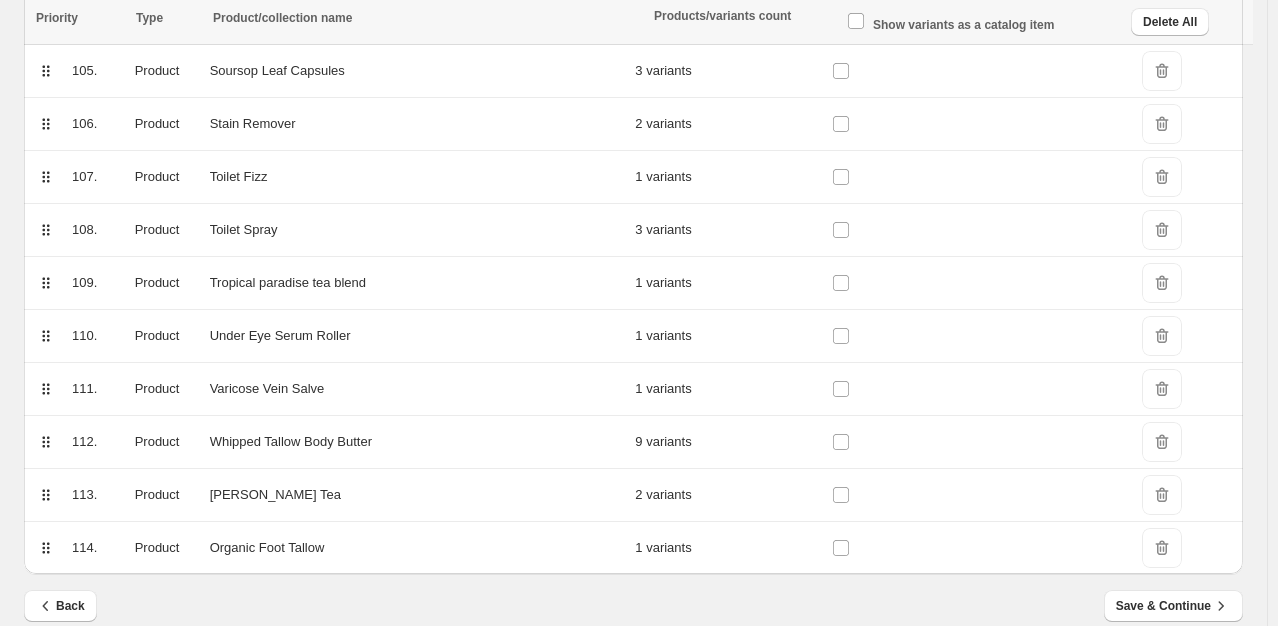 scroll, scrollTop: 0, scrollLeft: 0, axis: both 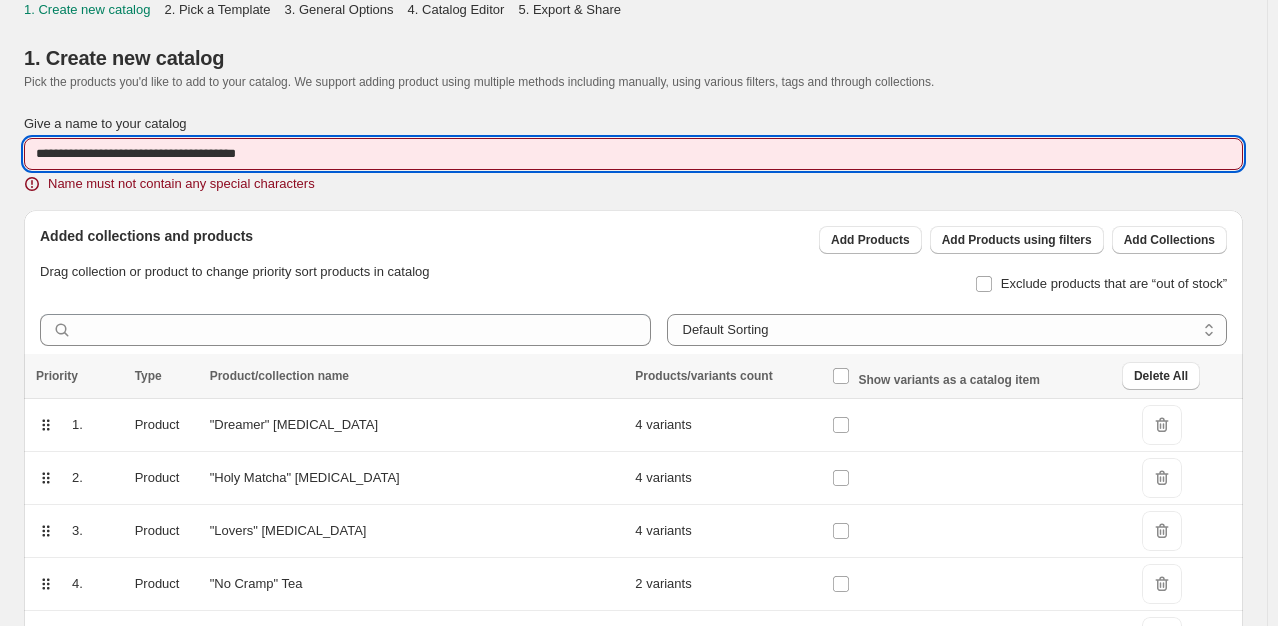 click on "**********" at bounding box center [633, 154] 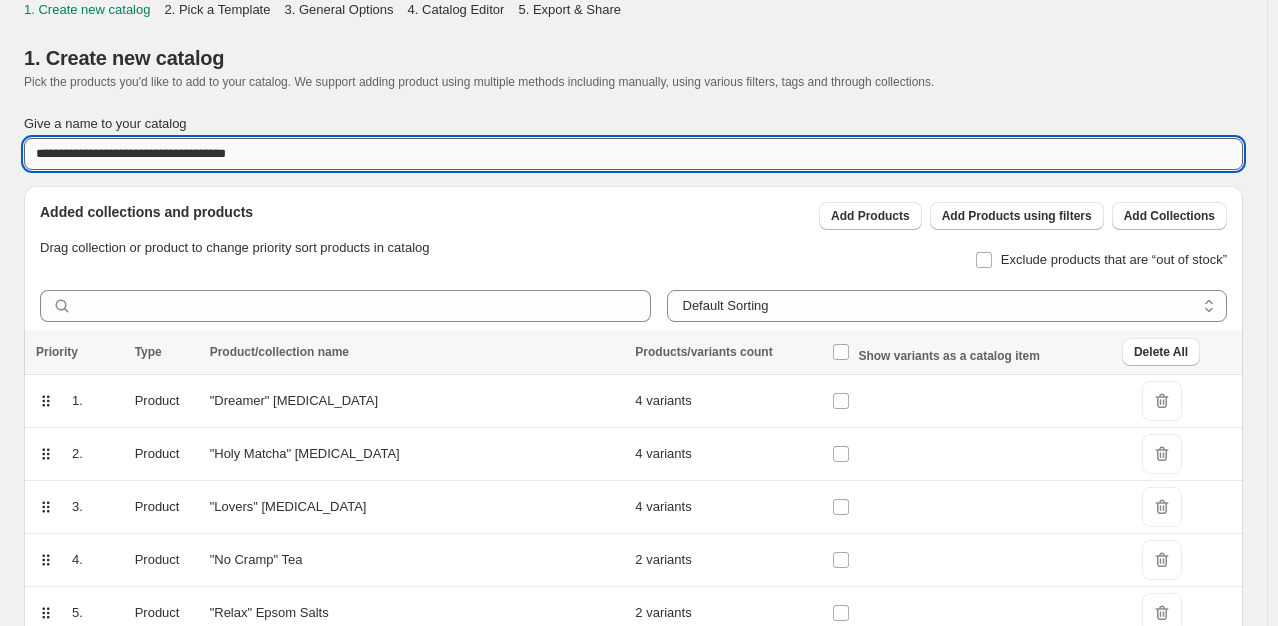click on "**********" at bounding box center (633, 154) 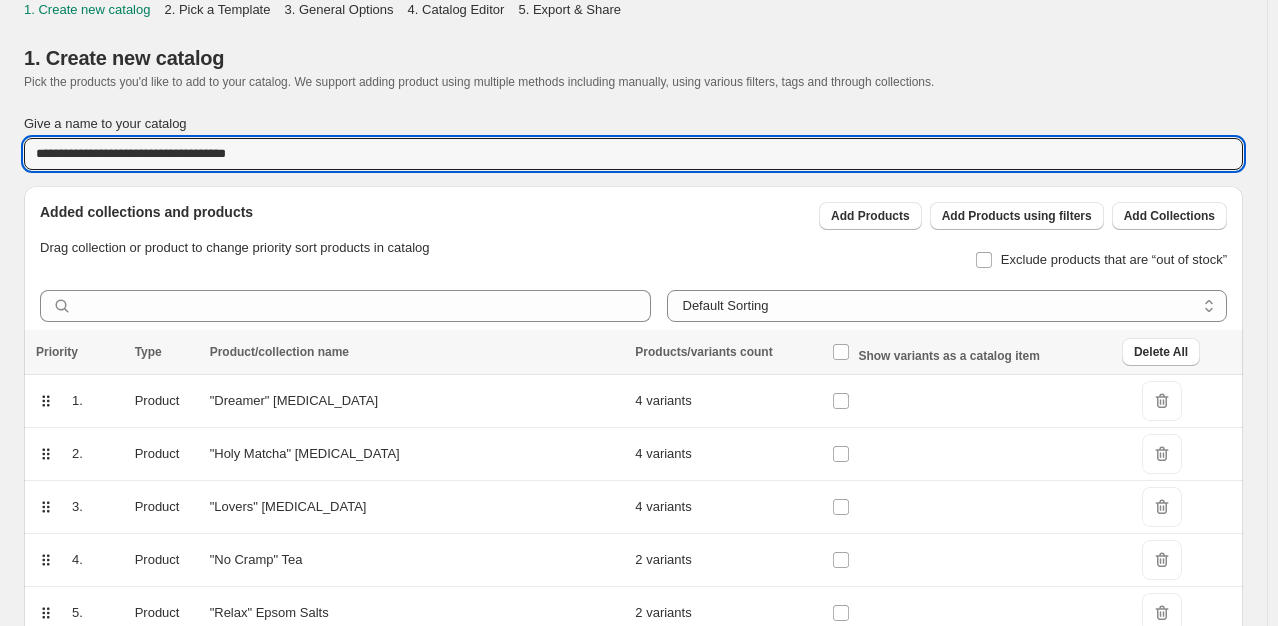 type on "**********" 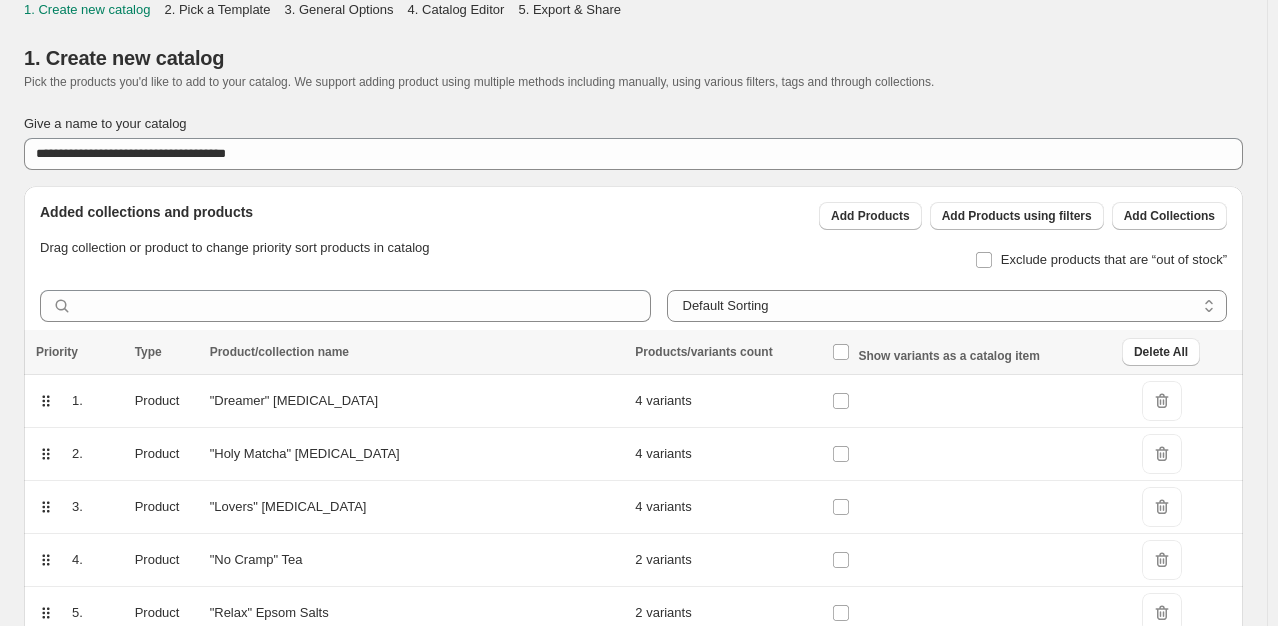 click on "1. Create new catalog Pick the products you'd like to add to your catalog. We support adding product using multiple methods including manually, using various filters, tags and through collections." at bounding box center (633, 67) 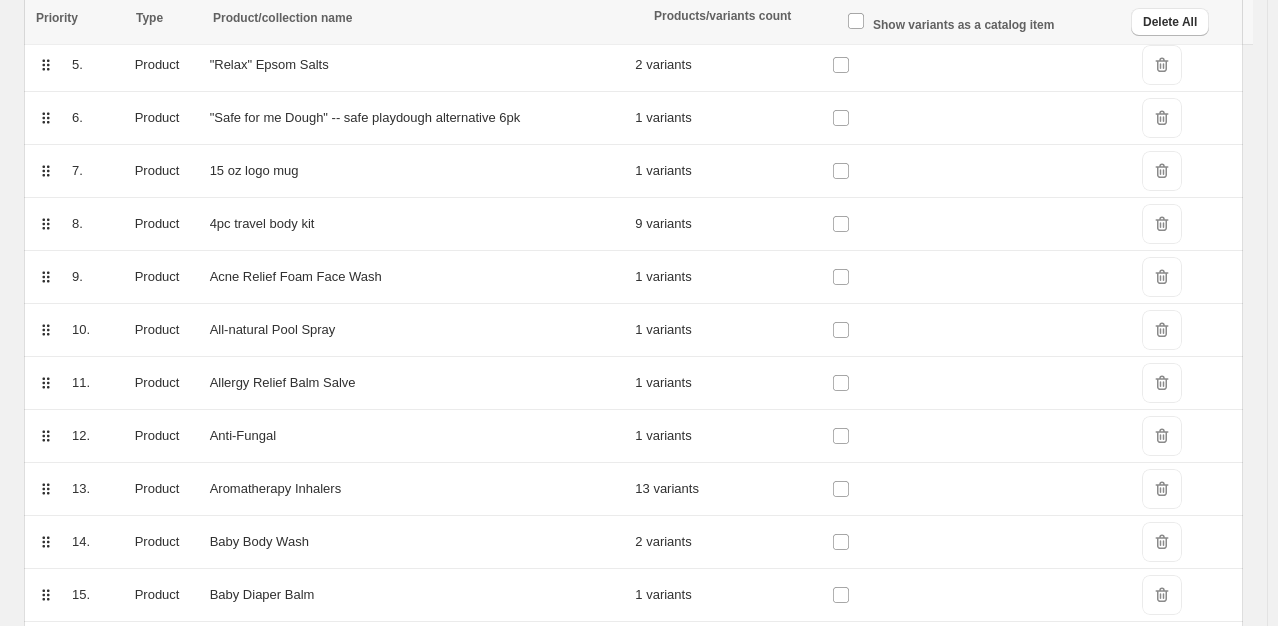 scroll, scrollTop: 1096, scrollLeft: 0, axis: vertical 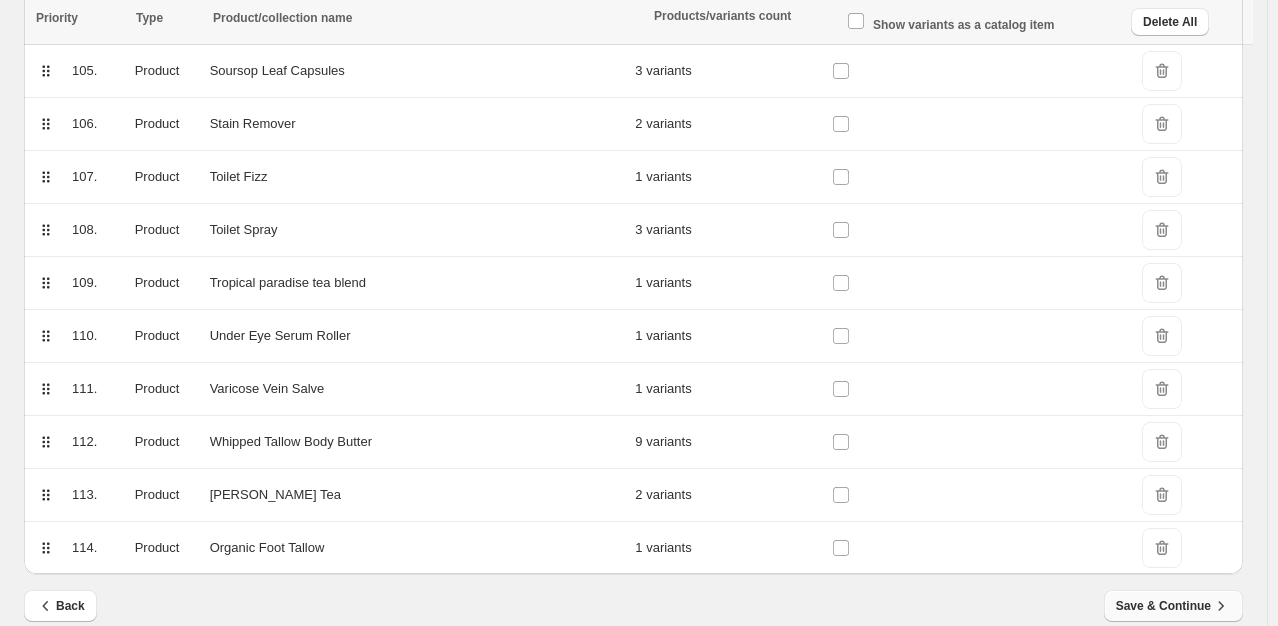 click on "Save & Continue" at bounding box center [1173, 606] 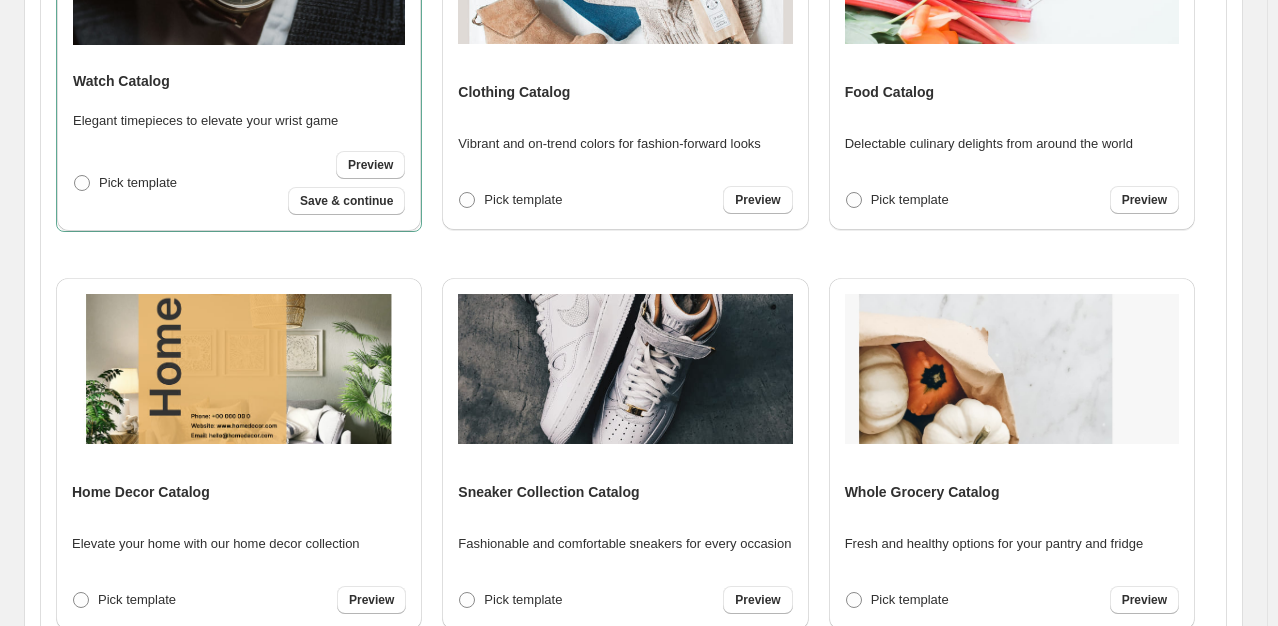 scroll, scrollTop: 0, scrollLeft: 0, axis: both 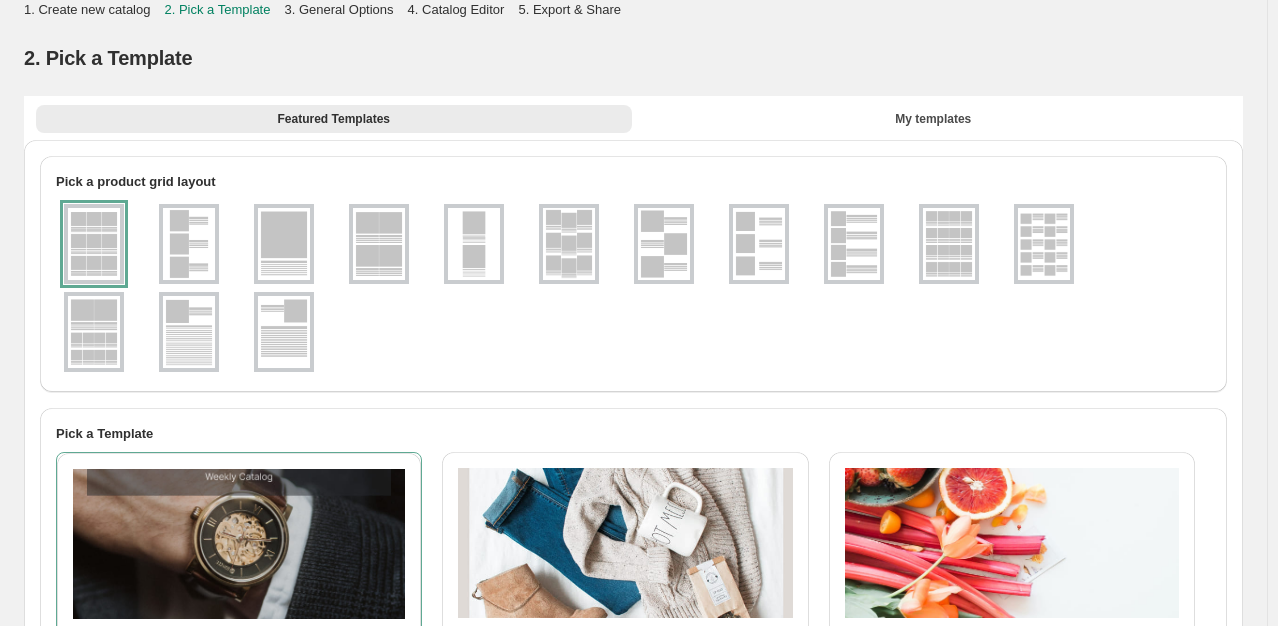 click at bounding box center [633, 288] 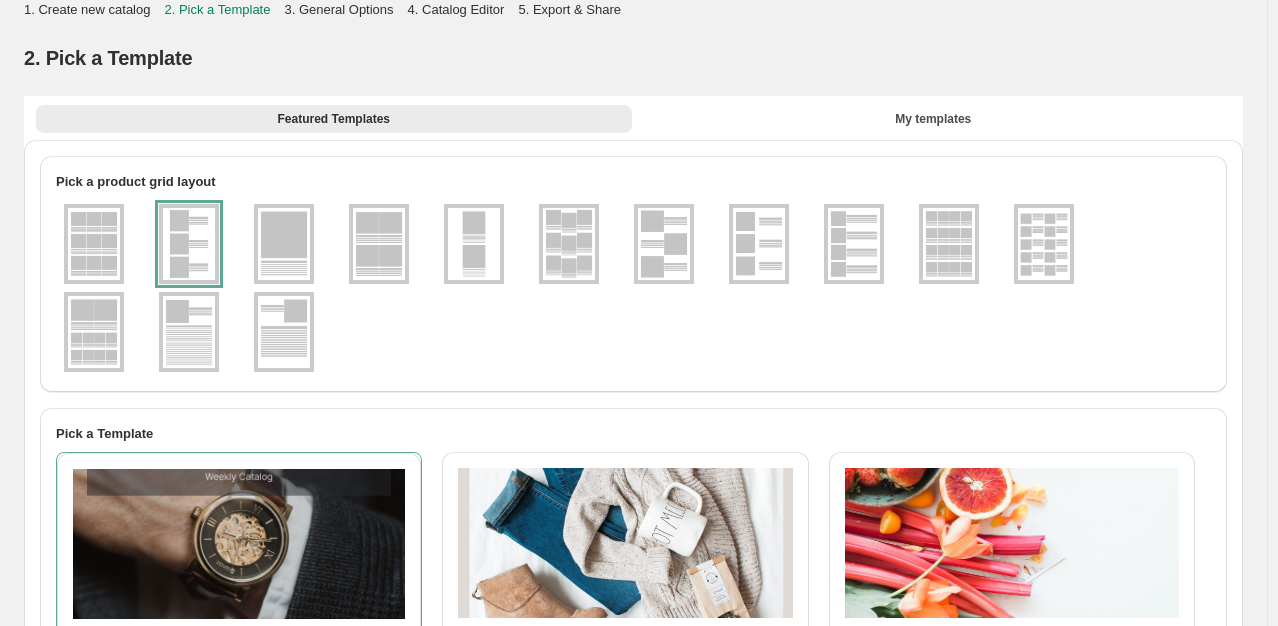 click at bounding box center (94, 244) 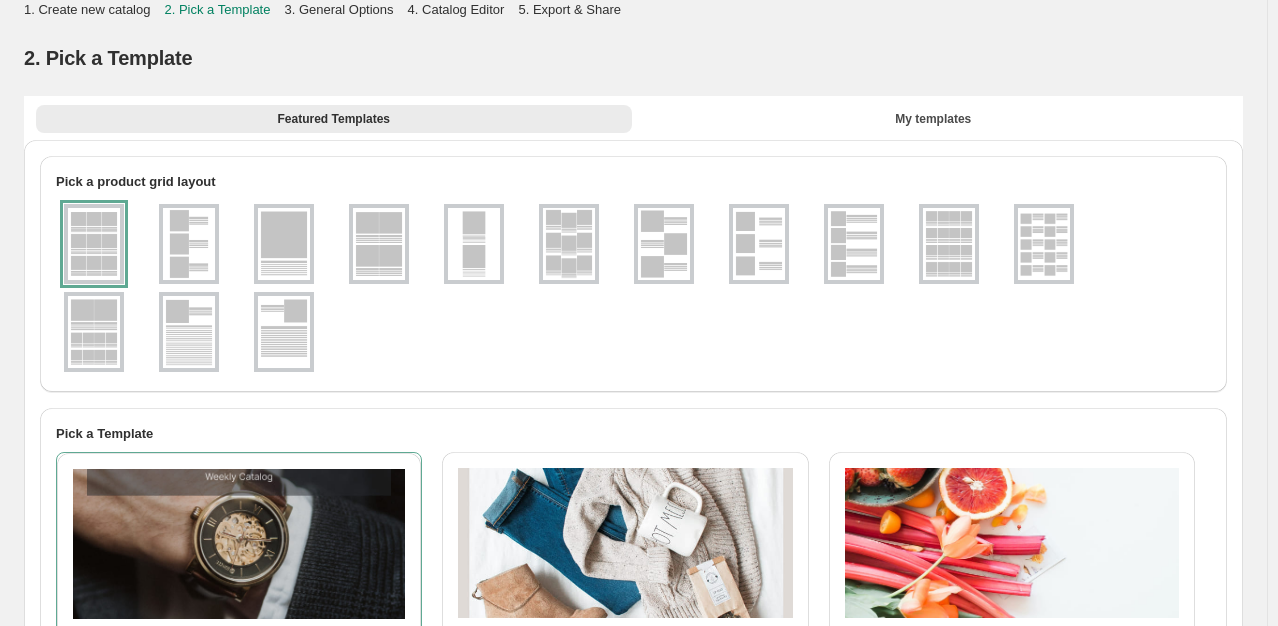 click at bounding box center [379, 244] 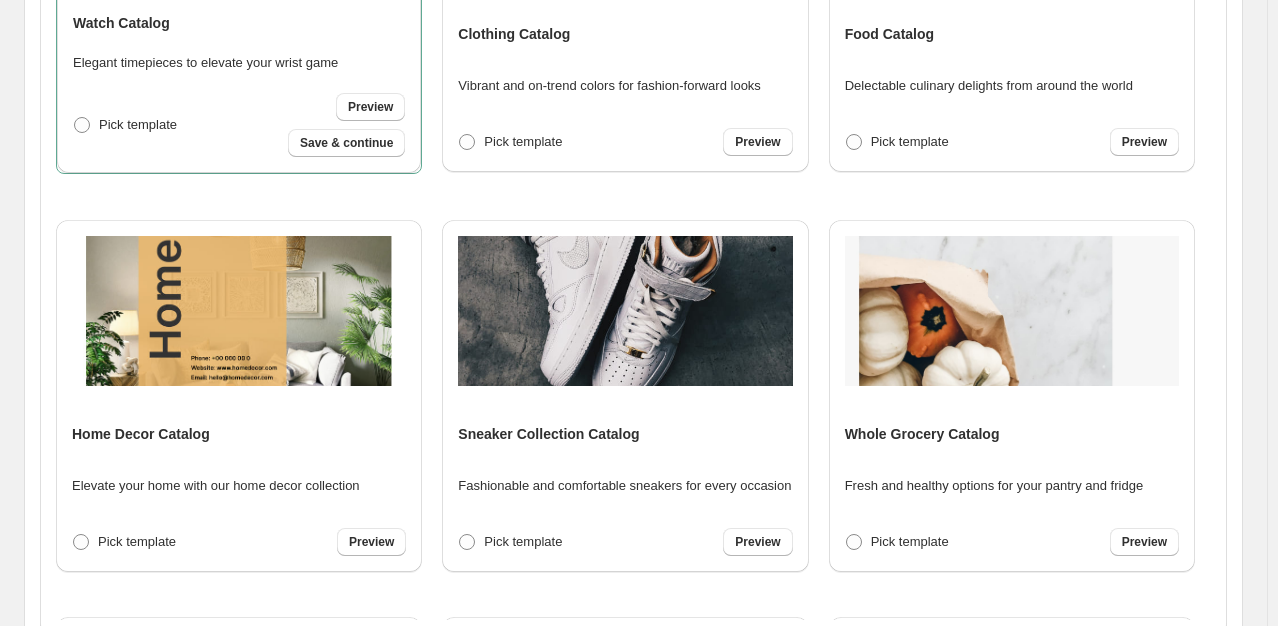scroll, scrollTop: 620, scrollLeft: 0, axis: vertical 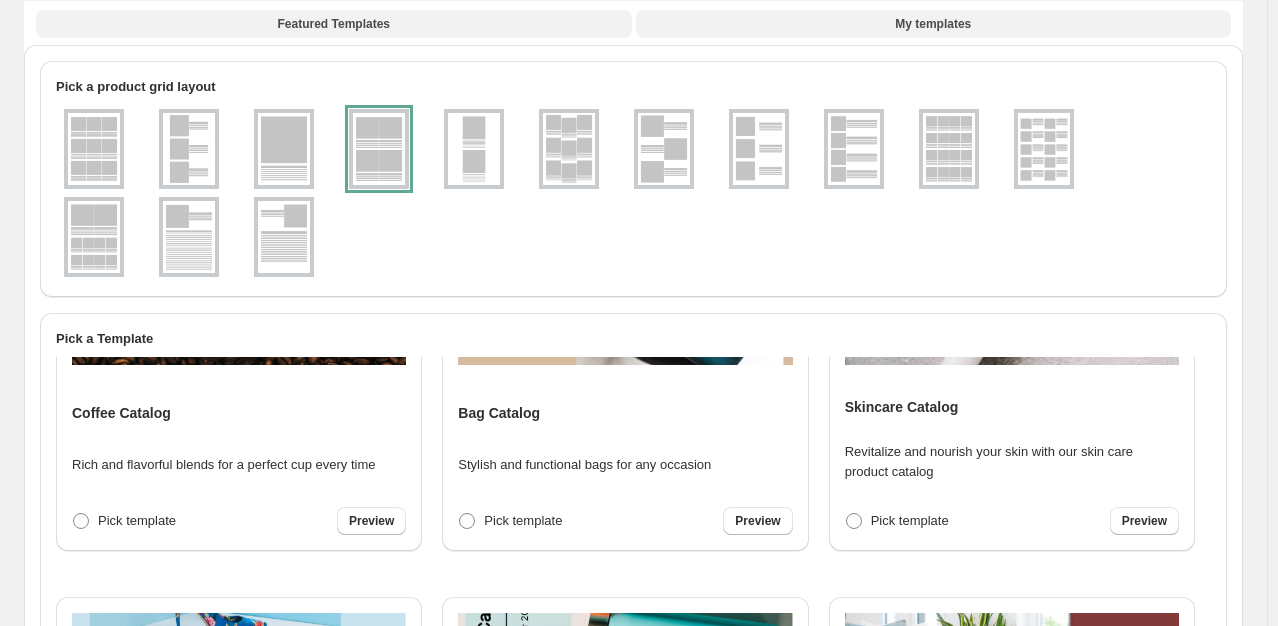 click on "My templates" at bounding box center [934, 24] 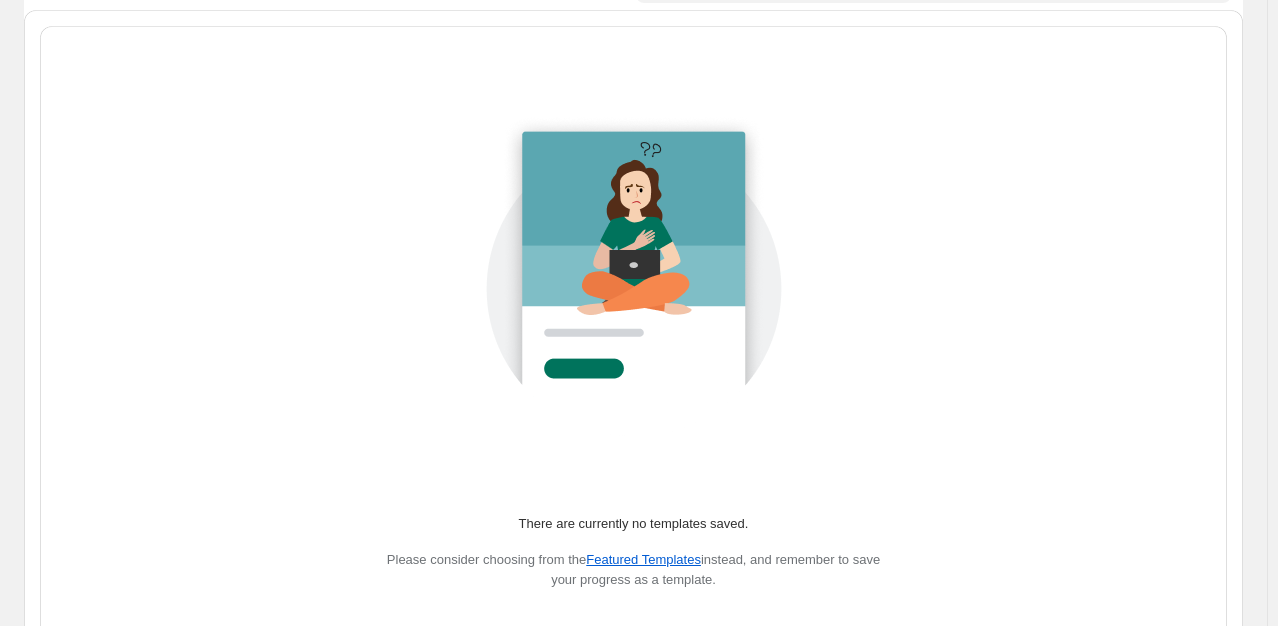 scroll, scrollTop: 0, scrollLeft: 0, axis: both 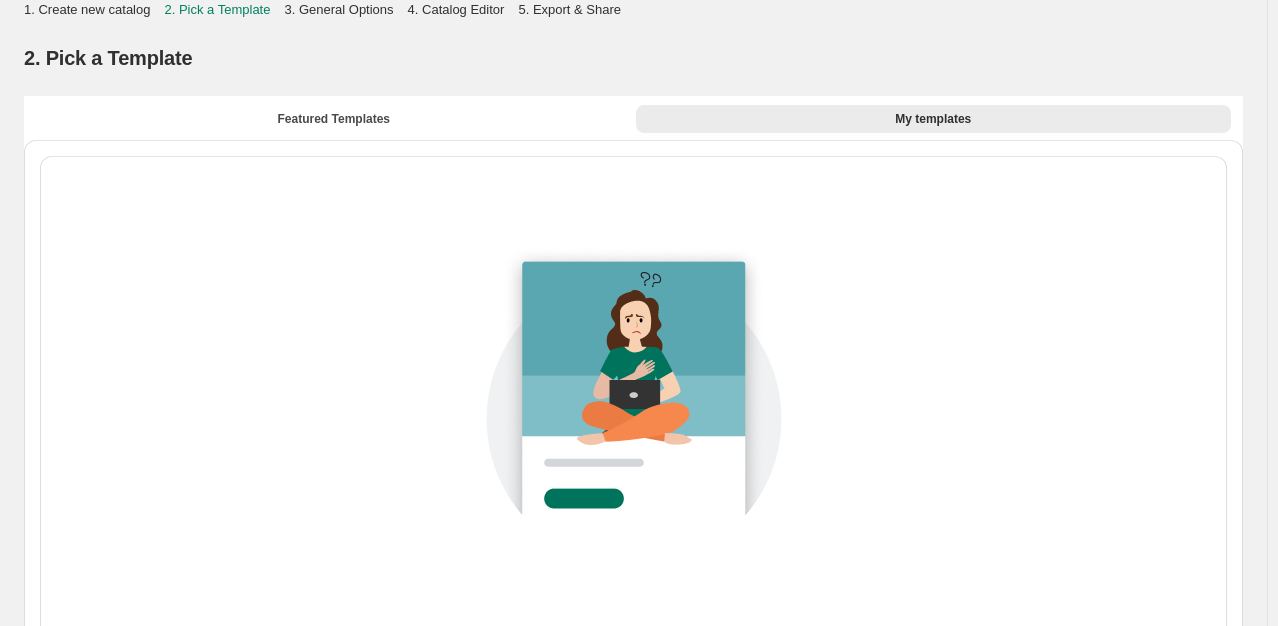 click on "Featured Templates My templates Featured Templates My templates" at bounding box center (633, 118) 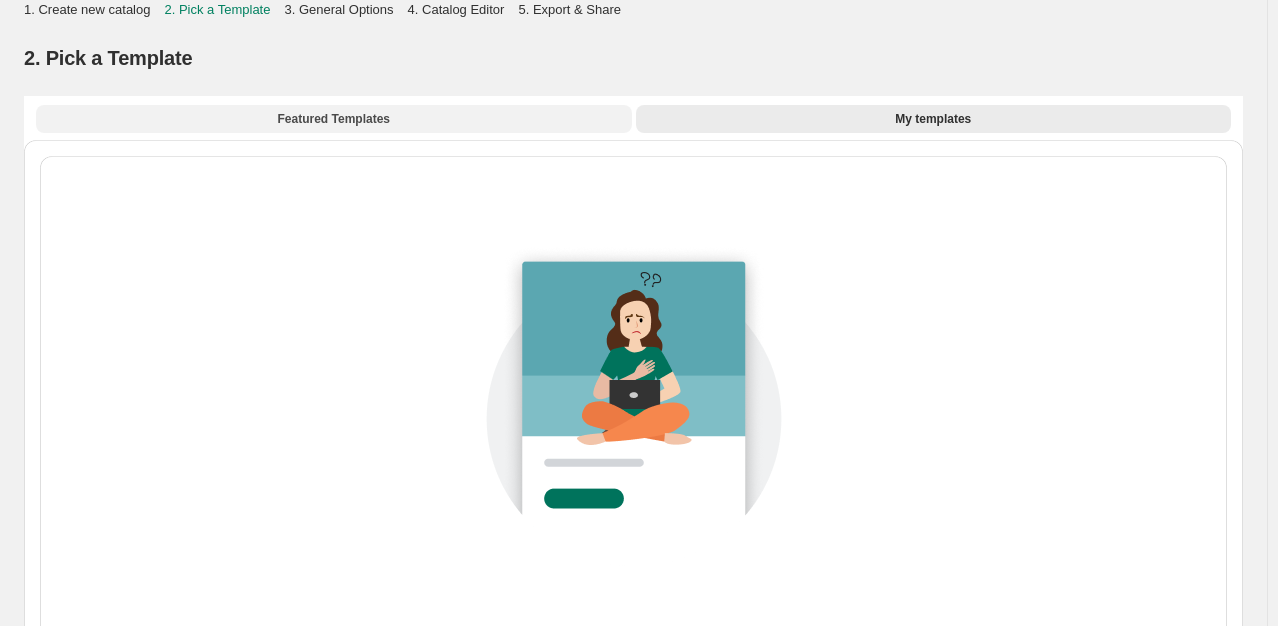 click on "Featured Templates" at bounding box center (334, 119) 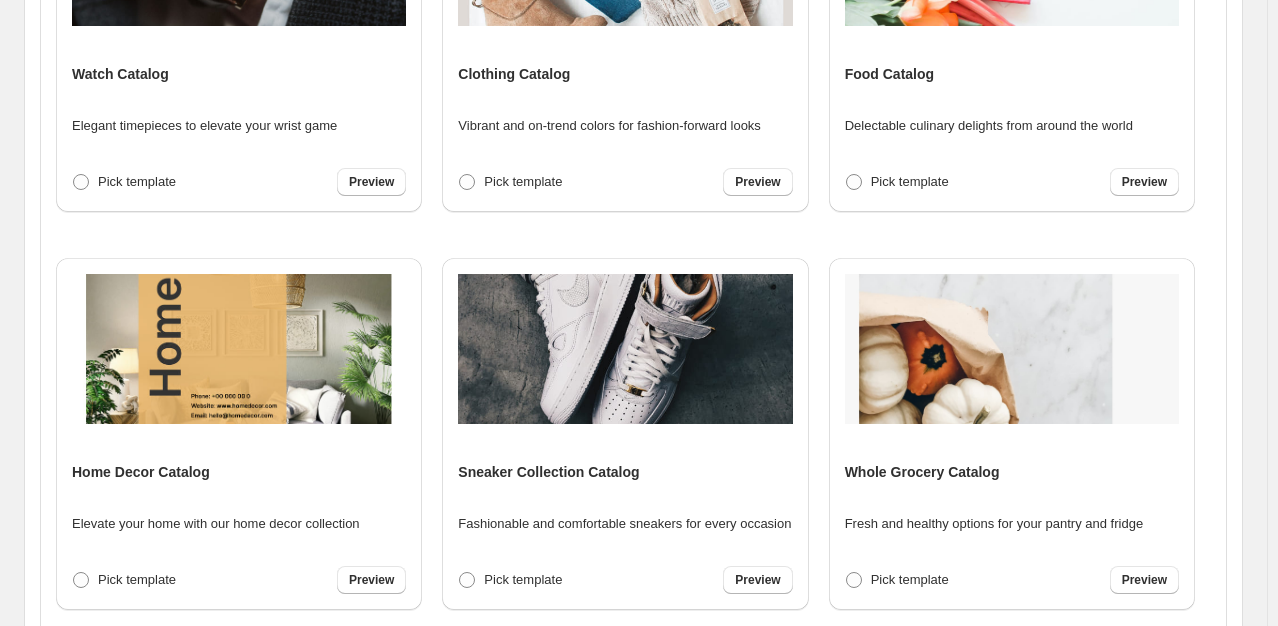scroll, scrollTop: 600, scrollLeft: 0, axis: vertical 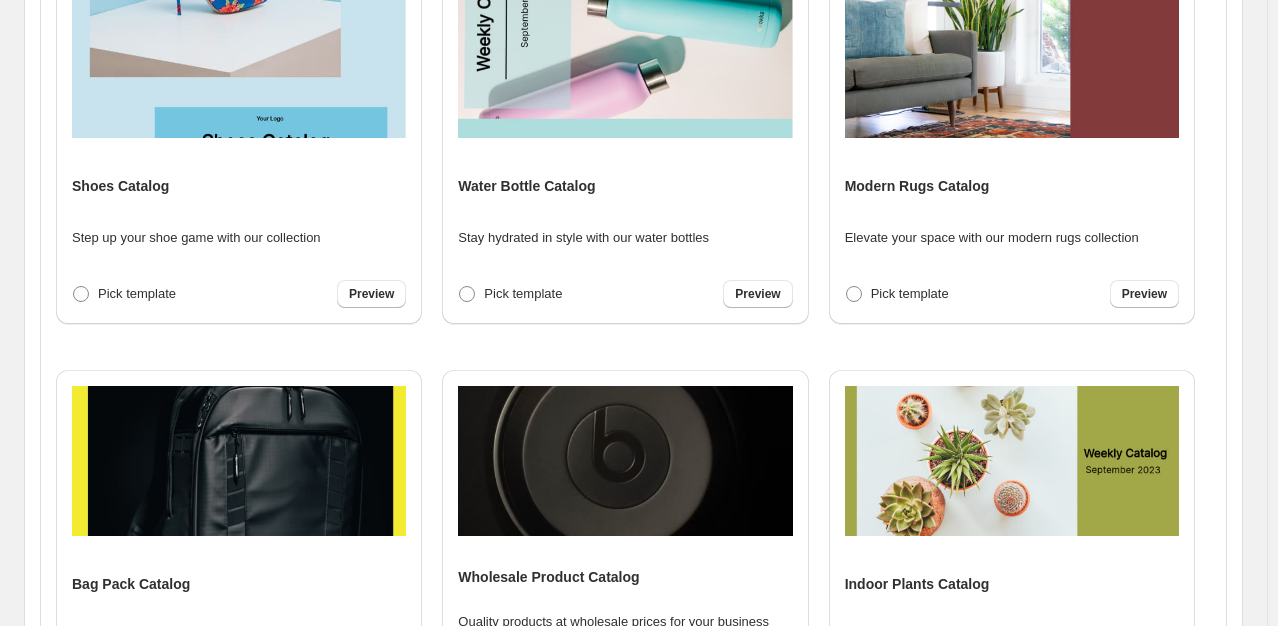 click at bounding box center [1012, 461] 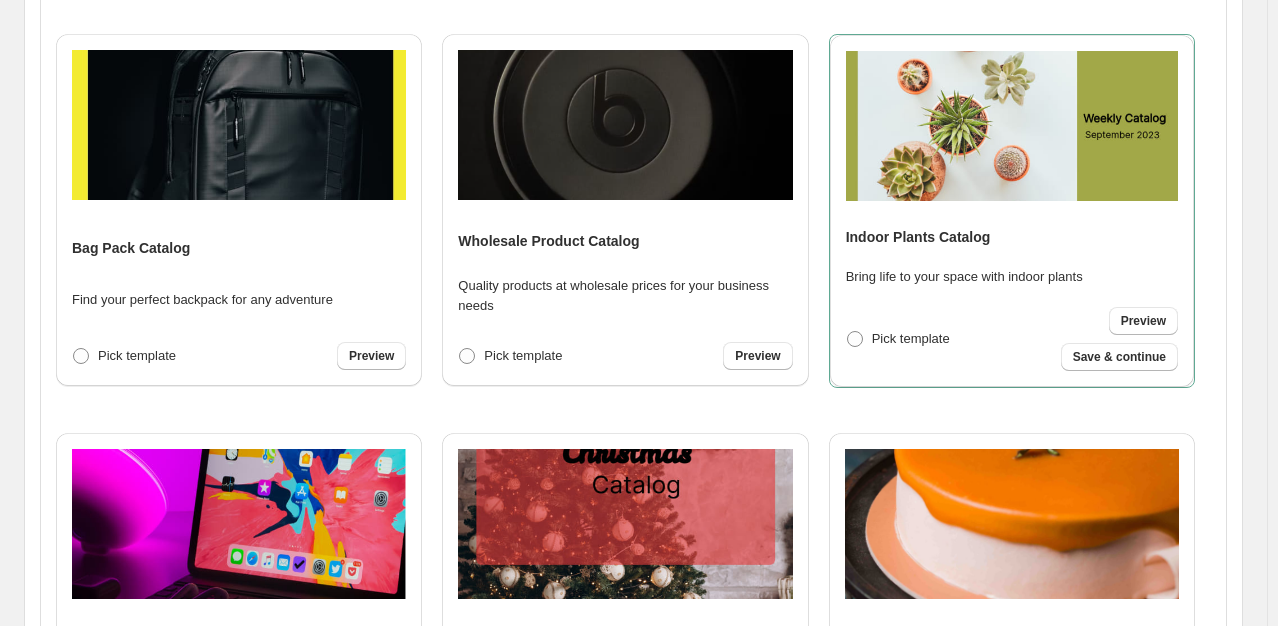 scroll, scrollTop: 2212, scrollLeft: 0, axis: vertical 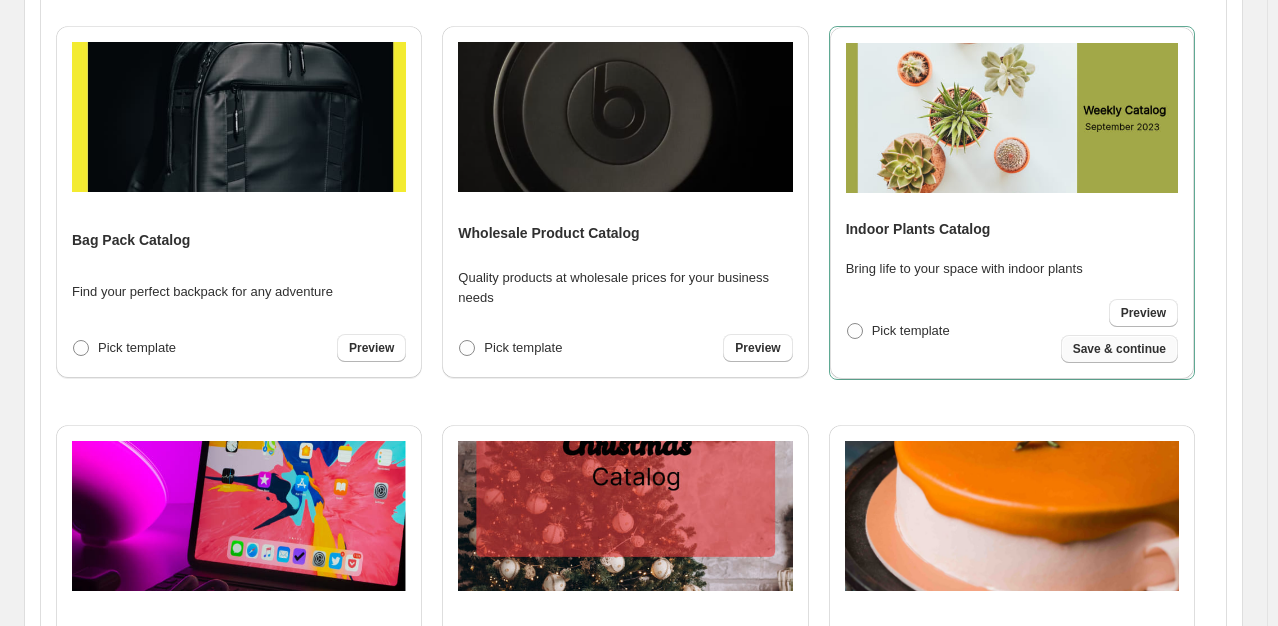 click on "Save & continue" at bounding box center (1119, 349) 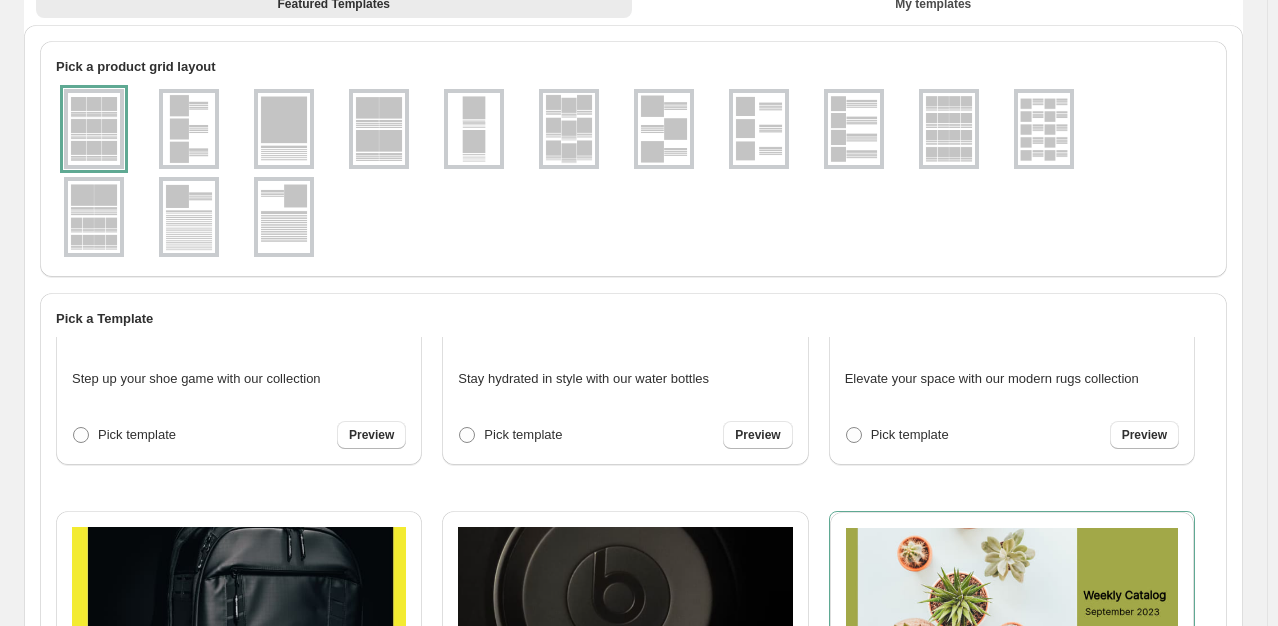 select on "**********" 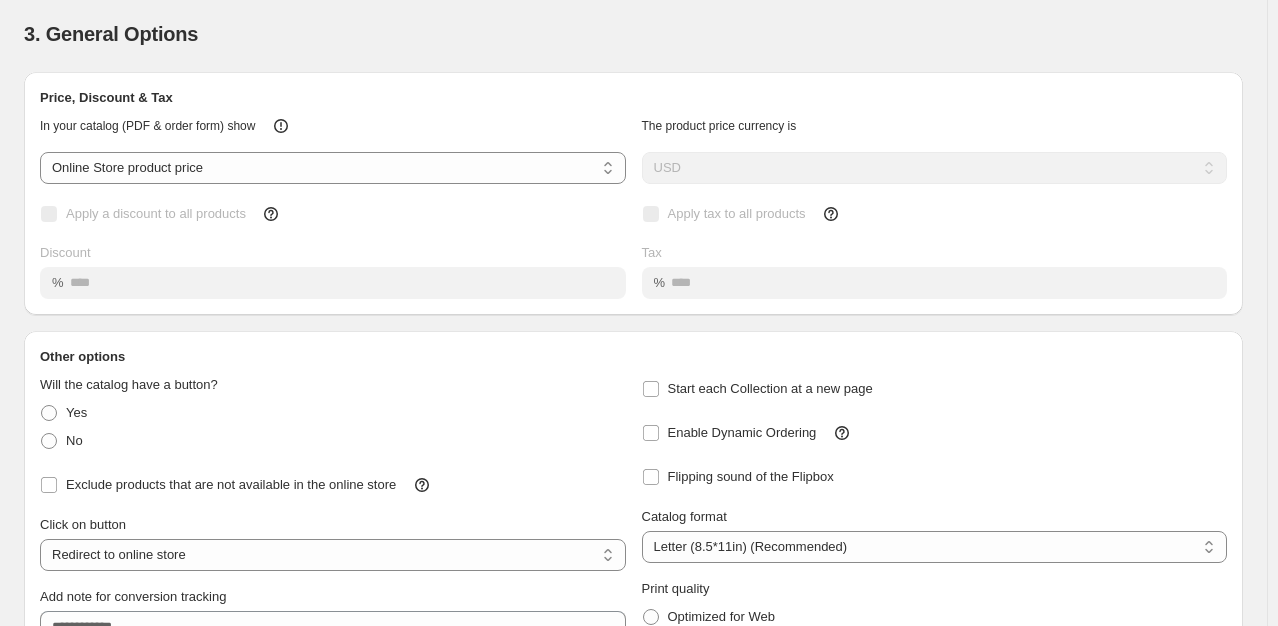 scroll, scrollTop: 0, scrollLeft: 0, axis: both 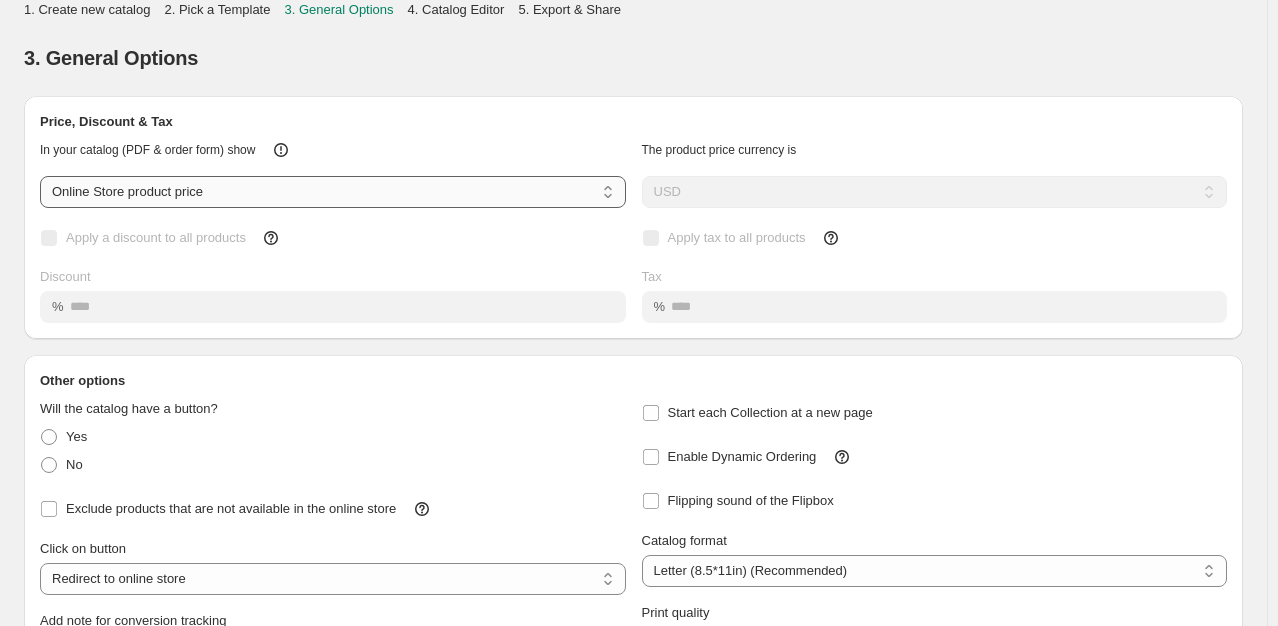 click on "**********" at bounding box center [333, 192] 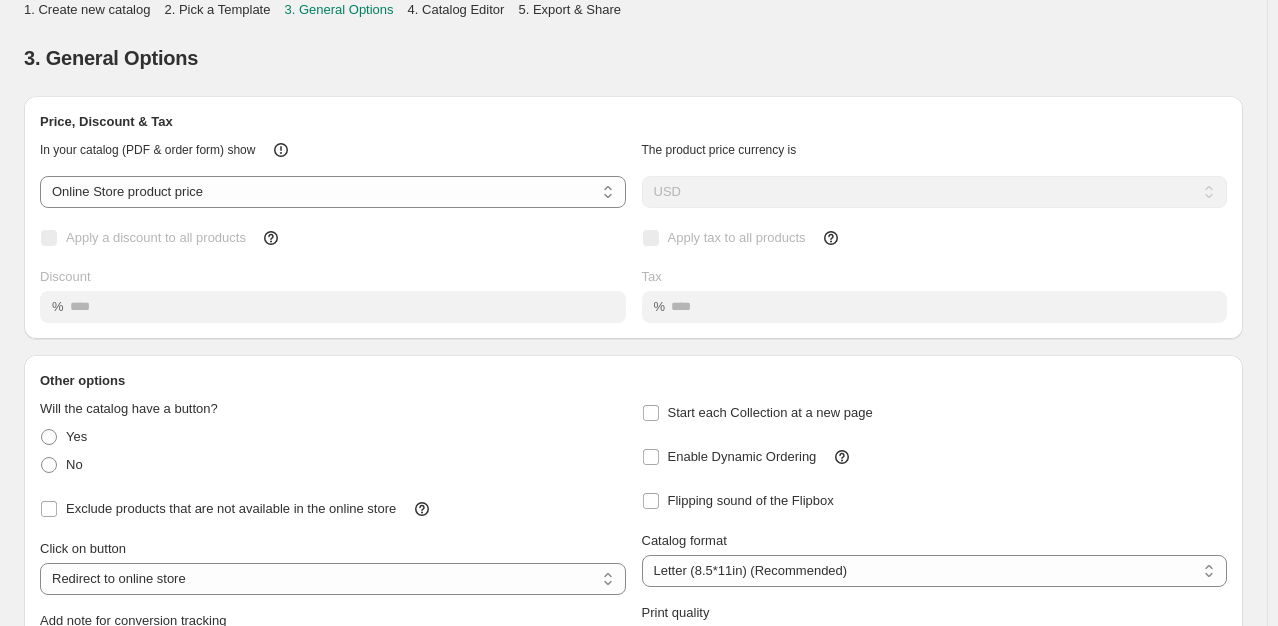 select on "****" 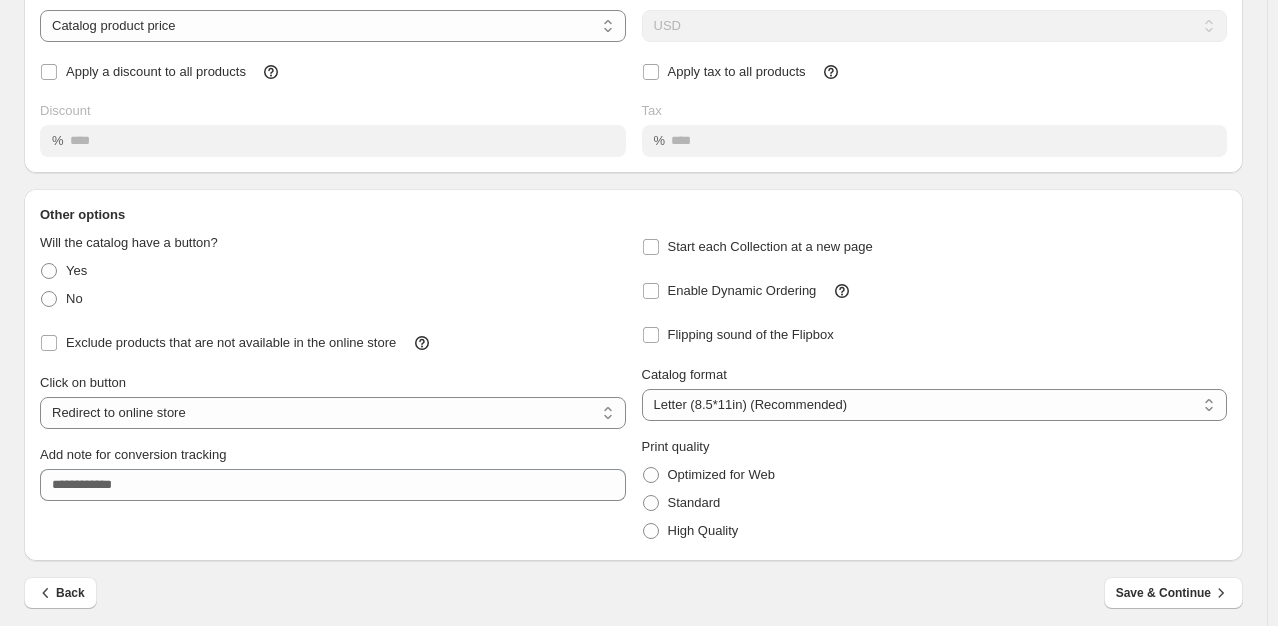 scroll, scrollTop: 175, scrollLeft: 0, axis: vertical 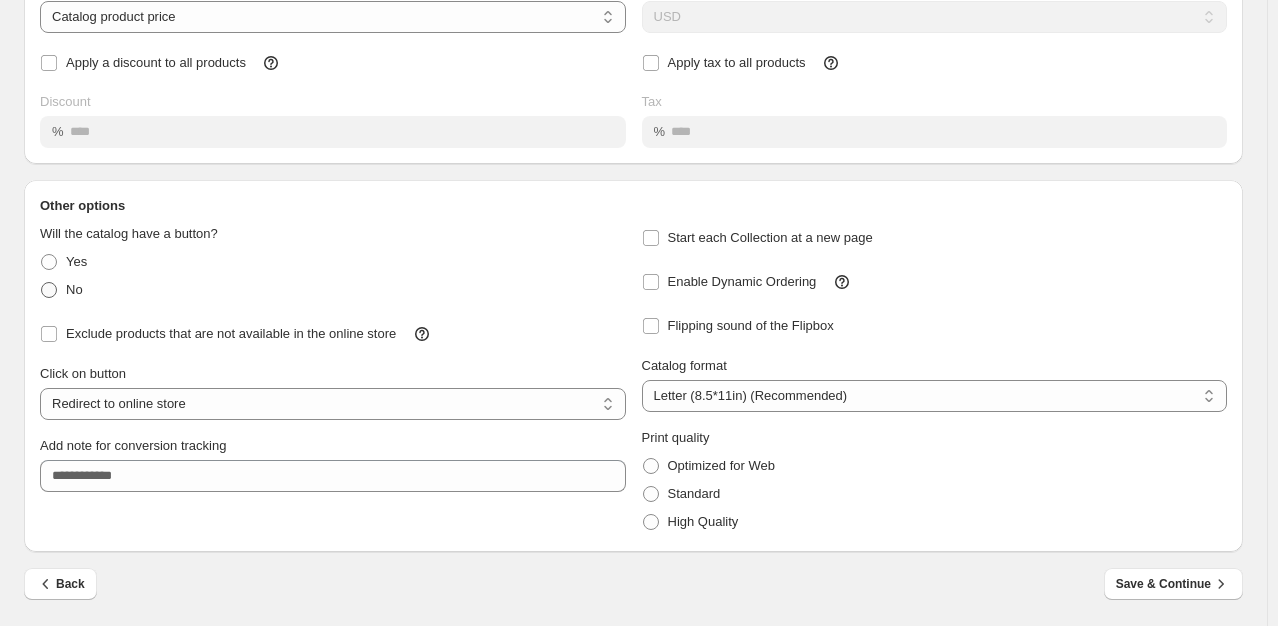 click at bounding box center [49, 290] 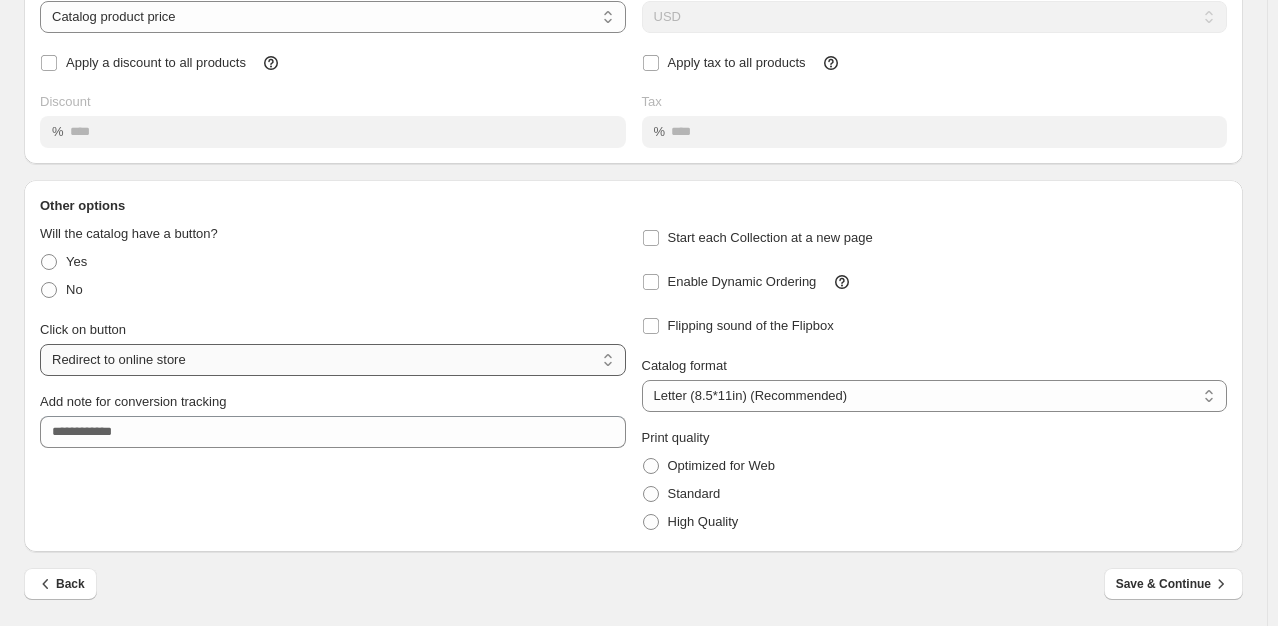 click on "**********" at bounding box center (333, 360) 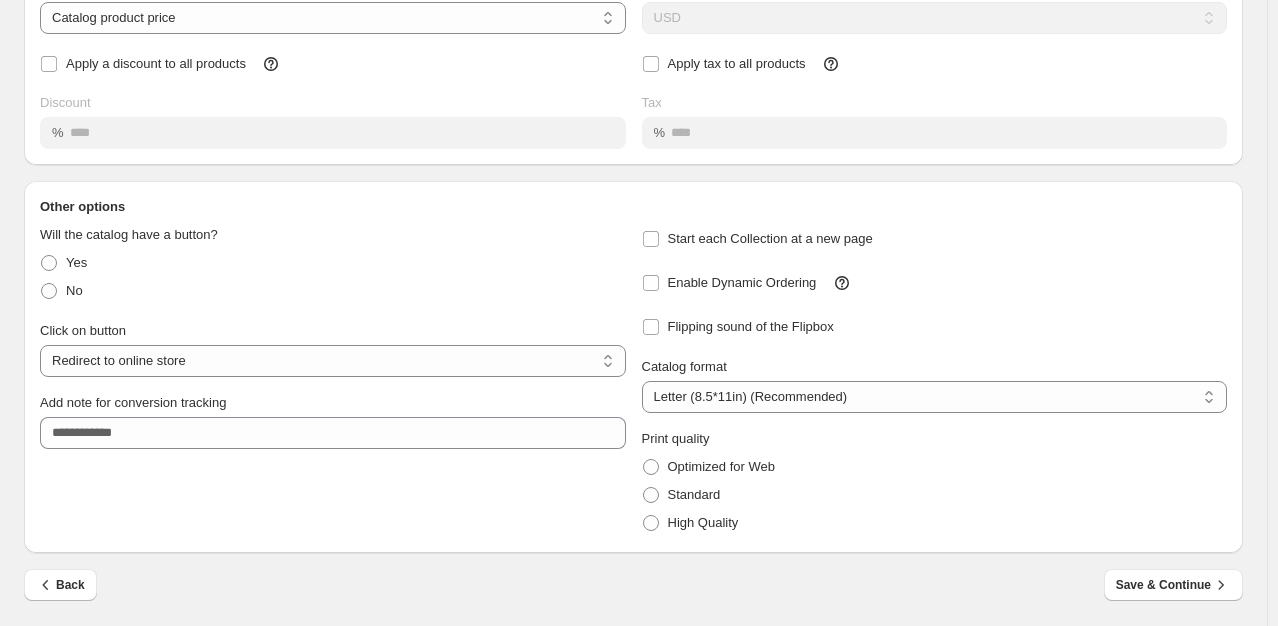 scroll, scrollTop: 175, scrollLeft: 0, axis: vertical 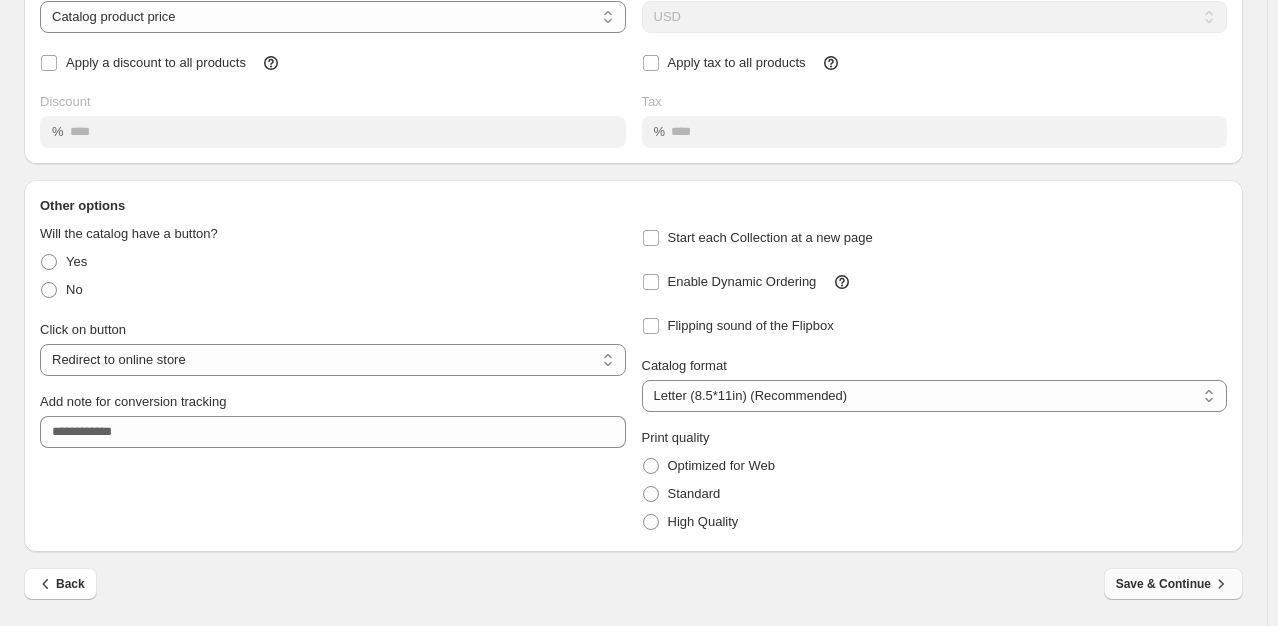 click on "Save & Continue" at bounding box center [1173, 584] 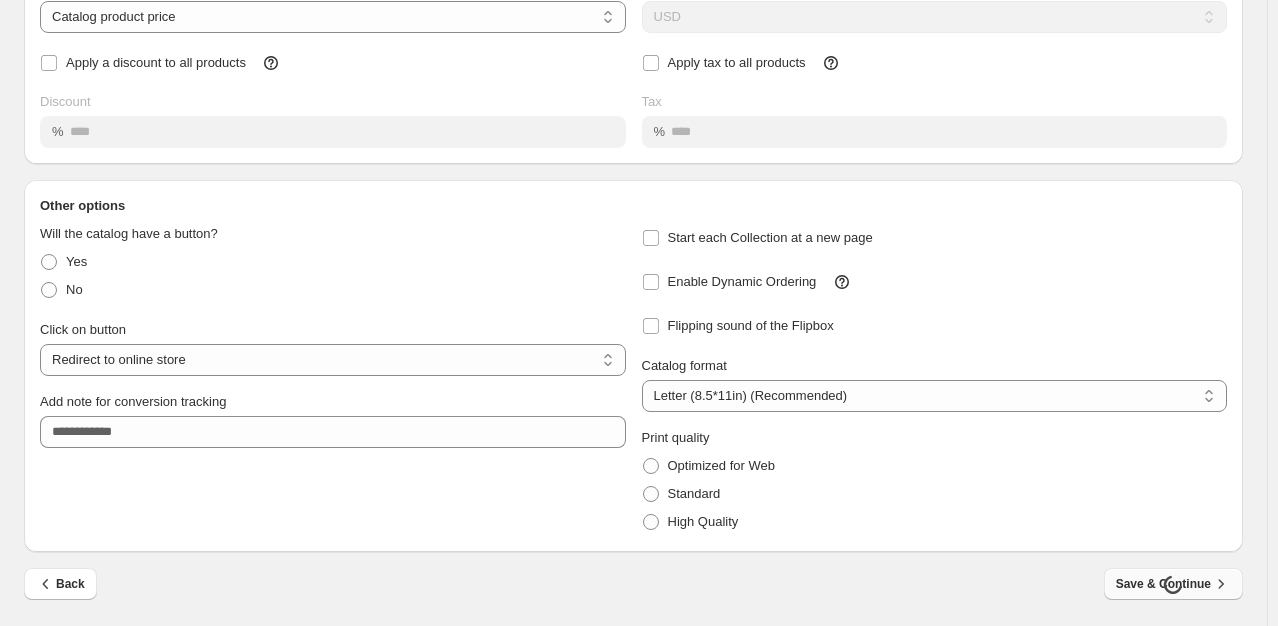 scroll, scrollTop: 0, scrollLeft: 0, axis: both 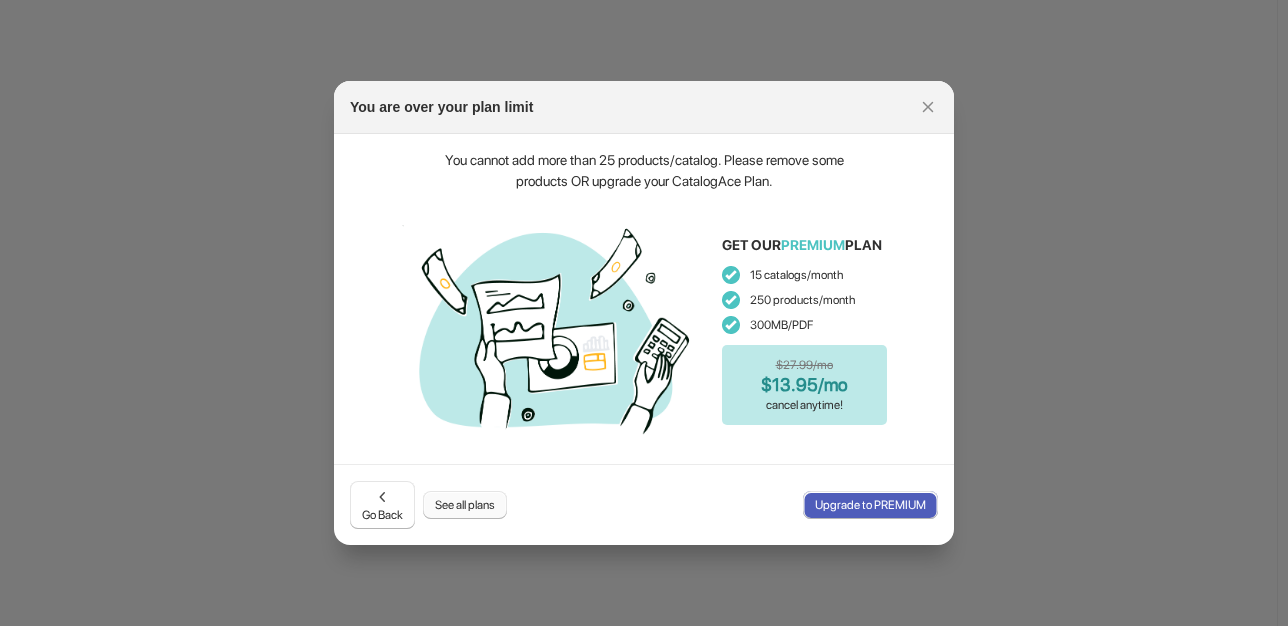 click on "See all plans" at bounding box center (465, 505) 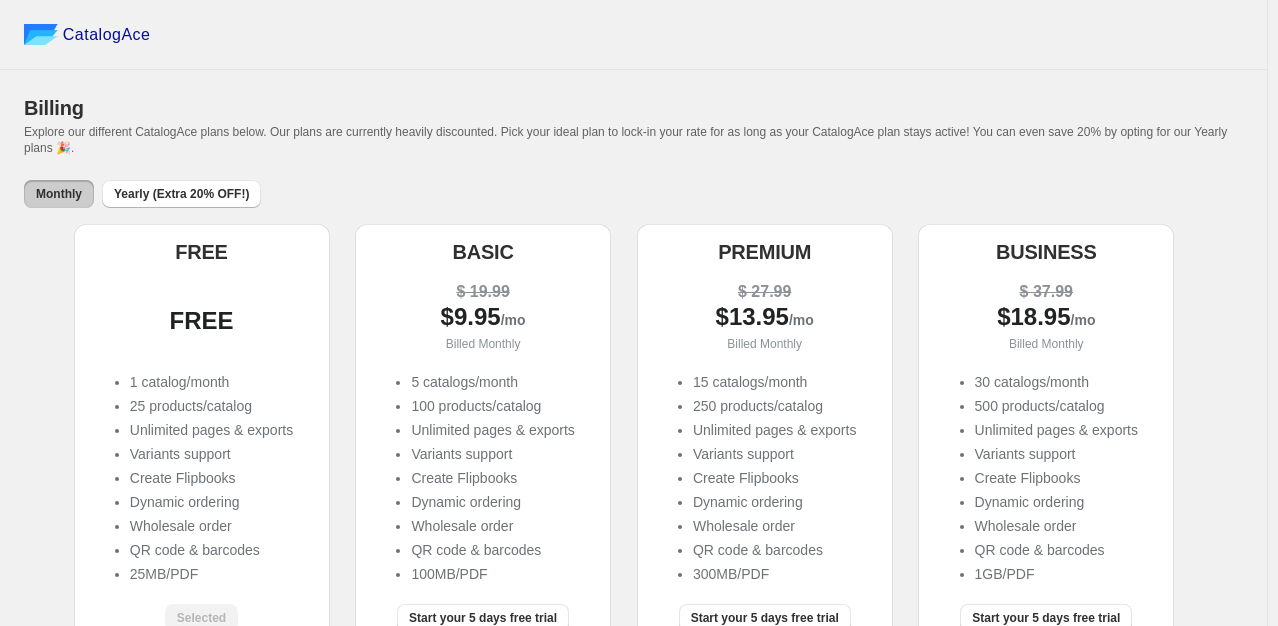 click on "Unlimited pages & exports" at bounding box center (211, 430) 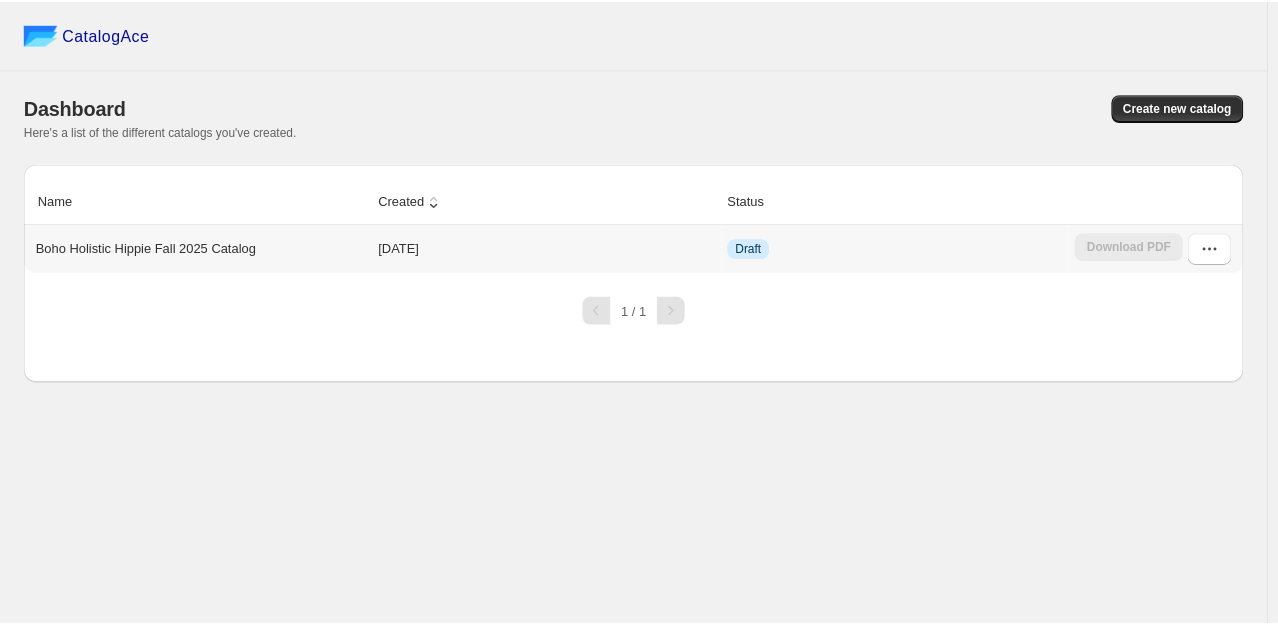 scroll, scrollTop: 0, scrollLeft: 0, axis: both 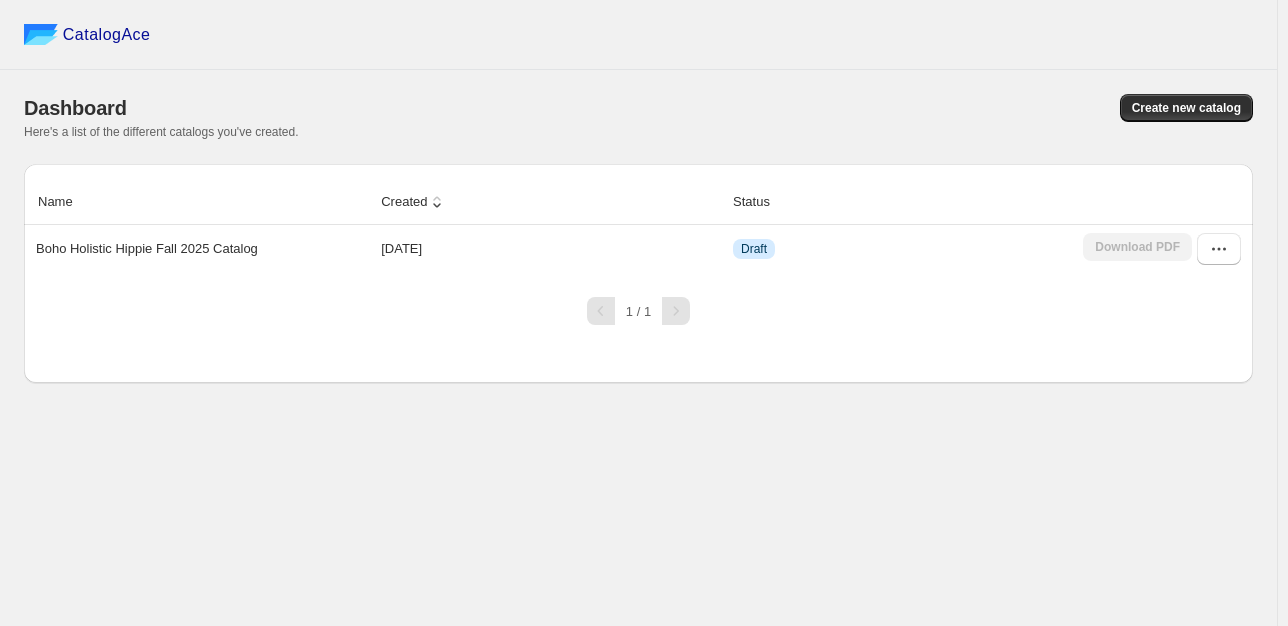 click on "Here's a list of the different catalogs you've created." at bounding box center (638, 132) 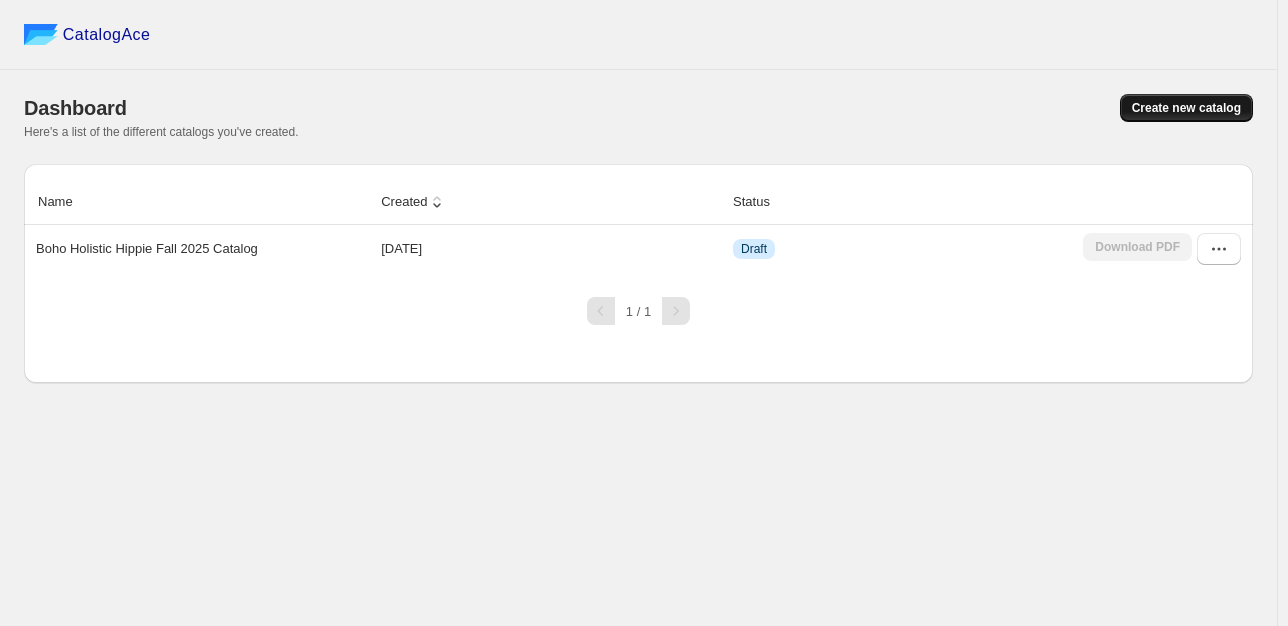 click on "Create new catalog" at bounding box center [1186, 108] 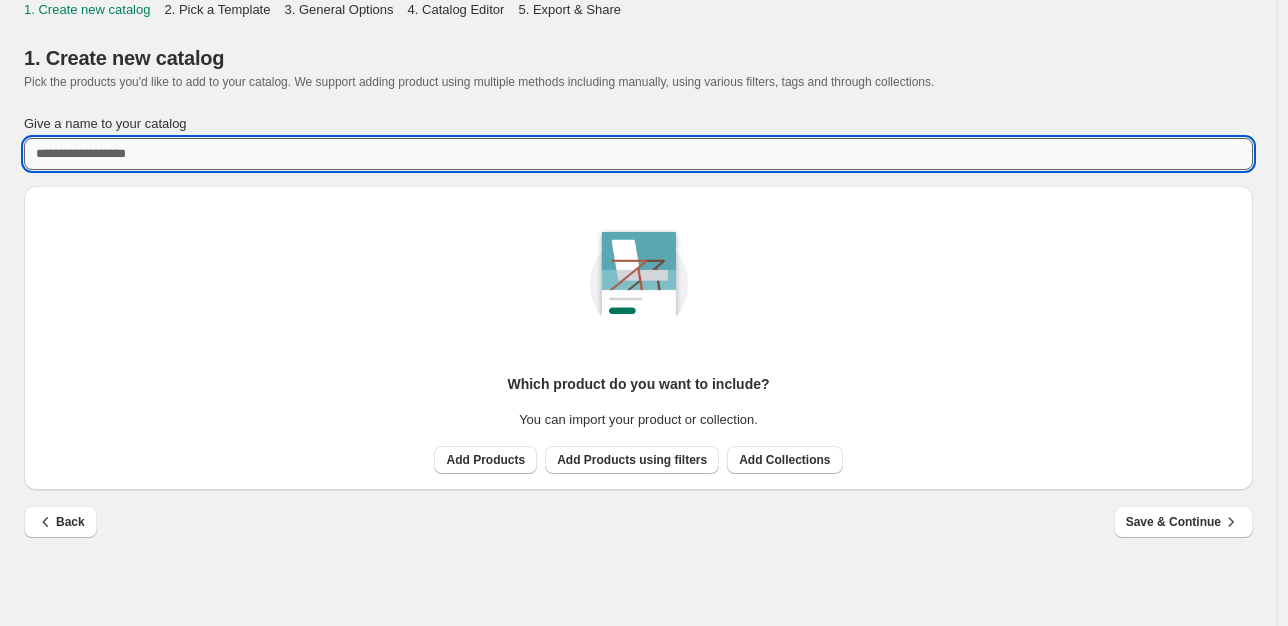 click on "Give a name to your catalog" at bounding box center (638, 154) 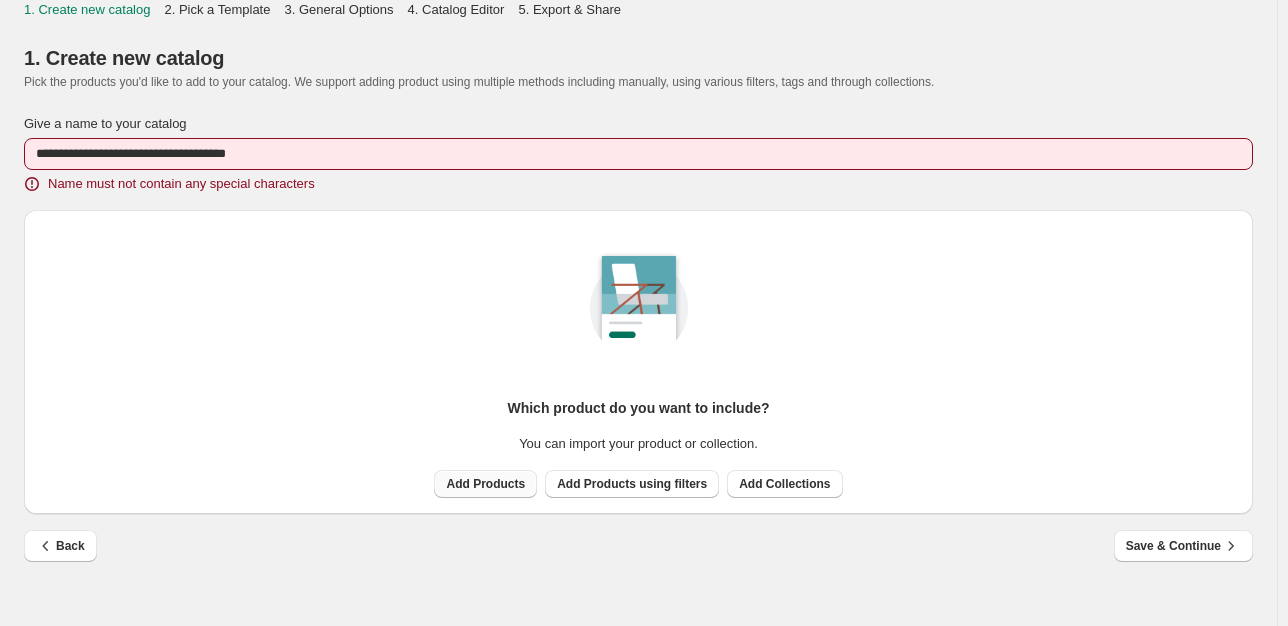 click on "Which product do you want to include? You can import your product or collection. Add Products Add Products using filters Add Collections" at bounding box center (638, 354) 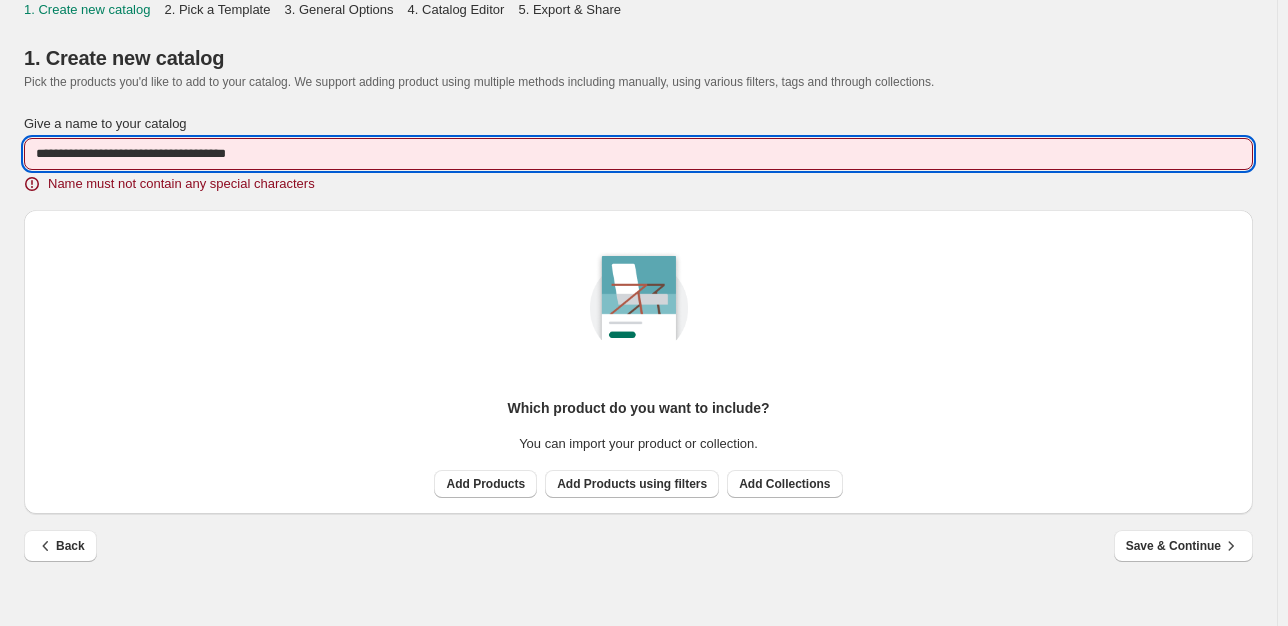 drag, startPoint x: 192, startPoint y: 162, endPoint x: 152, endPoint y: 154, distance: 40.792156 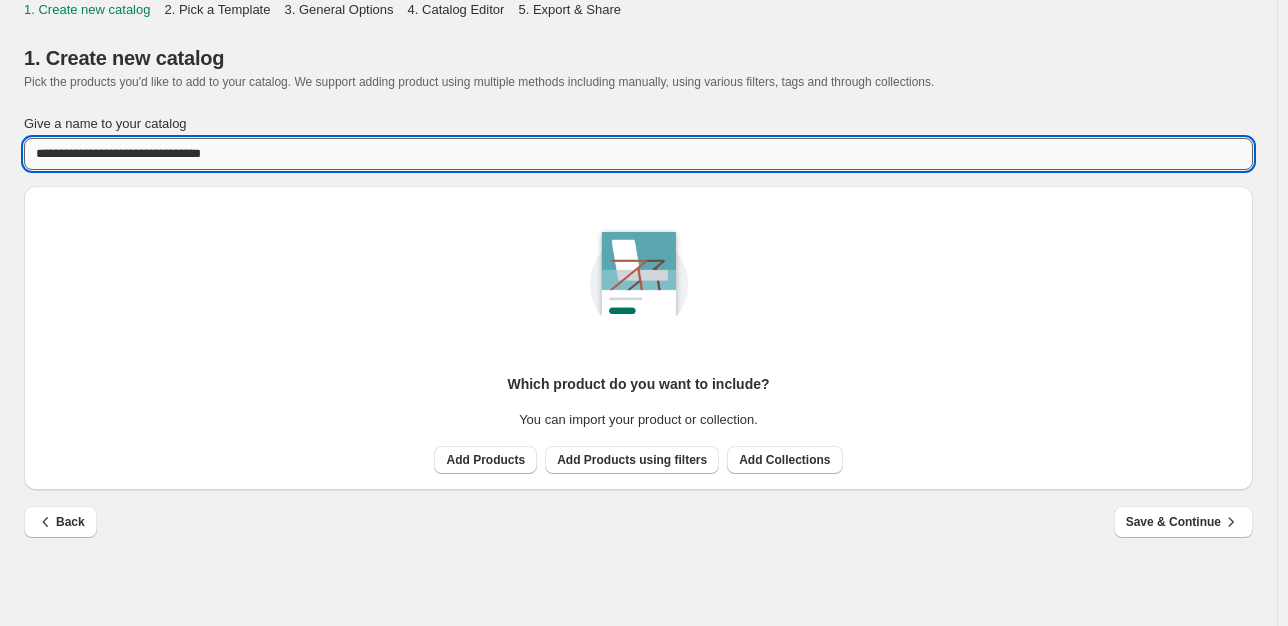 click on "**********" at bounding box center (638, 154) 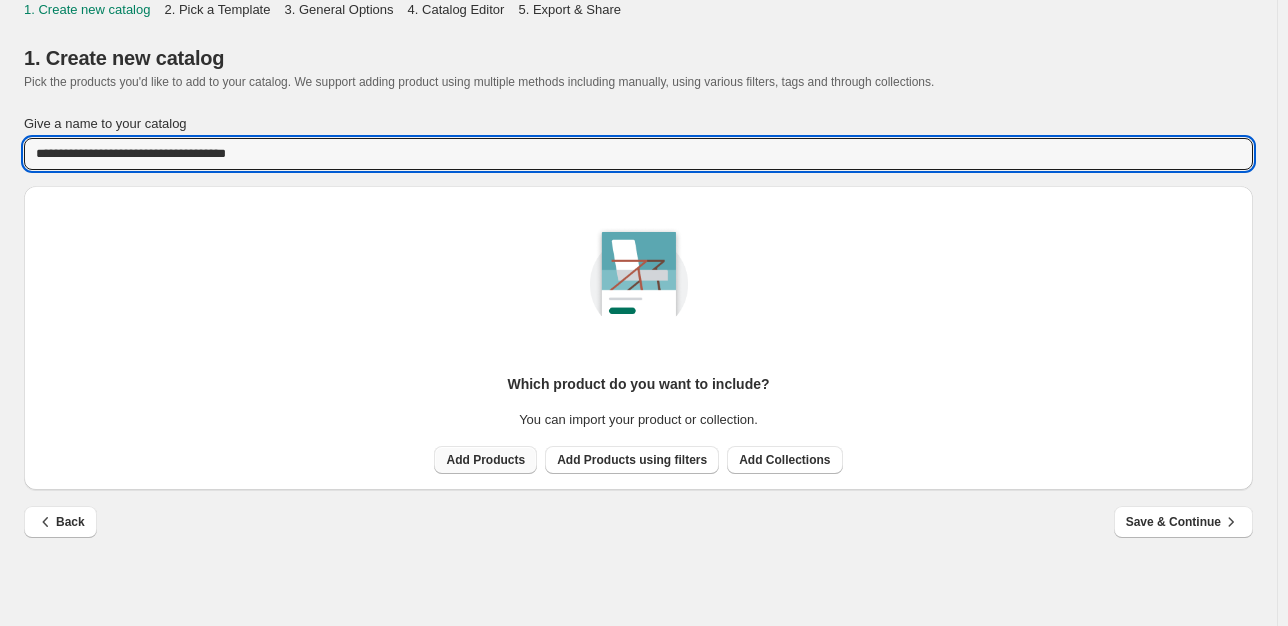 type on "**********" 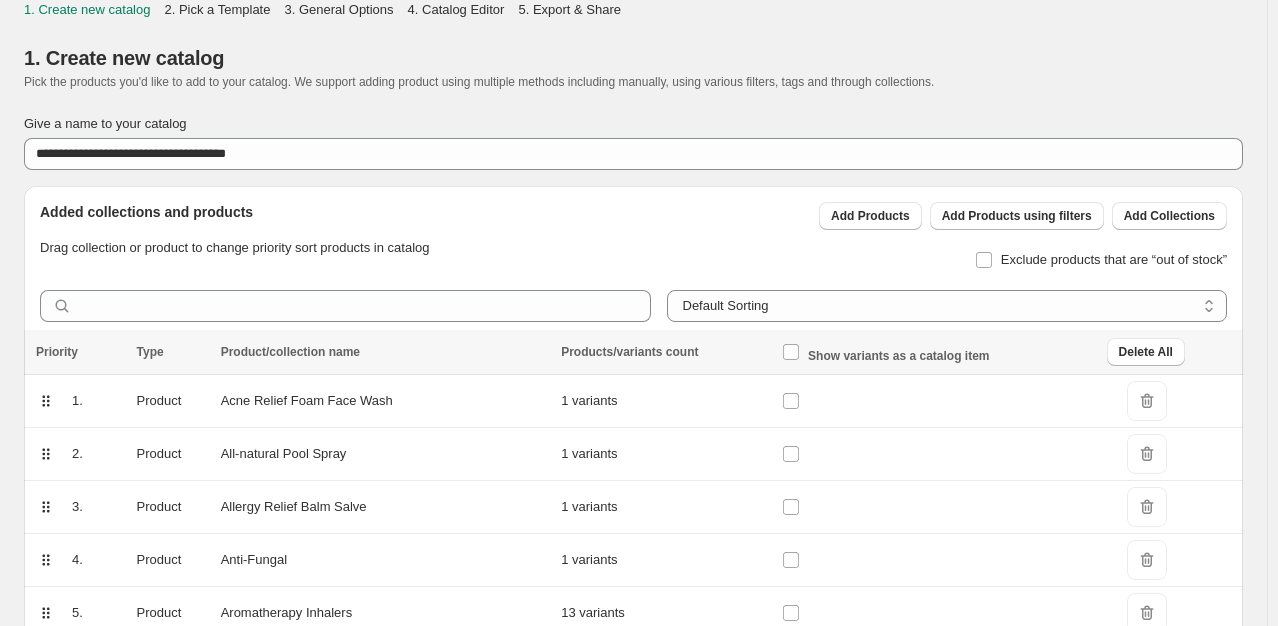 click on "**********" at bounding box center (633, 896) 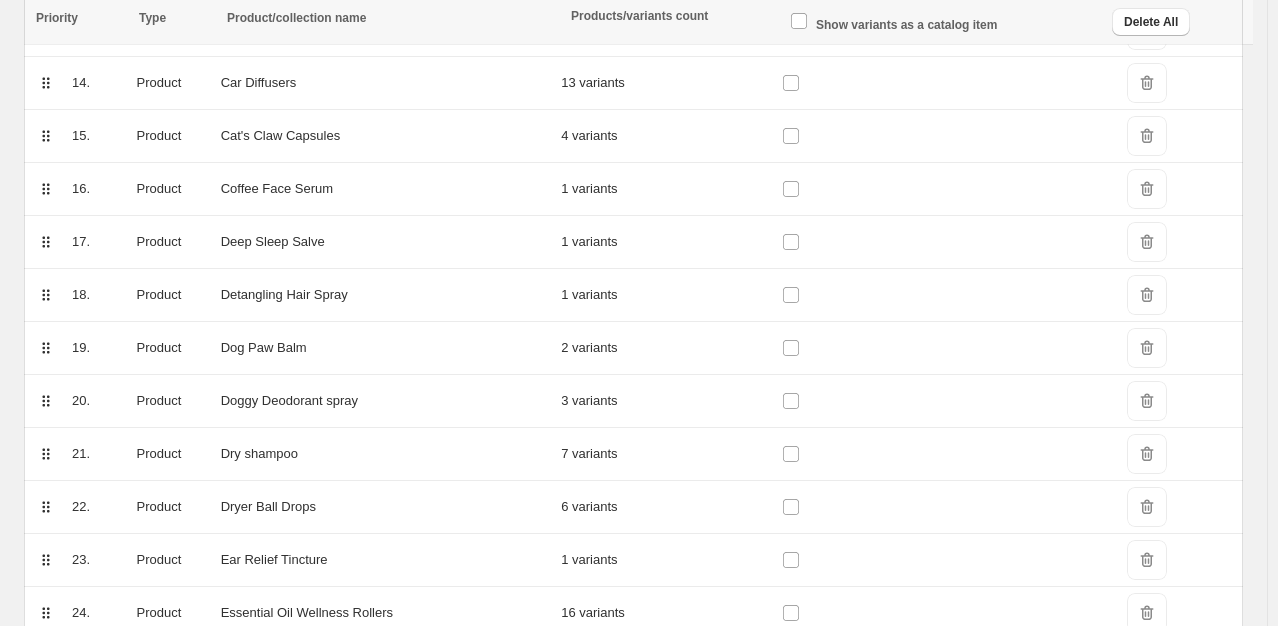 scroll, scrollTop: 1143, scrollLeft: 0, axis: vertical 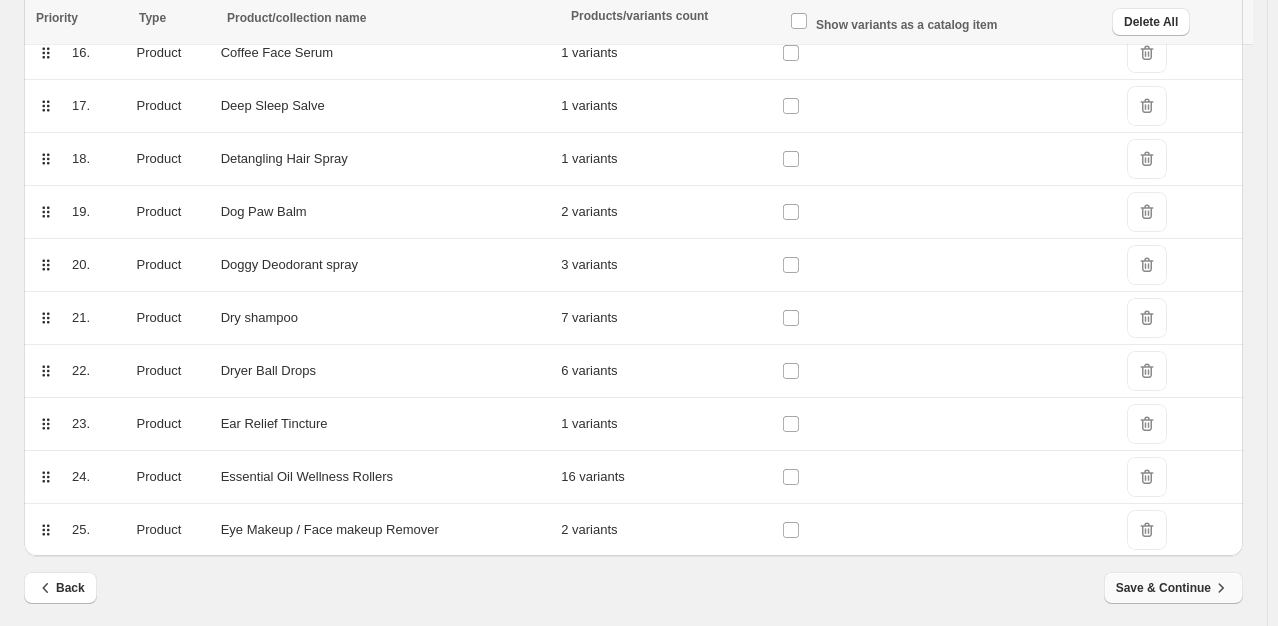 click on "Save & Continue" at bounding box center (1173, 588) 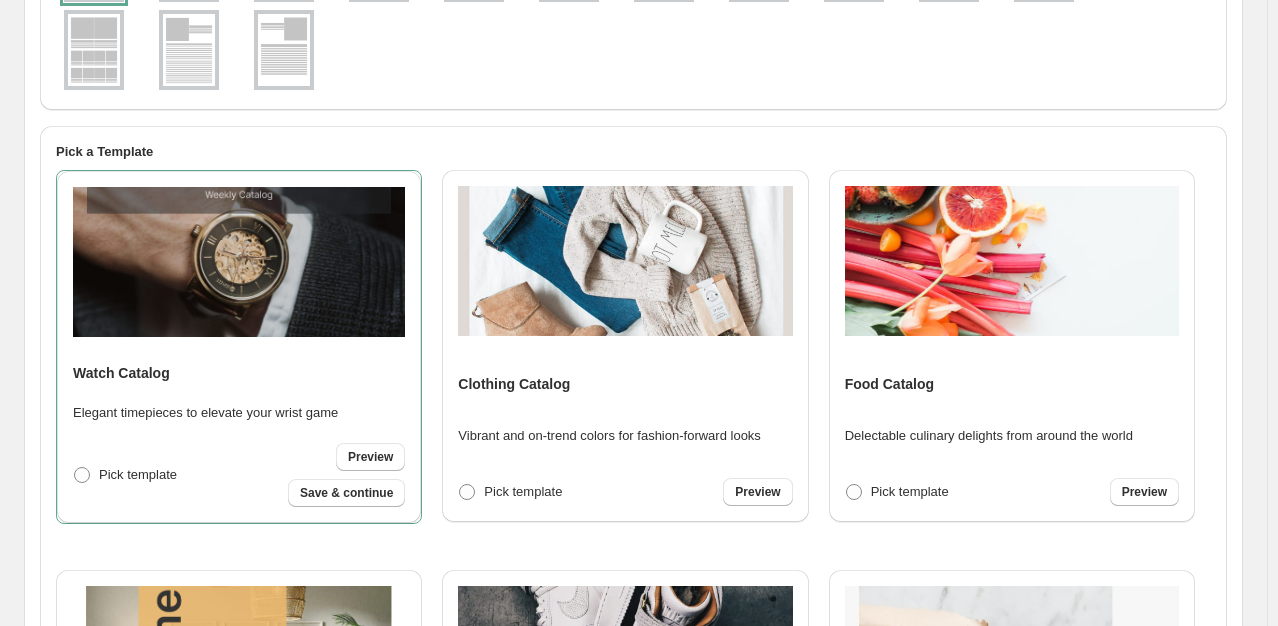 scroll, scrollTop: 0, scrollLeft: 0, axis: both 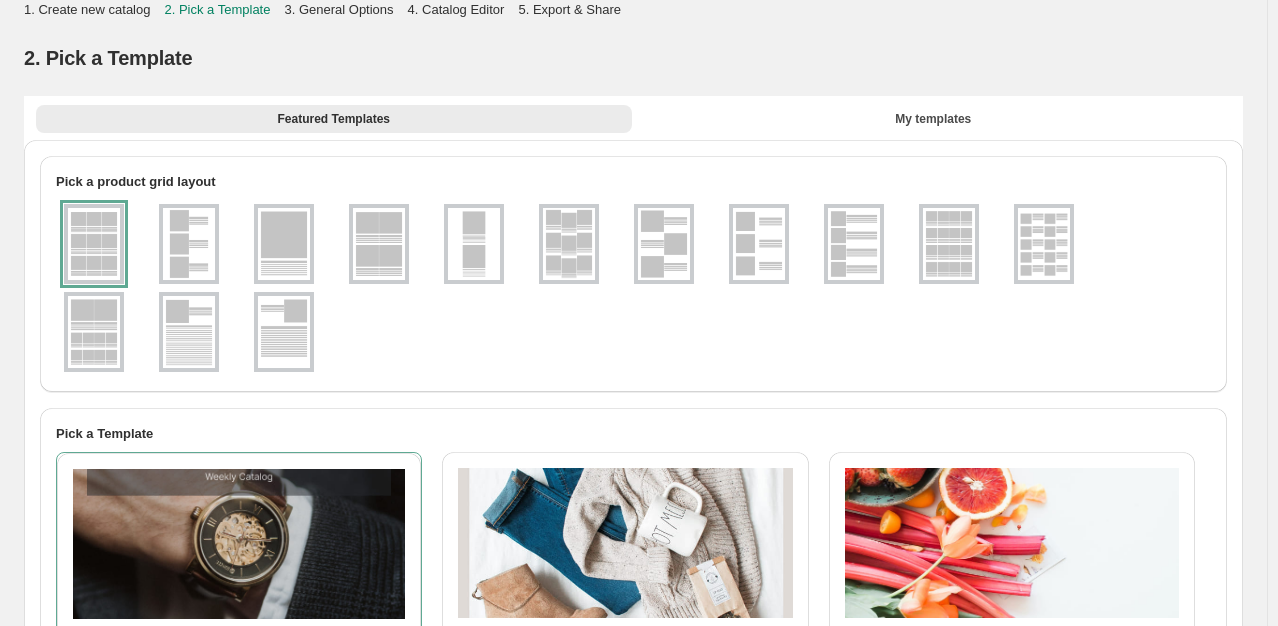 click at bounding box center [633, 288] 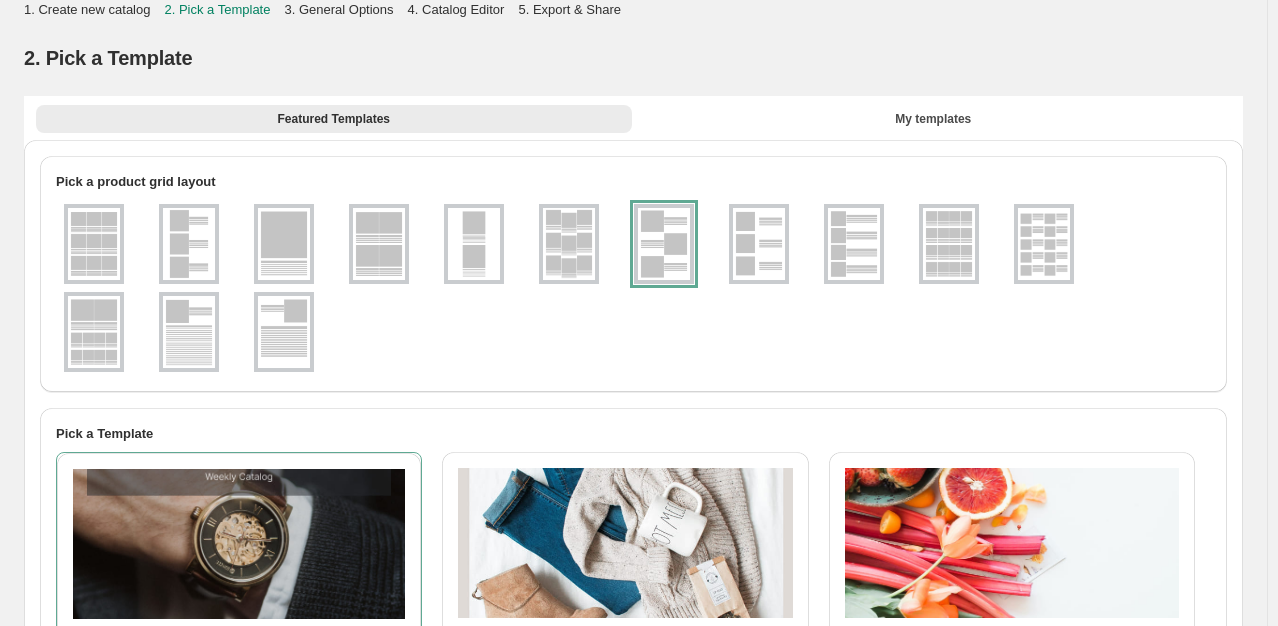 scroll, scrollTop: 548, scrollLeft: 0, axis: vertical 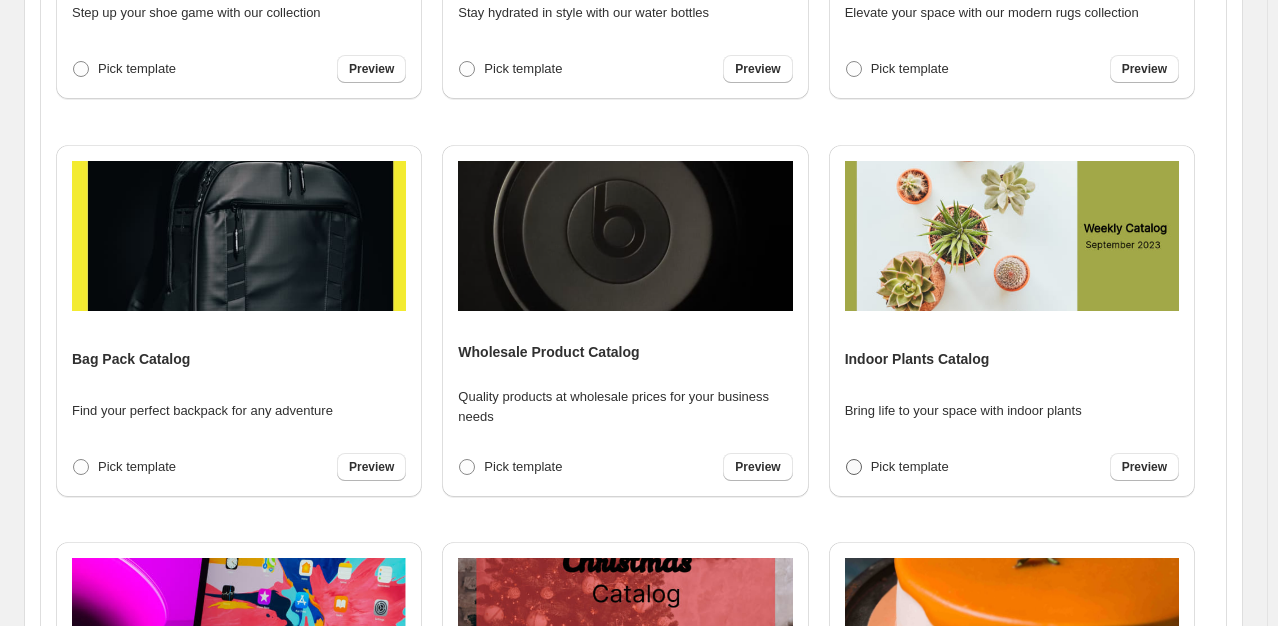 click on "Pick template" at bounding box center (910, 466) 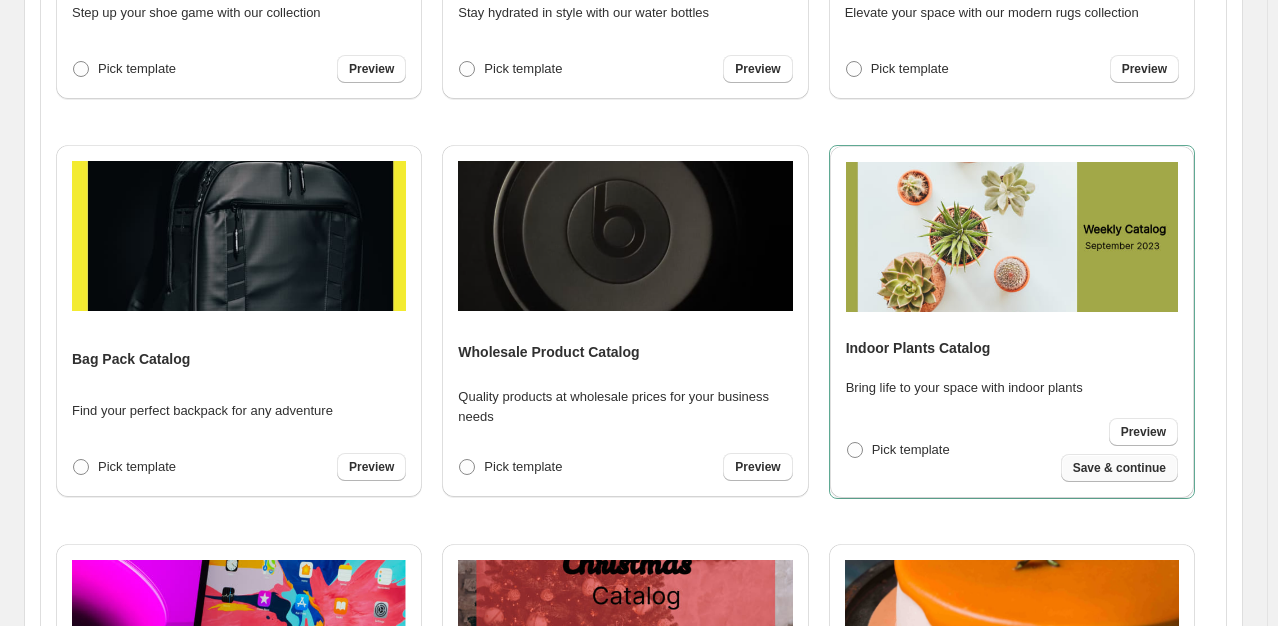 click on "Save & continue" at bounding box center (1119, 468) 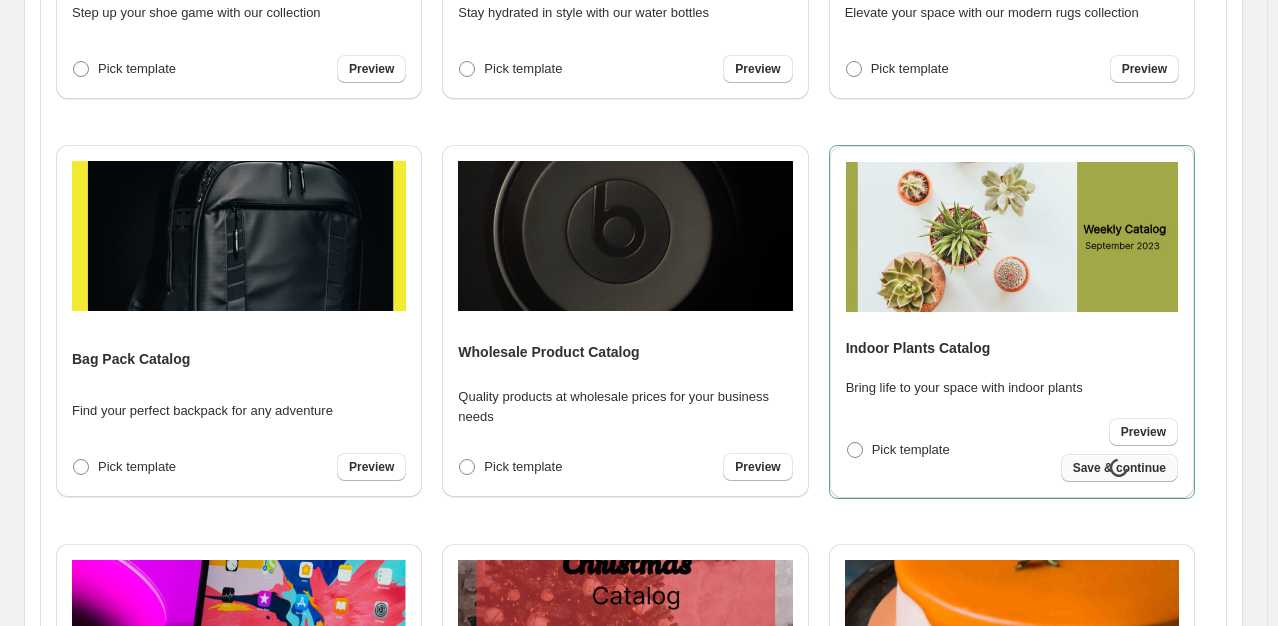 scroll, scrollTop: 115, scrollLeft: 0, axis: vertical 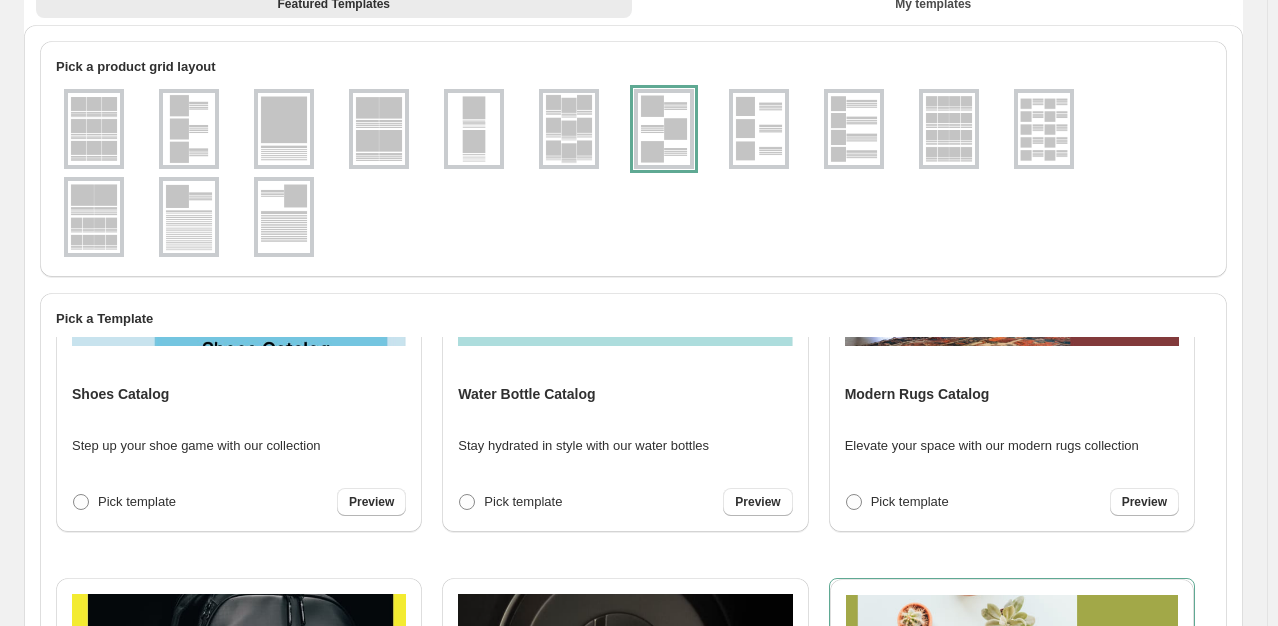 select on "**********" 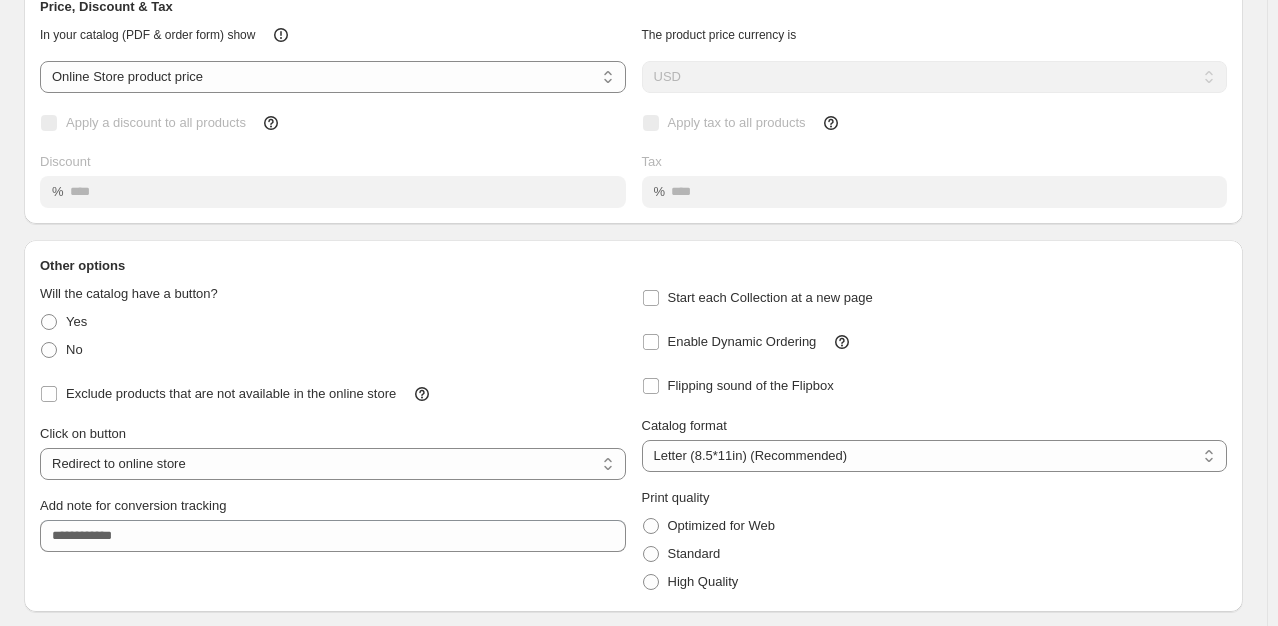 scroll, scrollTop: 0, scrollLeft: 0, axis: both 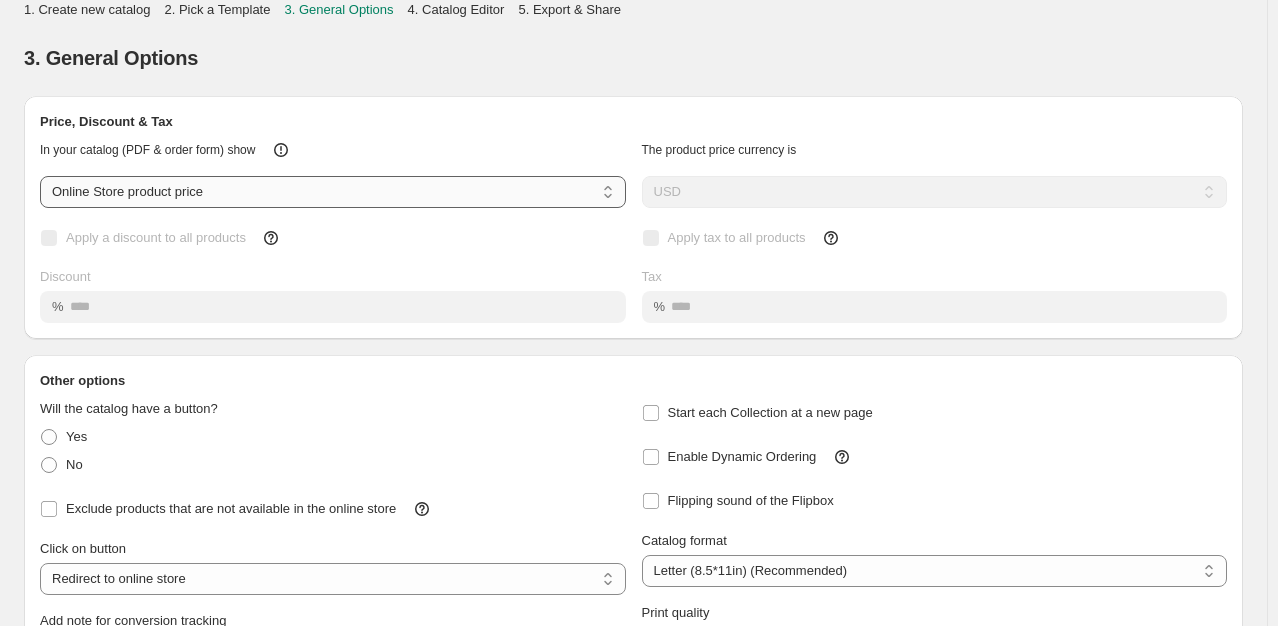 click on "**********" at bounding box center [333, 192] 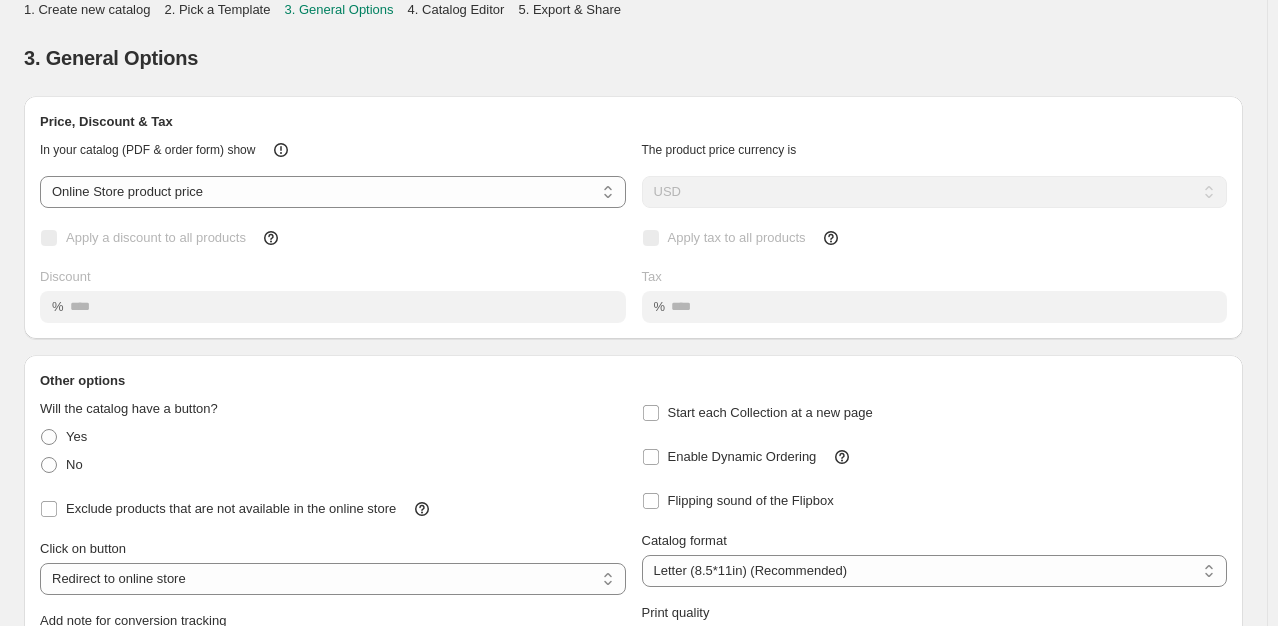 select on "****" 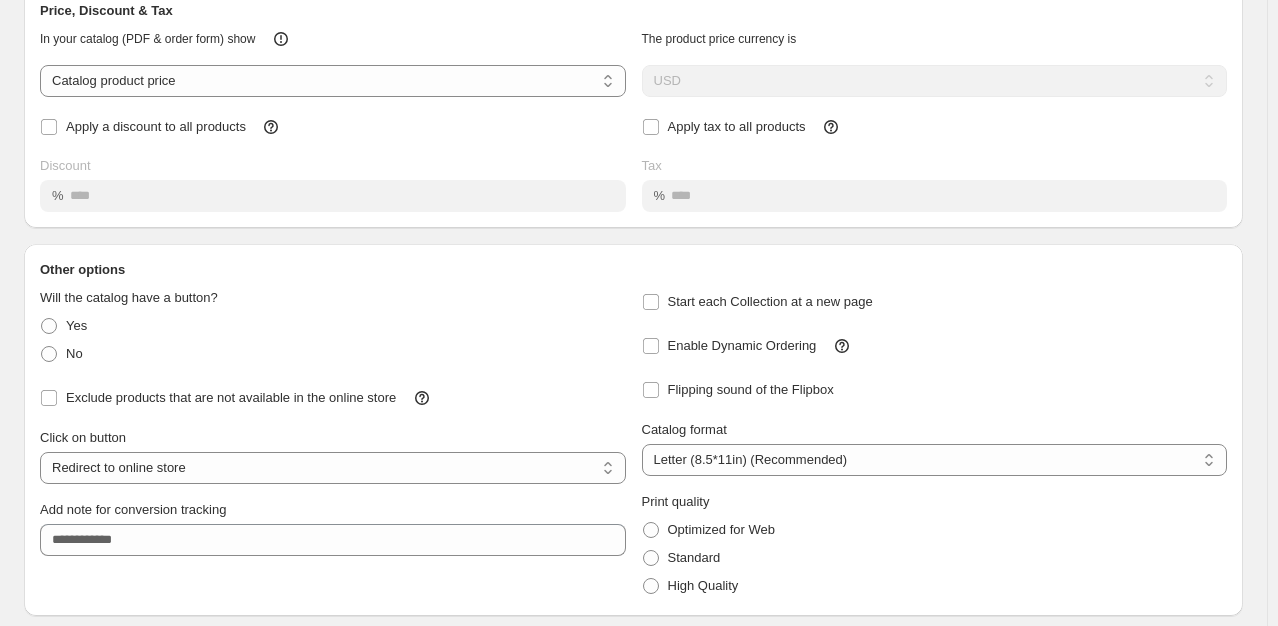scroll, scrollTop: 175, scrollLeft: 0, axis: vertical 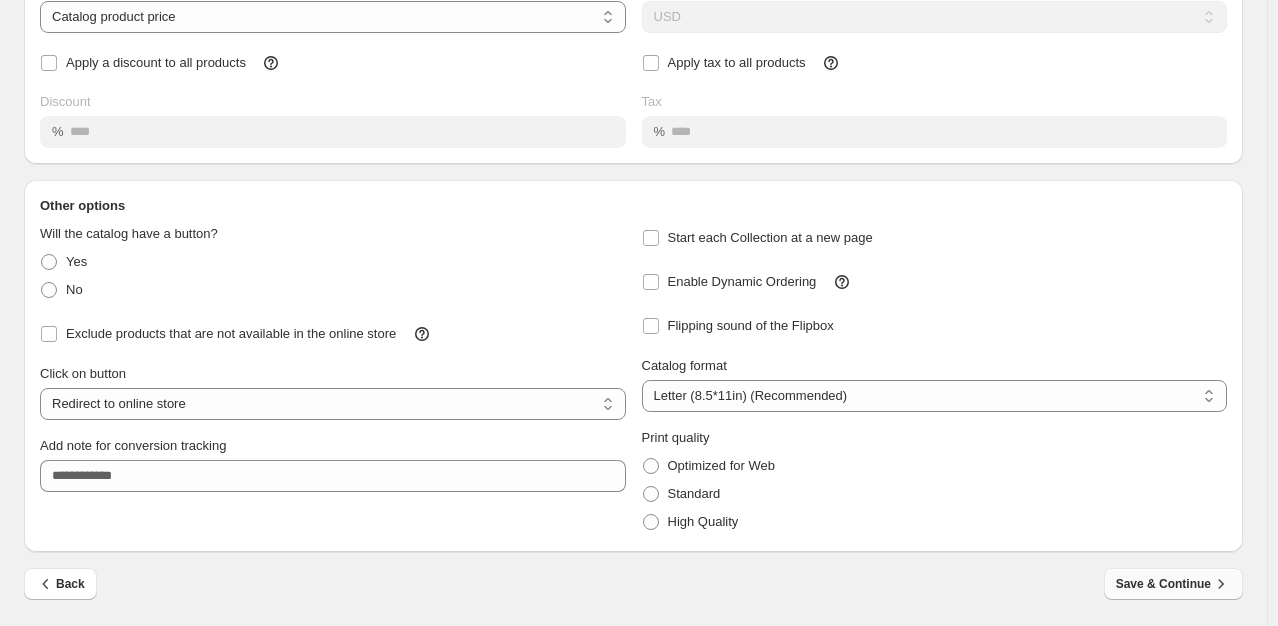 click on "Save & Continue" at bounding box center (1173, 584) 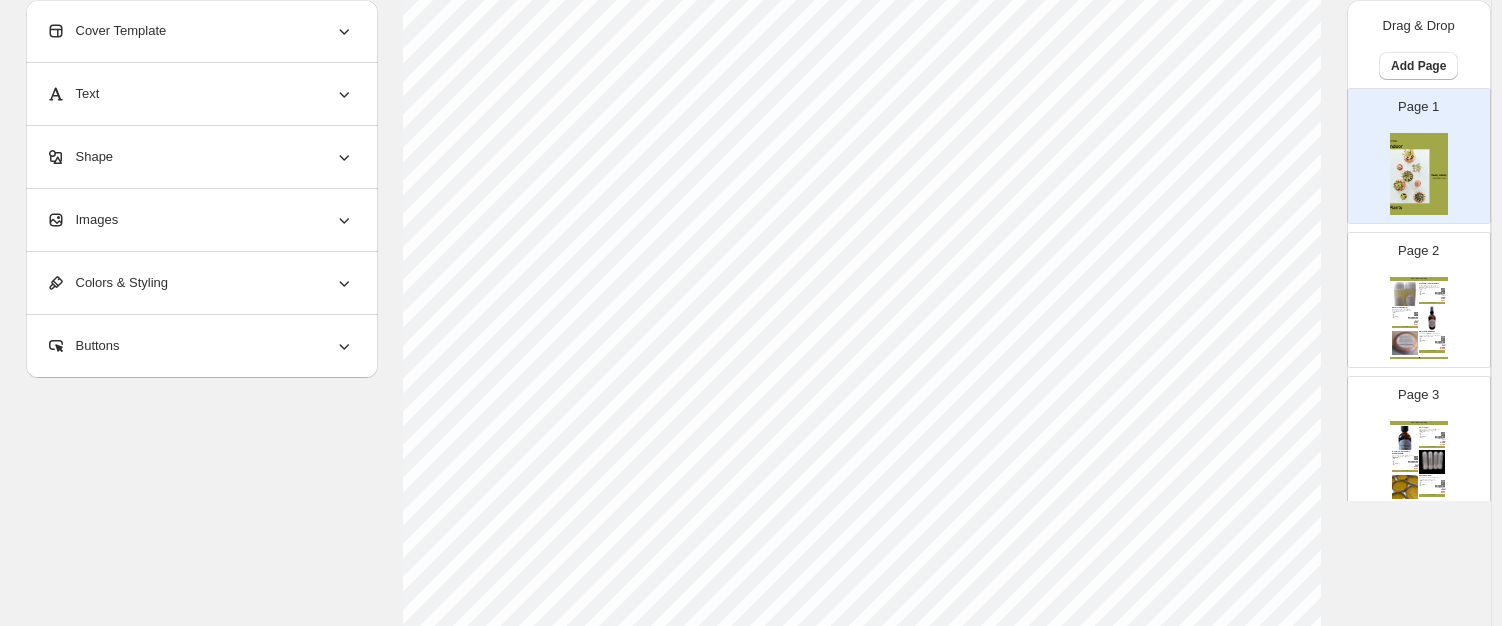 scroll, scrollTop: 325, scrollLeft: 0, axis: vertical 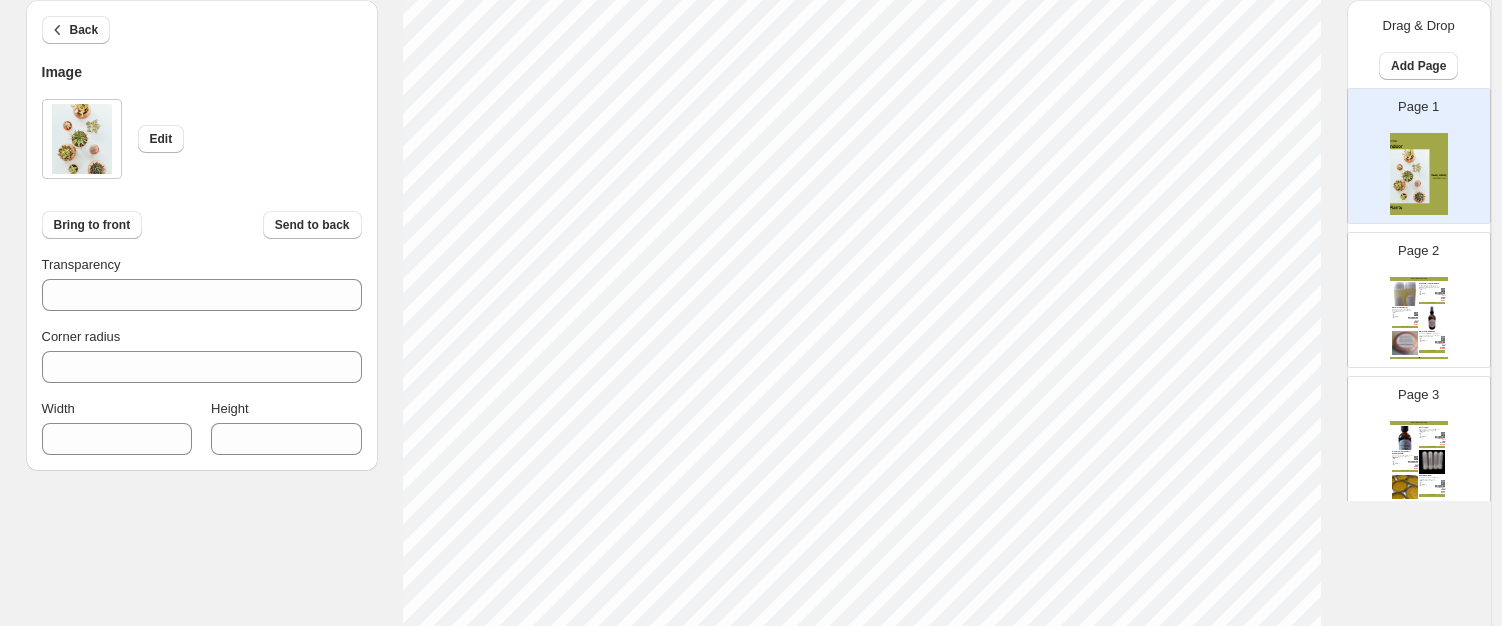 click on "Edit" at bounding box center (202, 139) 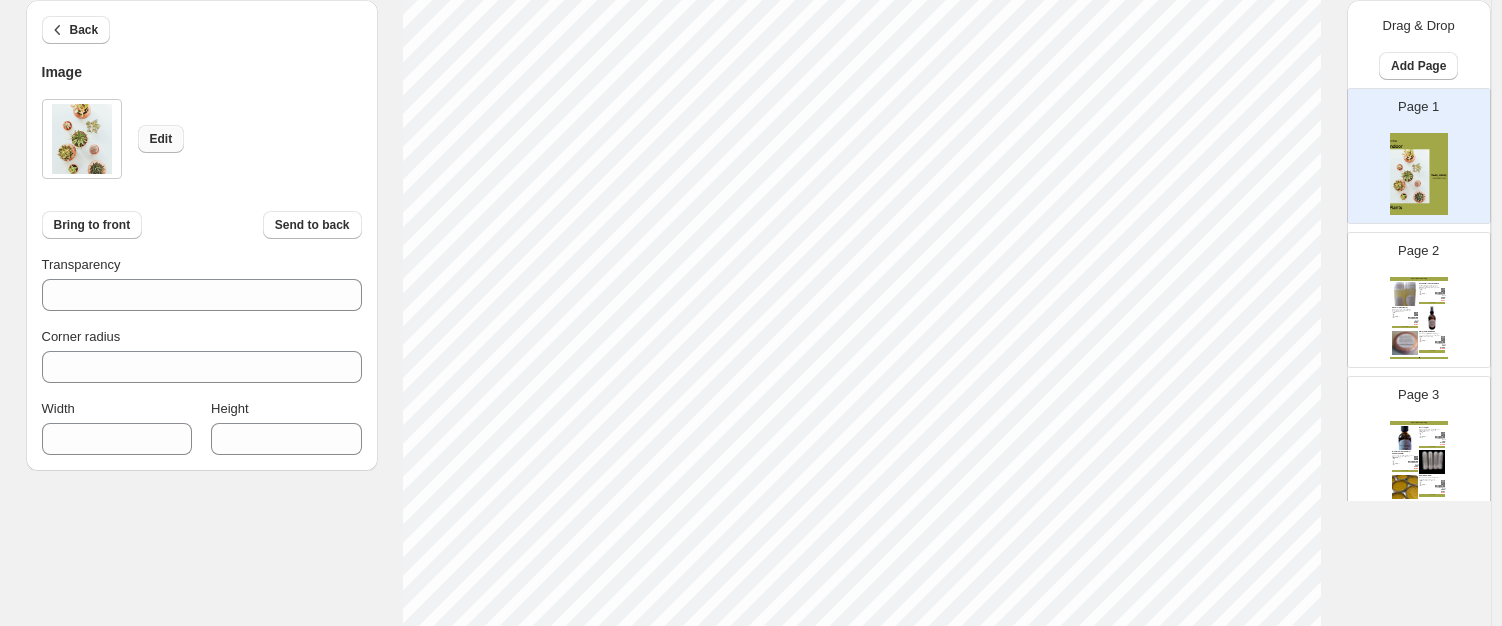 click on "Edit" at bounding box center [161, 139] 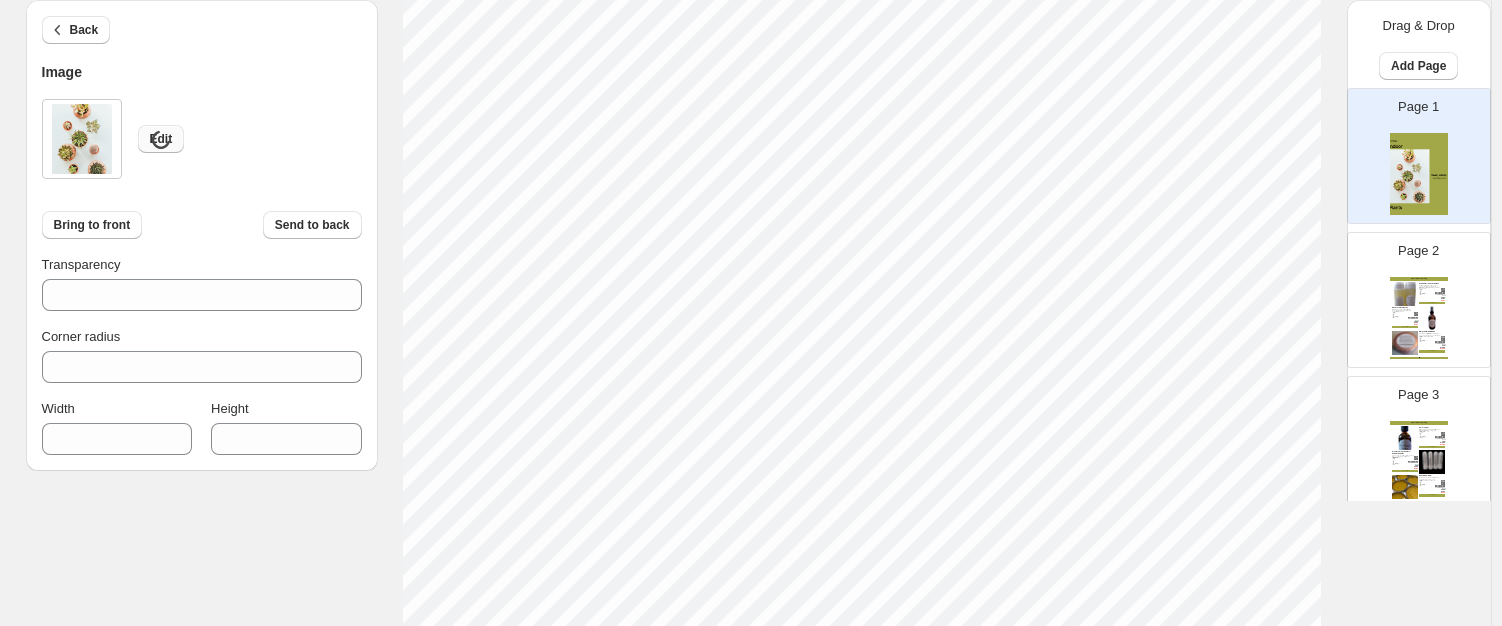 type on "***" 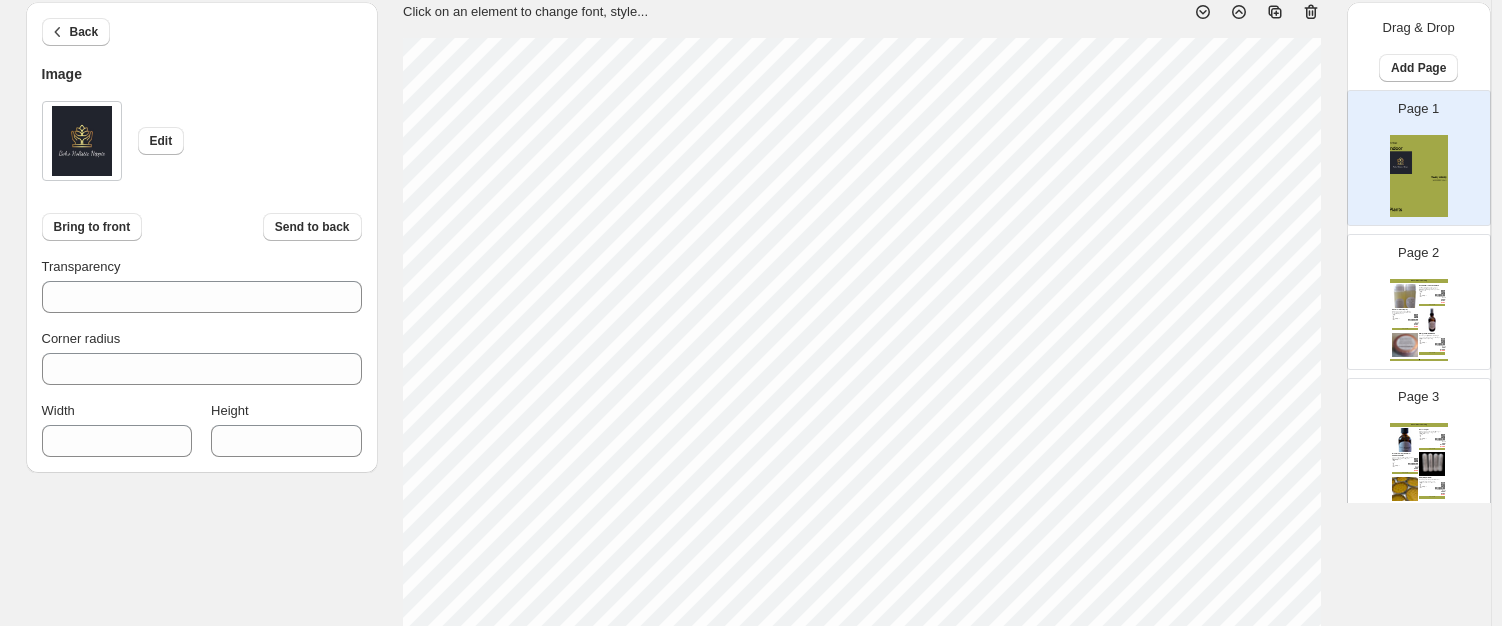 scroll, scrollTop: 126, scrollLeft: 0, axis: vertical 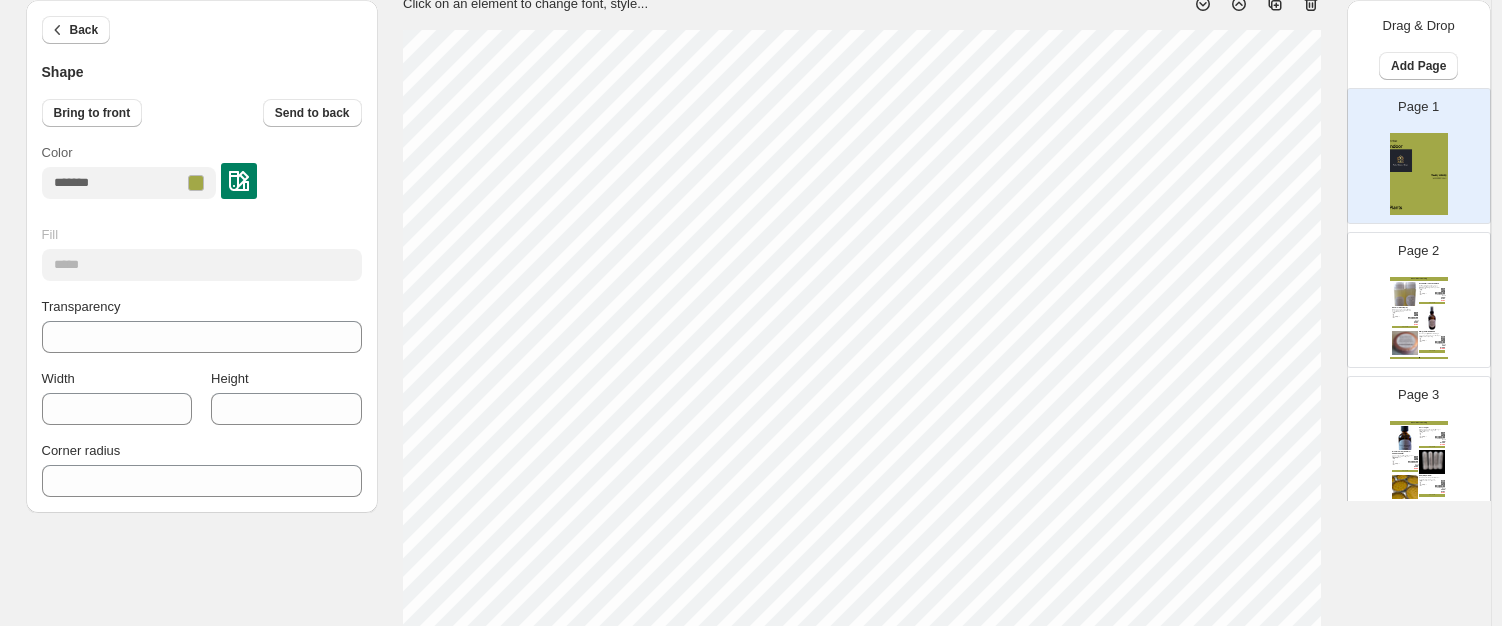 click at bounding box center [1419, 174] 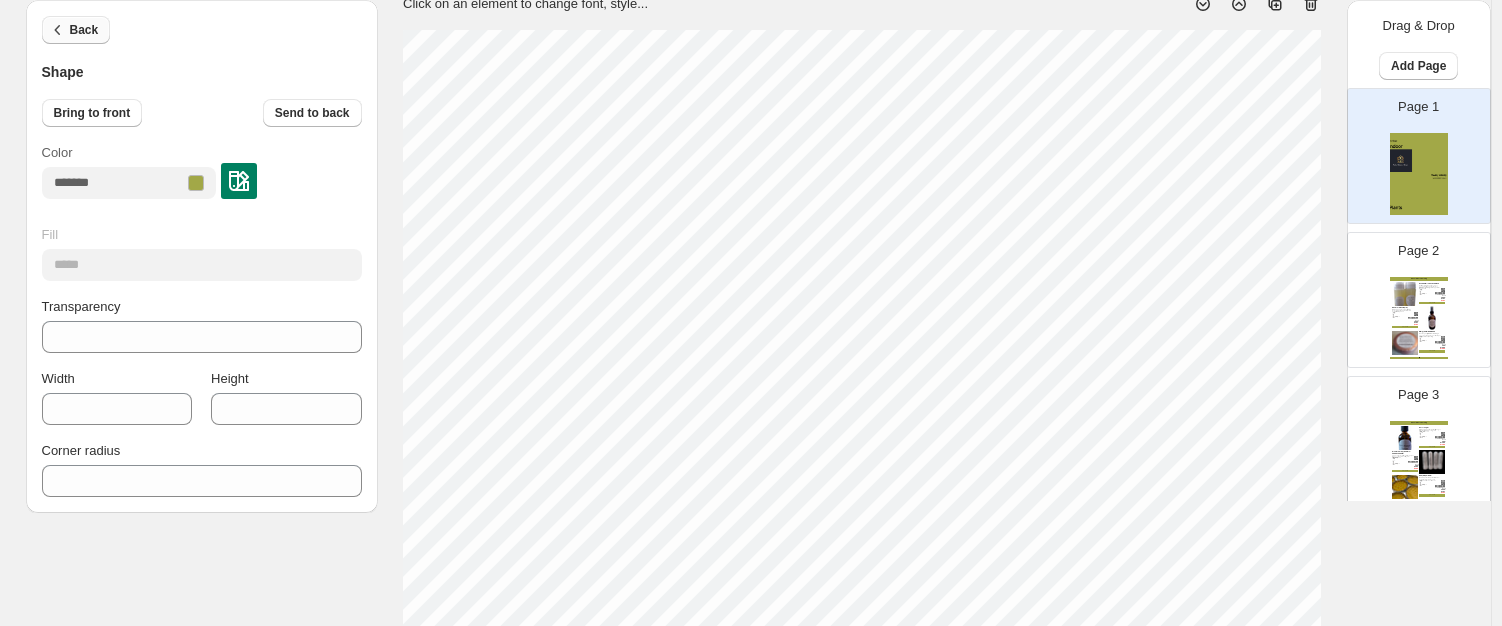 click 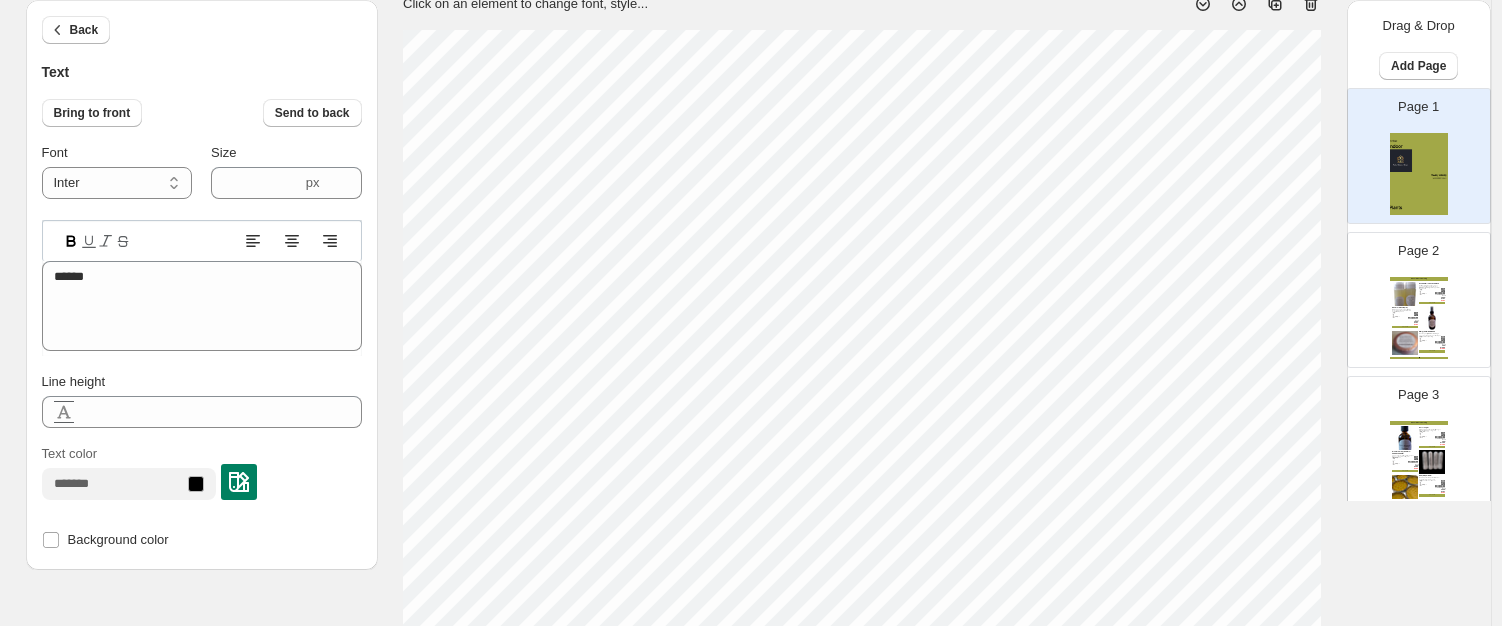 scroll, scrollTop: 16, scrollLeft: 3, axis: both 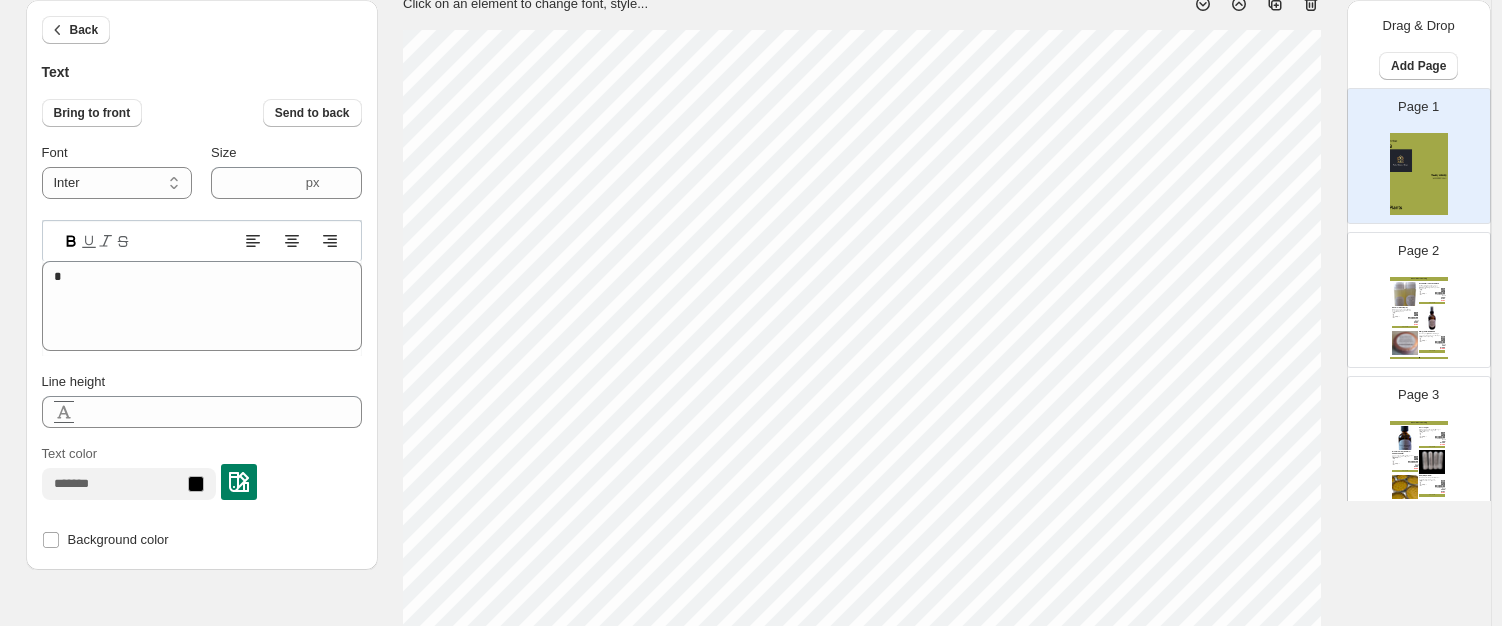 type 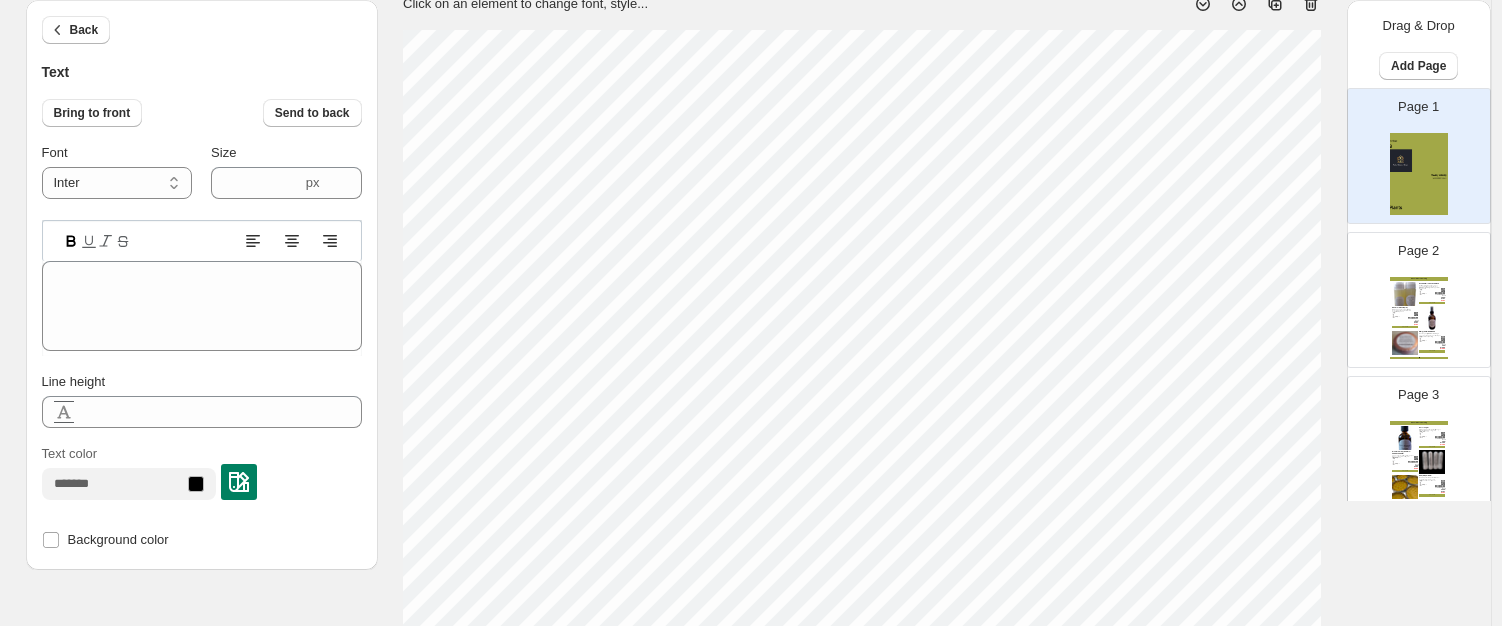 type 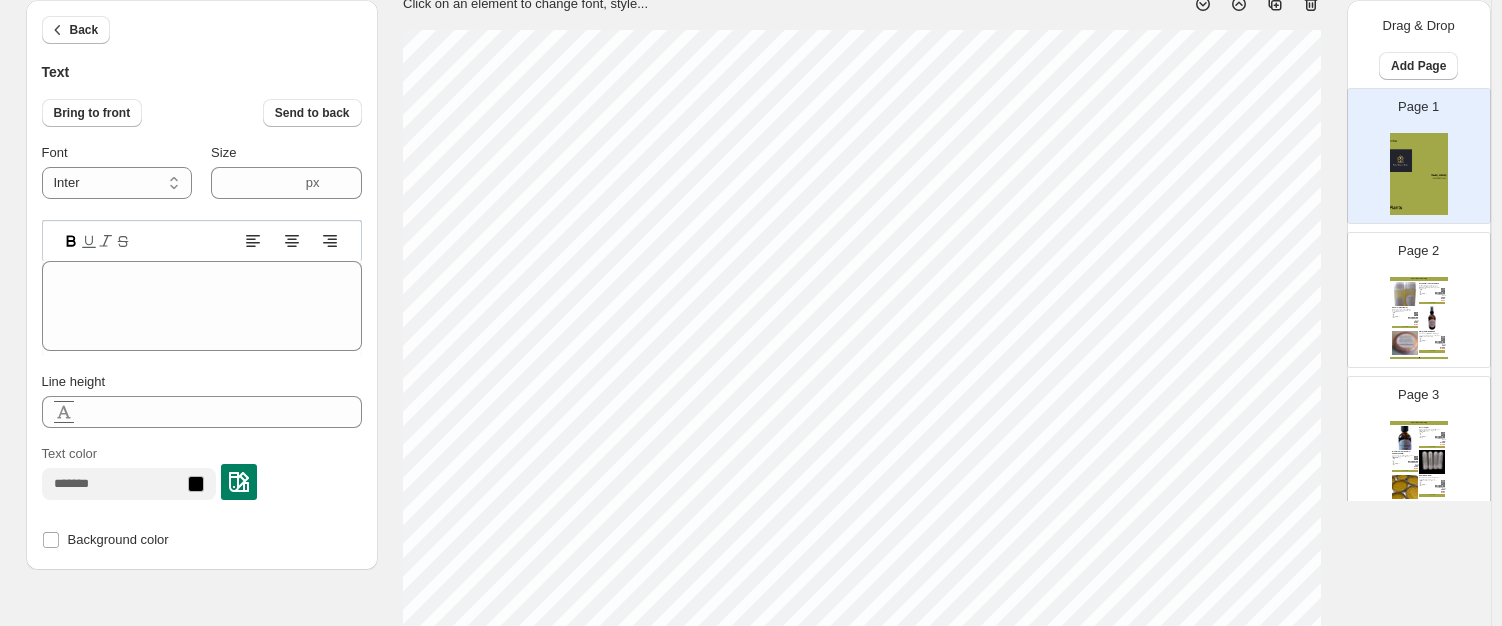 type on "****" 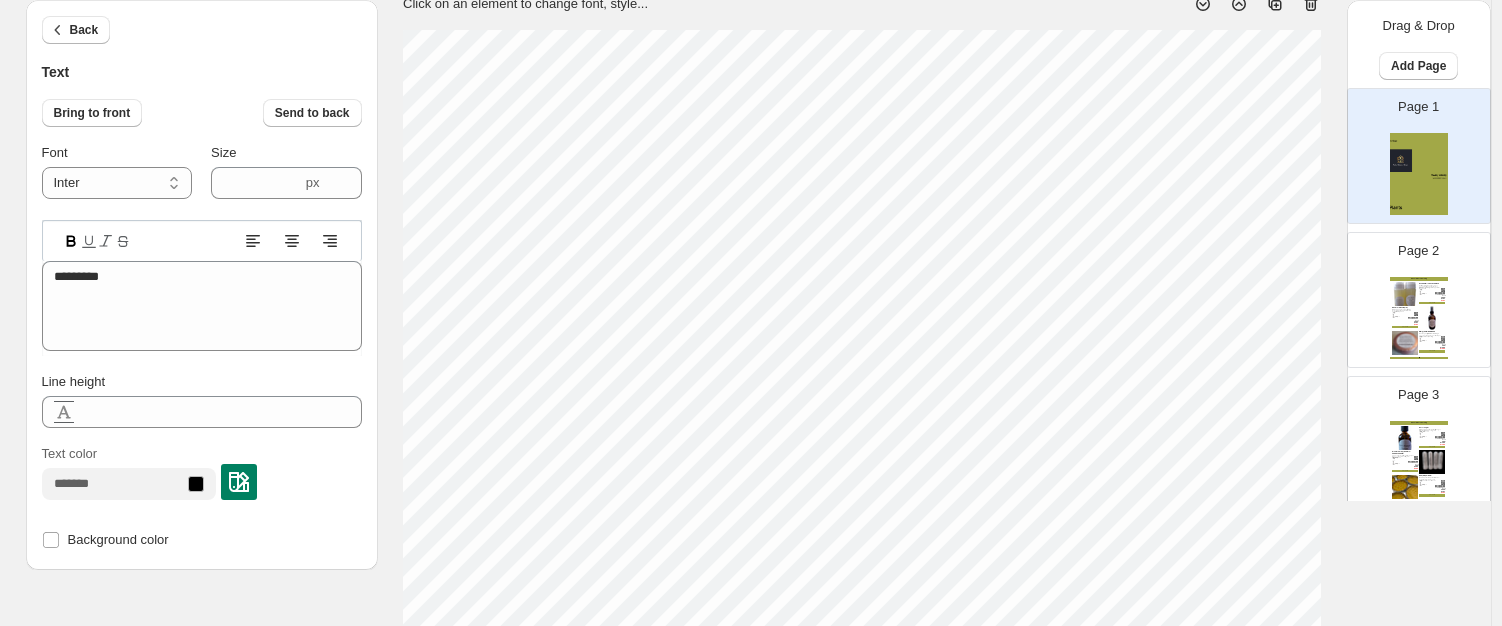 scroll, scrollTop: 16, scrollLeft: 5, axis: both 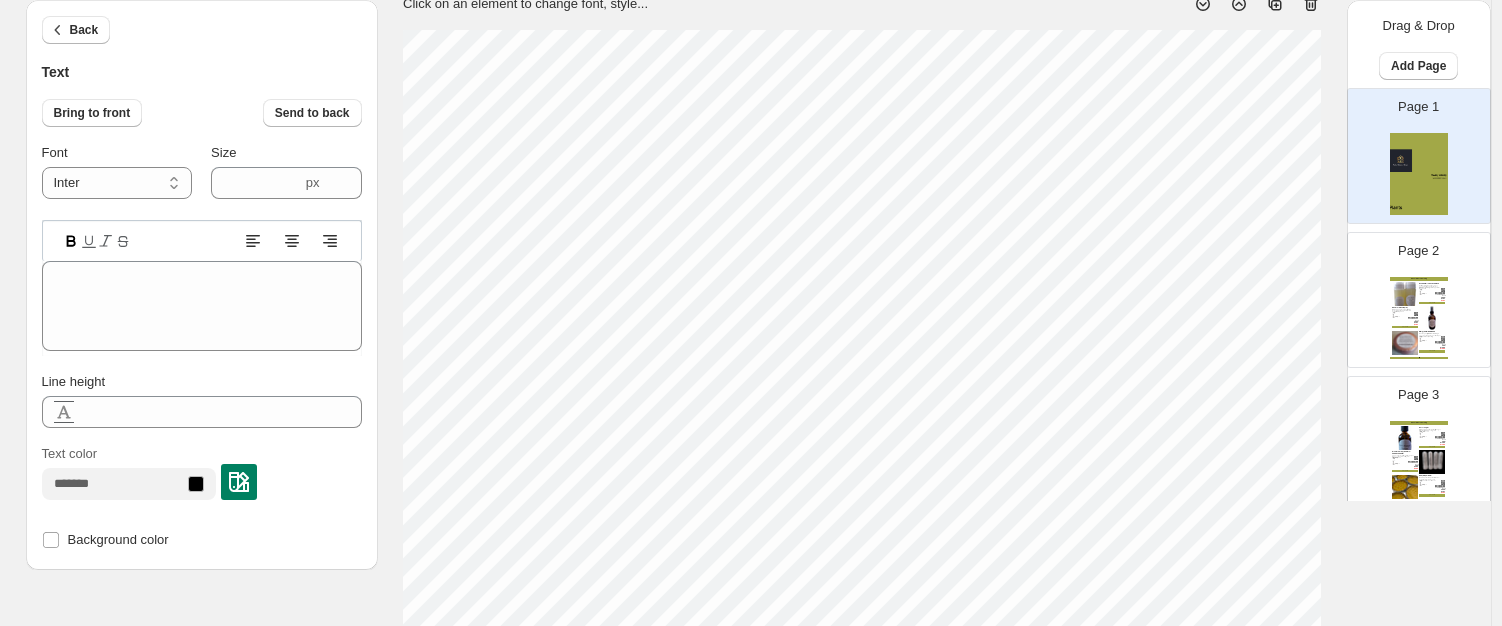 type 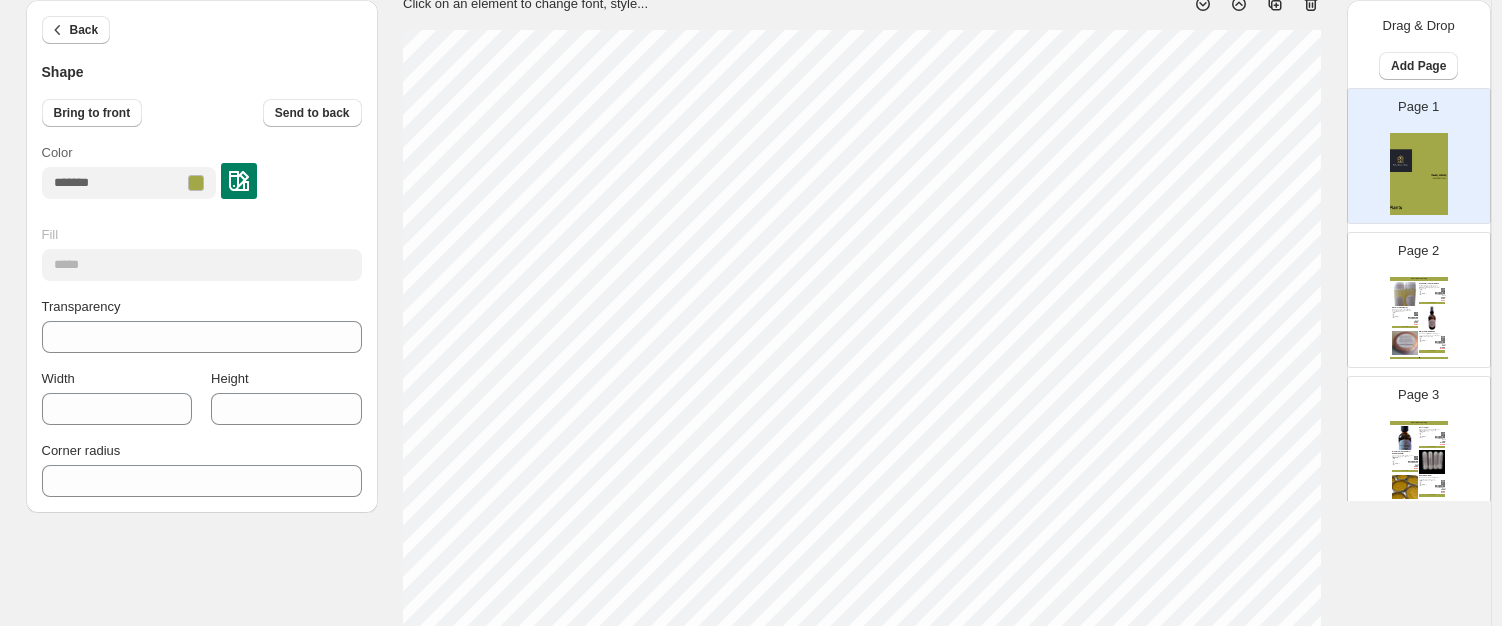 click at bounding box center (1419, 174) 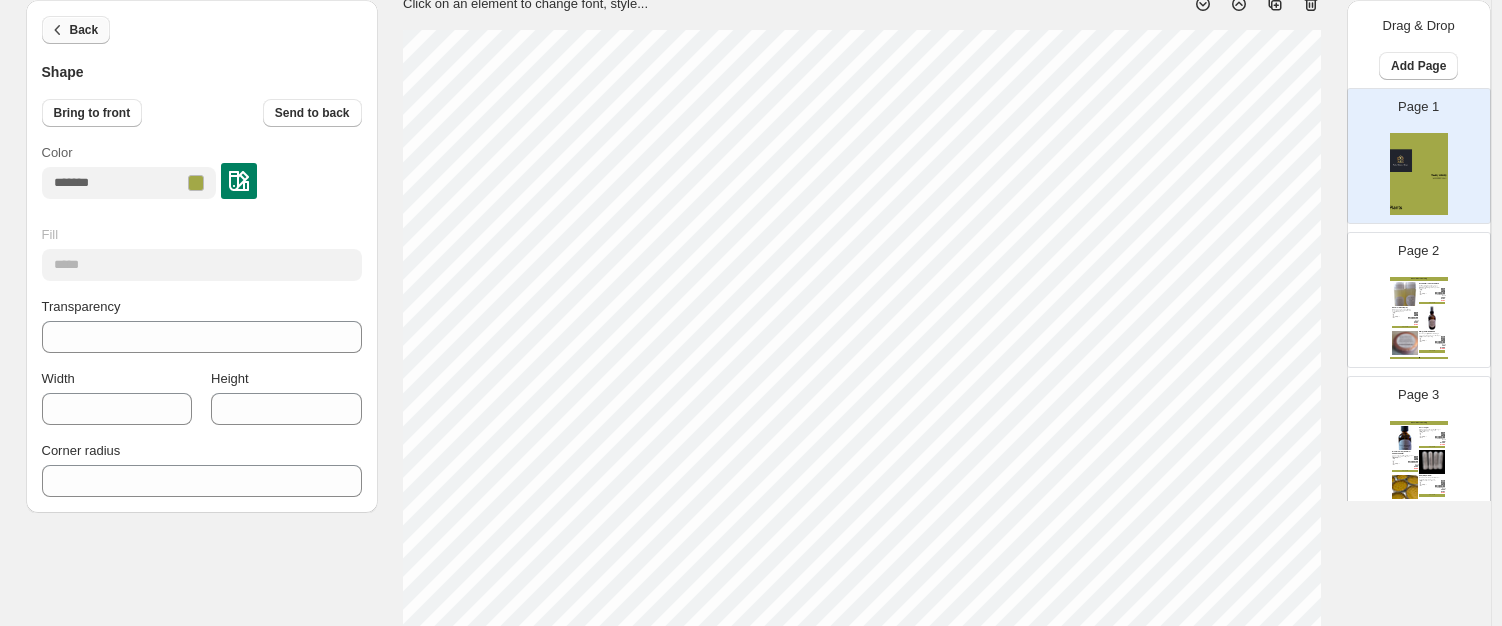 click on "Back" at bounding box center [84, 30] 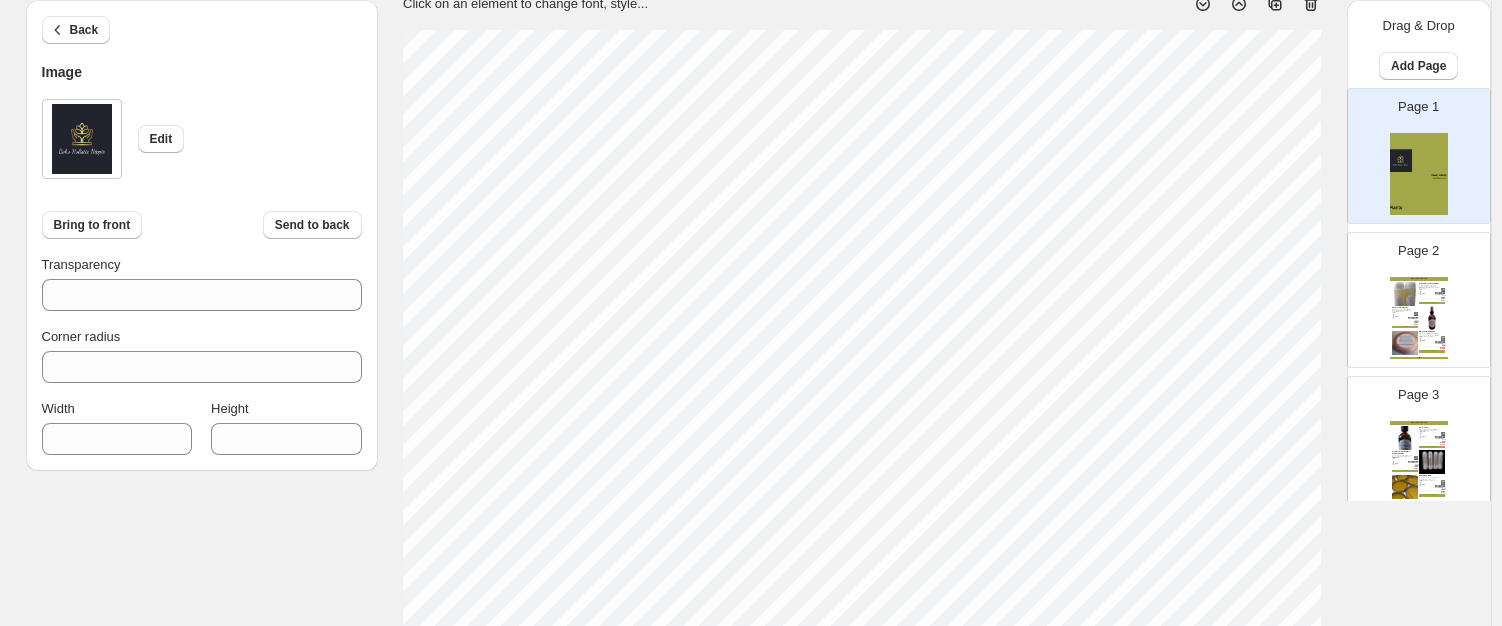 click on "Click on an element to change font, style..." at bounding box center (862, 598) 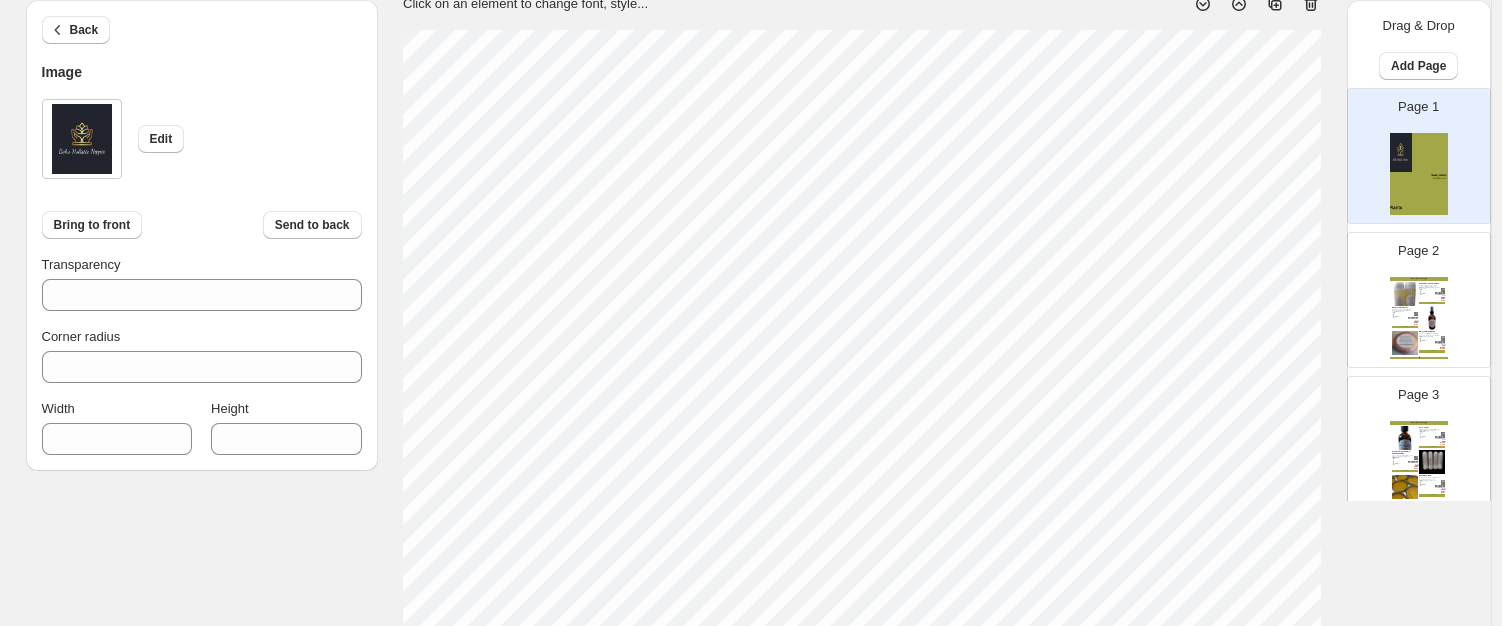 type on "***" 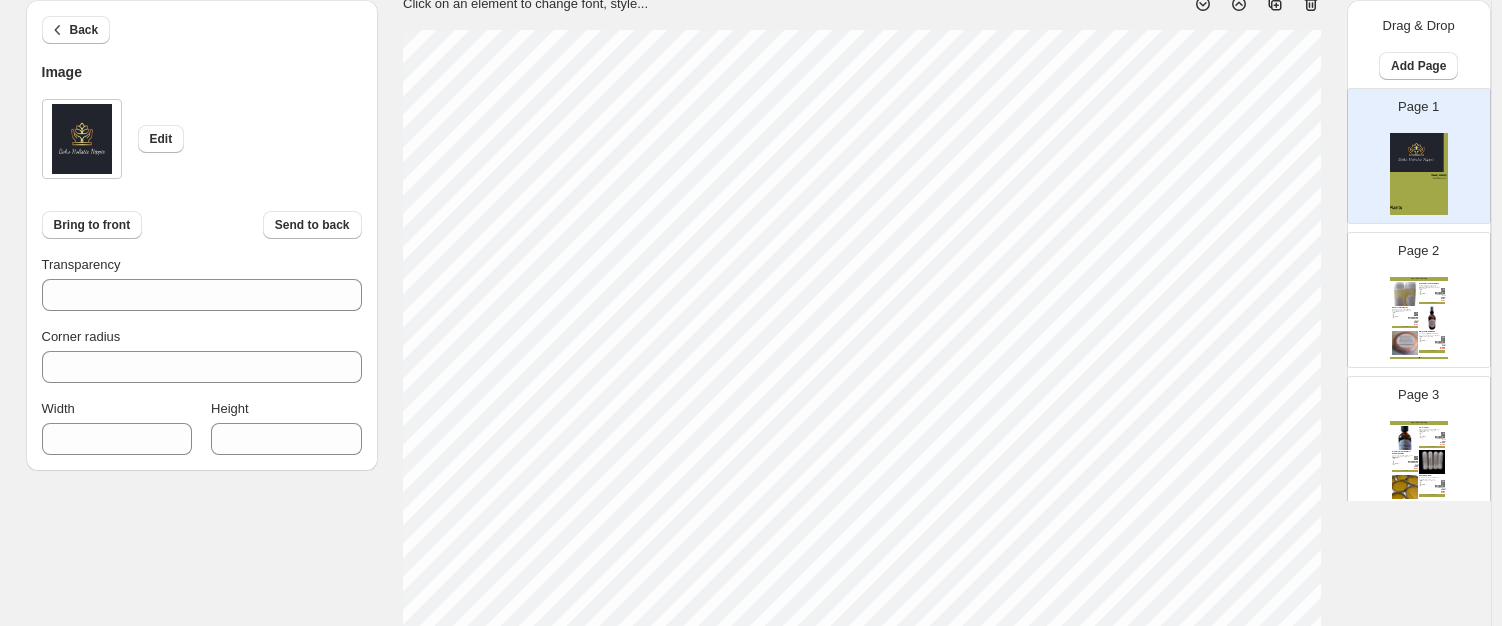 click on "1. Create new catalog 2. Pick a Template 3. General Options 4. Catalog Editor 5. Export & Share 100% Page *  / 11 Sync Data Save Template Save draft Next Cancel Back Image Edit Bring to front Send to back Transparency *** Corner radius * Width *** Height *** Click on an element to change font, style... Drag & Drop Add Page Page 1 Page 2 Indoor Plants Catalog Acne Relief Foam Face Wash Our Foaming Acne Wash has Lavender, Orange, Palmarosa, Tea Tree and Peppermint therapeutic... Stock Quantity:  4 SKU:   Weight:  0 Tags:   Brand:  Boho Holistic Hippie & Co Barcode №:   $ null $ 12.00 $ 7.04 $ 7.04 BUY NOW All-natural Pool Spray Protect your skin and hair from the damaging effects of chlorinated water with this powerf... Stock Quantity:  95 SKU:   Weight:  0 Tags:   Brand:  Boho Holistic Hippie & Co Barcode №:   $ null $ 10.00 $ 7.04 $ 7.04 BUY NOW Allergy Relief Balm Salve Whether your allergies are seasonal or you're sensitive to pet dander or dust, this allerg... Stock Quantity:  6 SKU:   $ null" at bounding box center (751, 187) 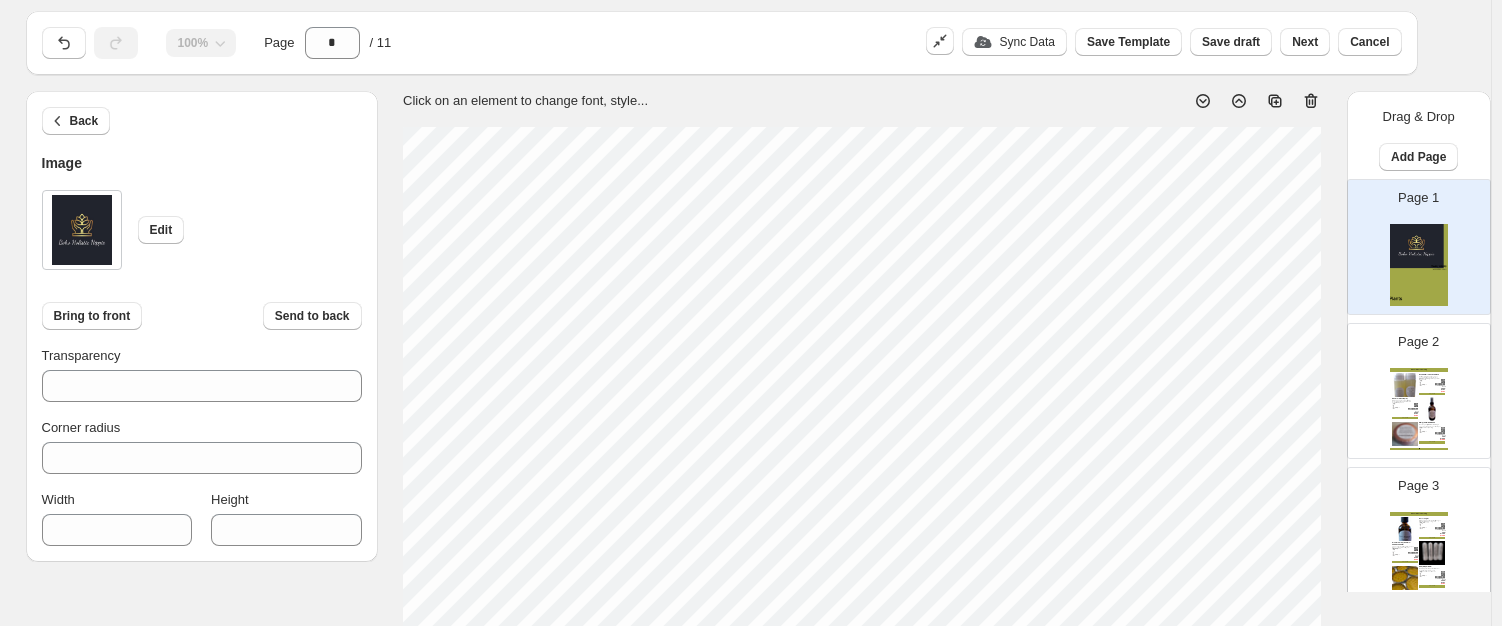 scroll, scrollTop: 21, scrollLeft: 0, axis: vertical 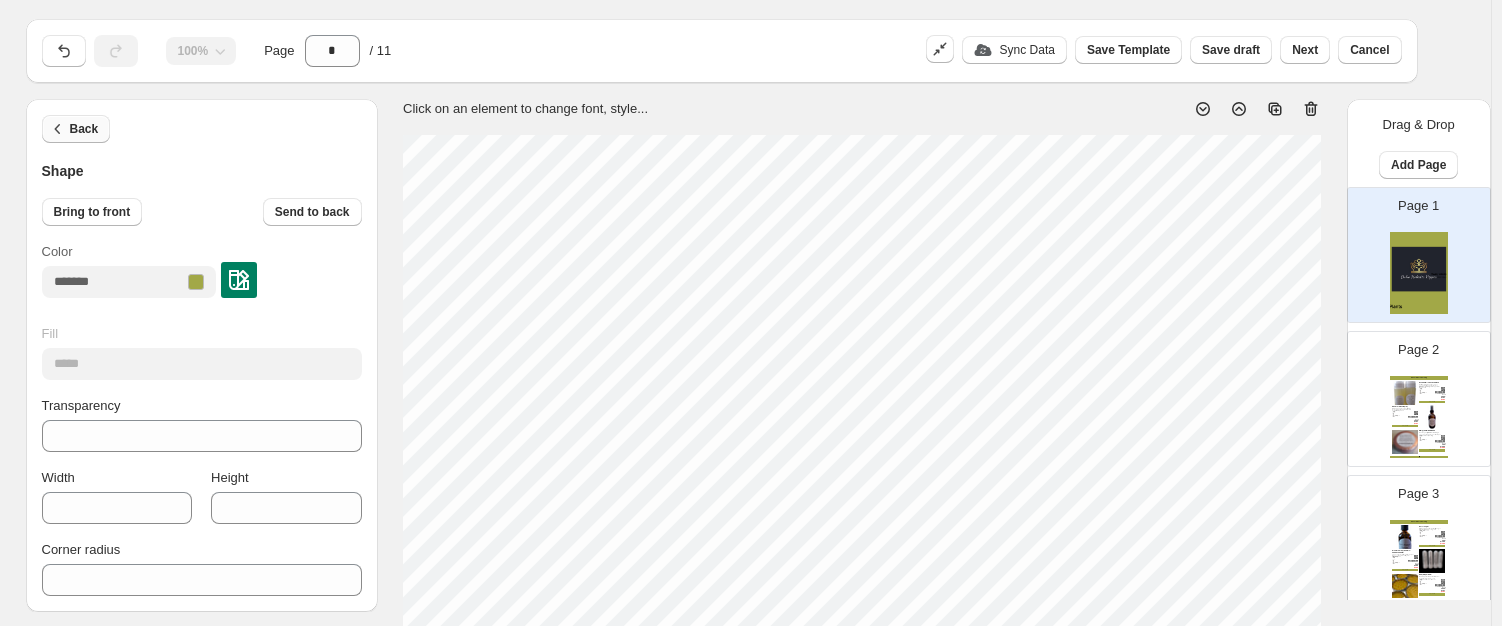 click 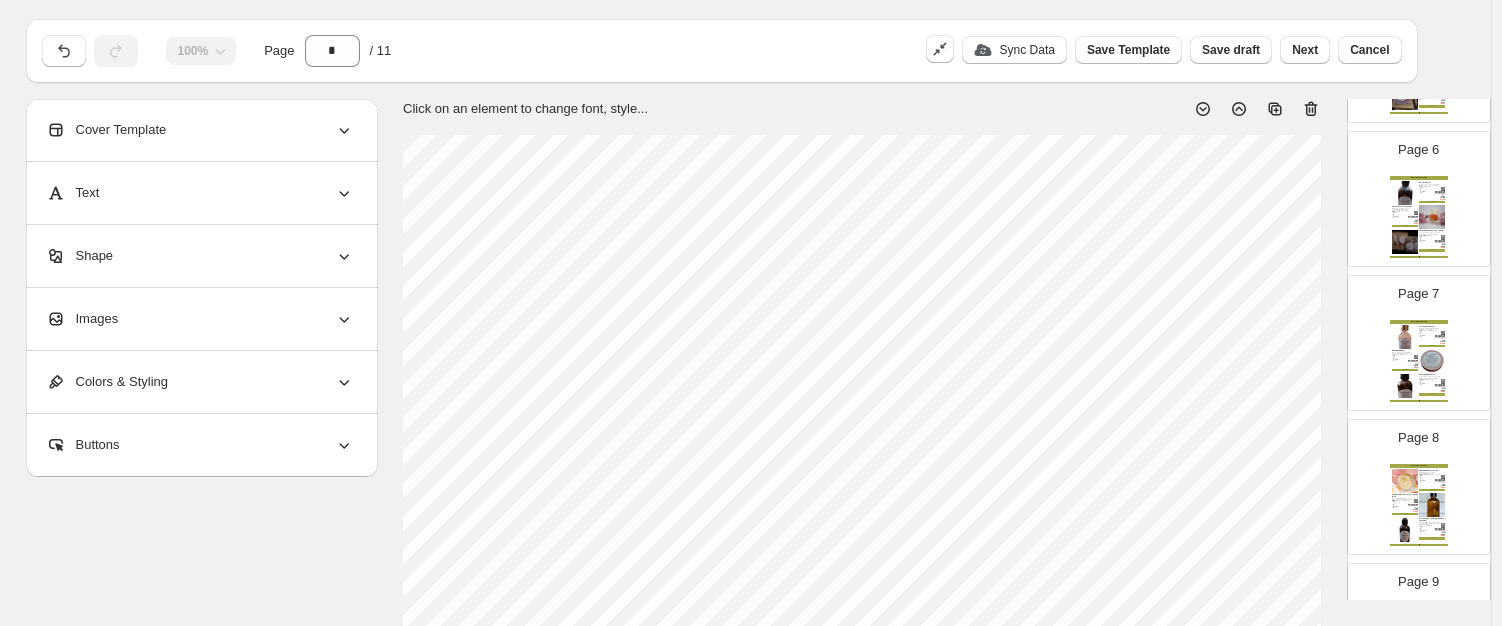 scroll, scrollTop: 0, scrollLeft: 0, axis: both 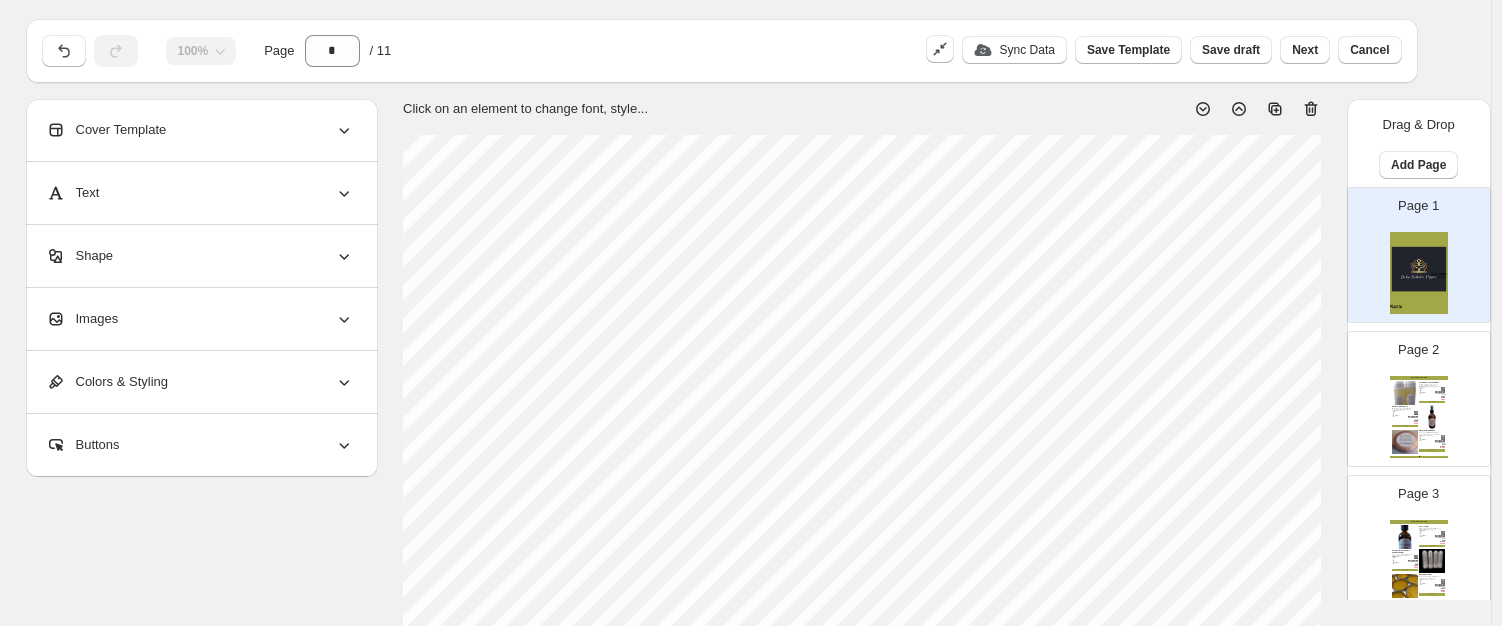 click on "Click on an element to change font, style..." at bounding box center (862, 711) 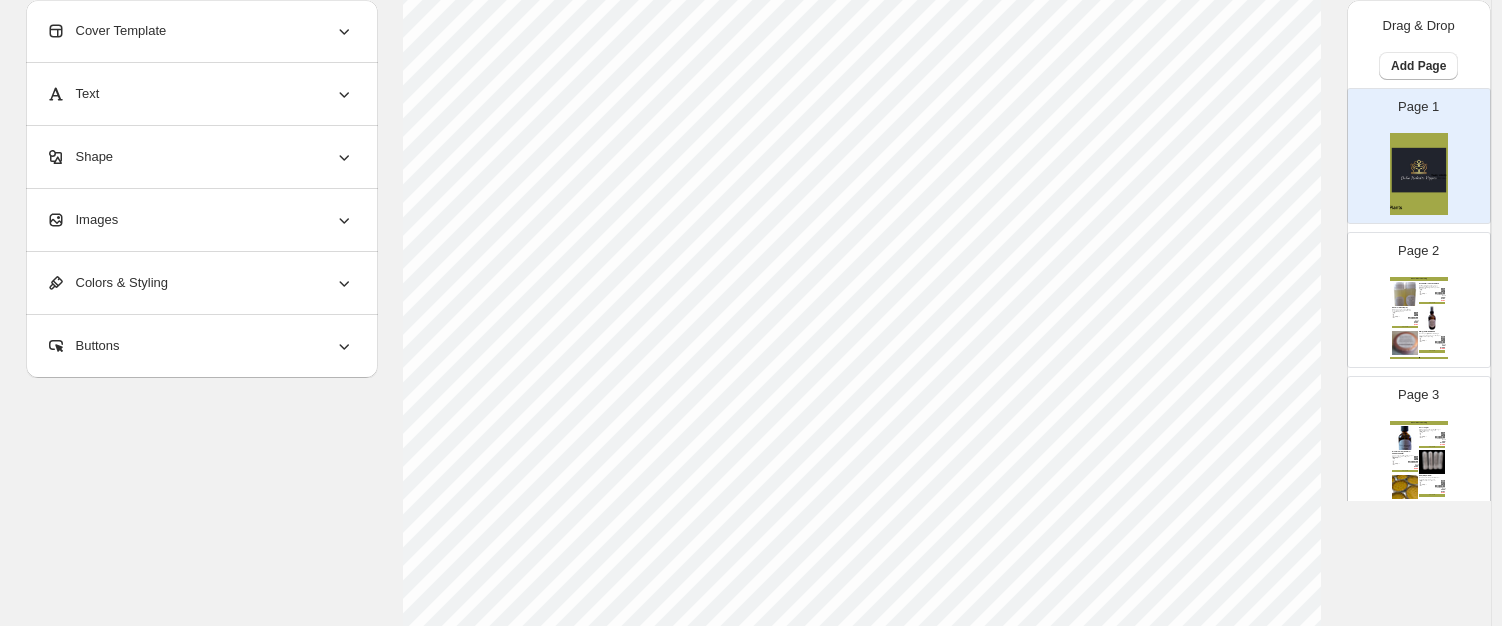 scroll, scrollTop: 741, scrollLeft: 0, axis: vertical 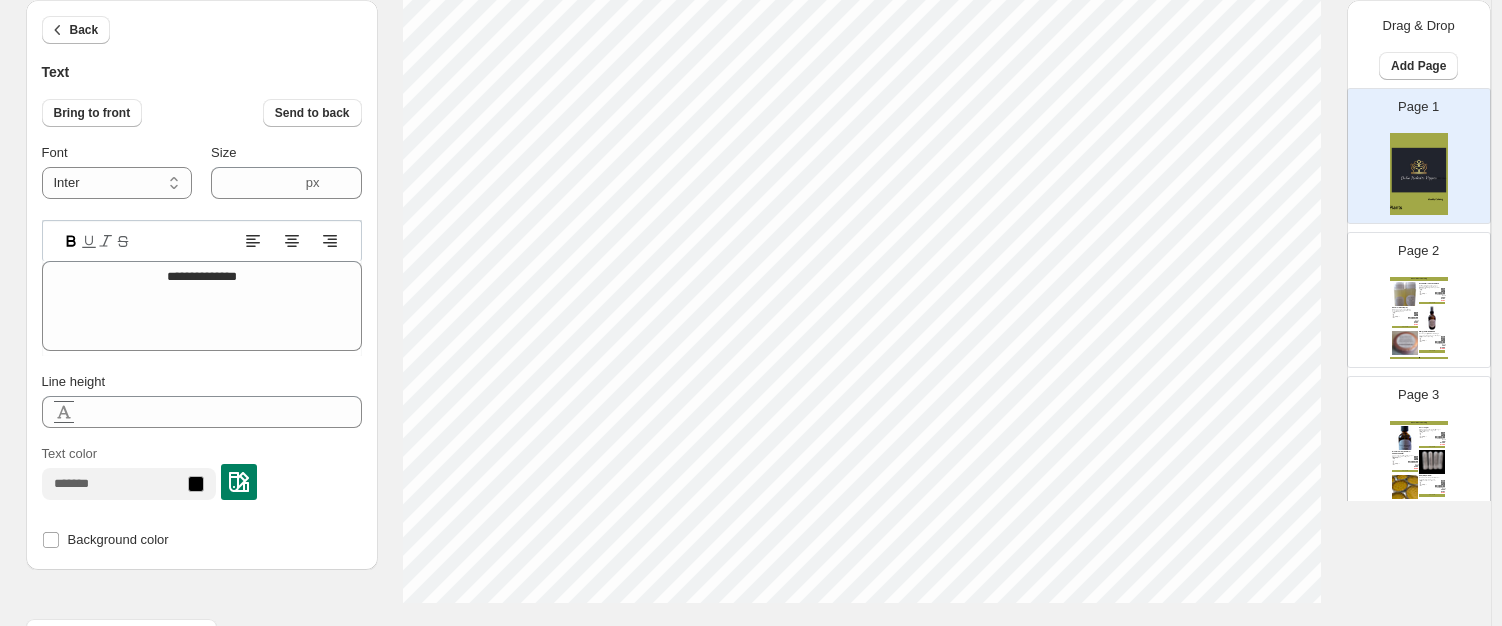 type on "****" 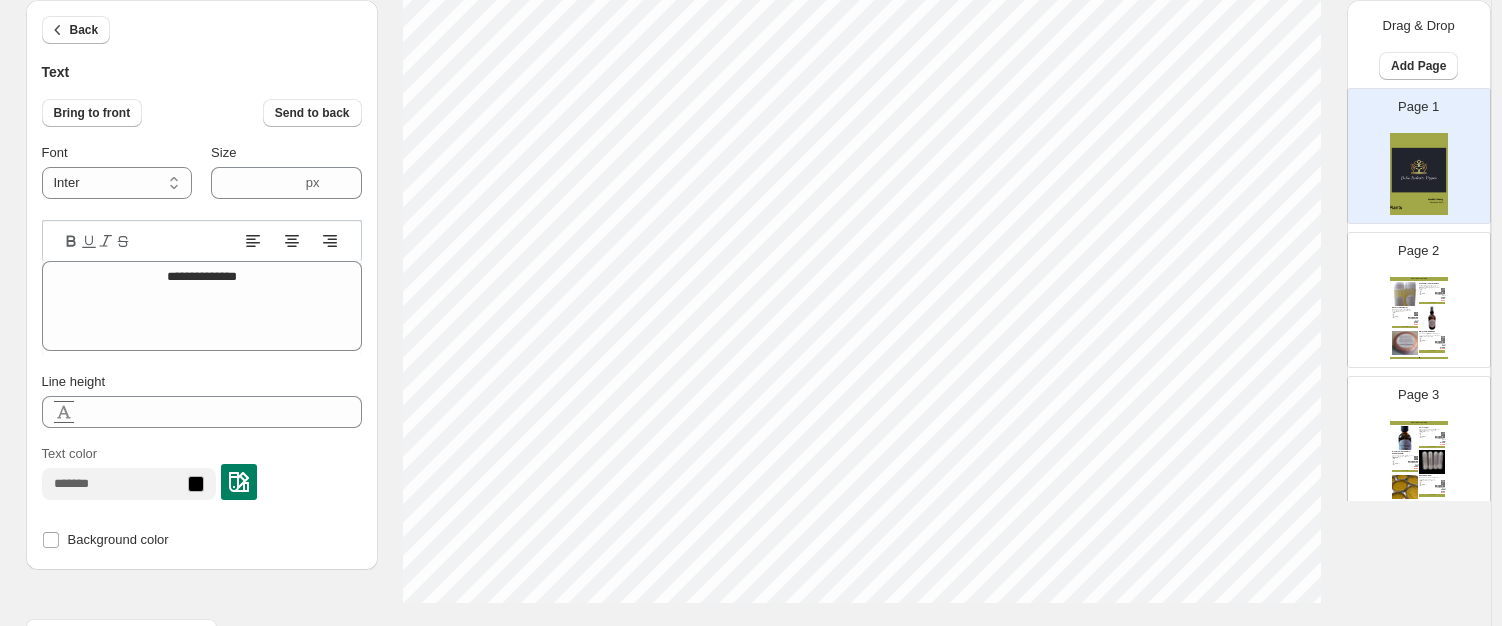 type on "****" 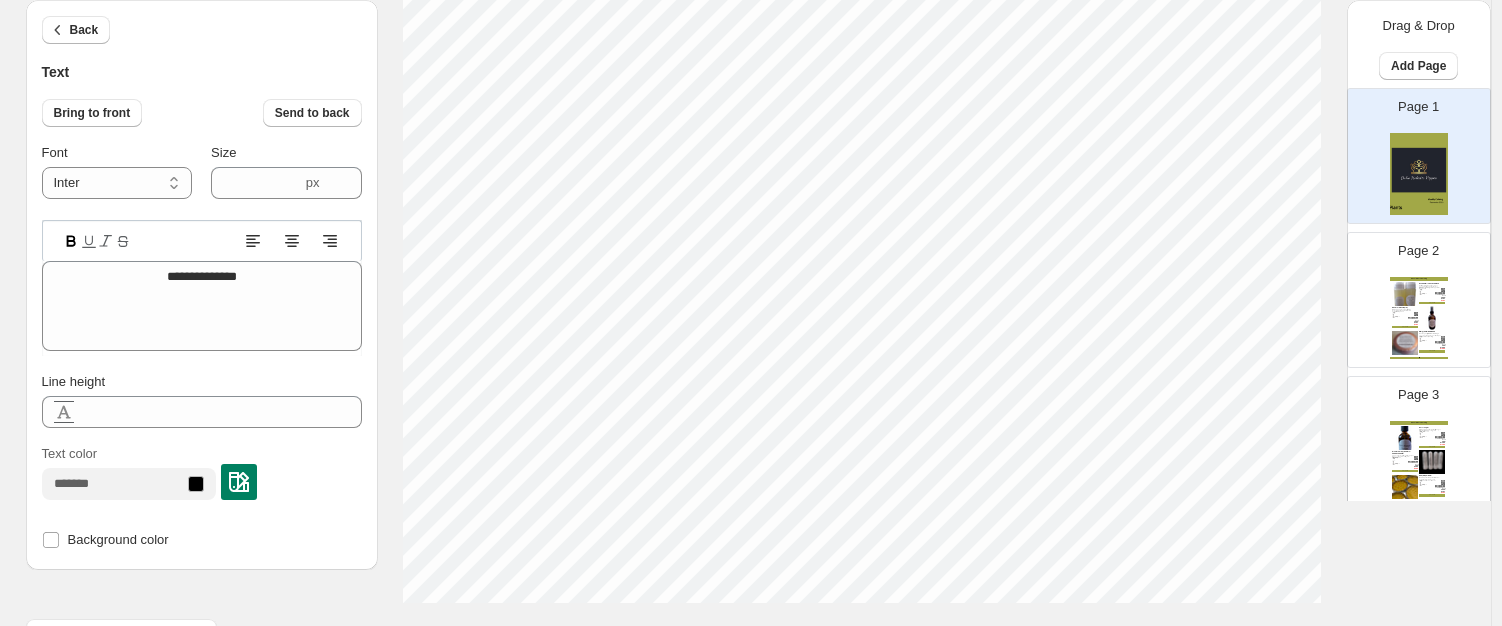 scroll, scrollTop: 16, scrollLeft: 2, axis: both 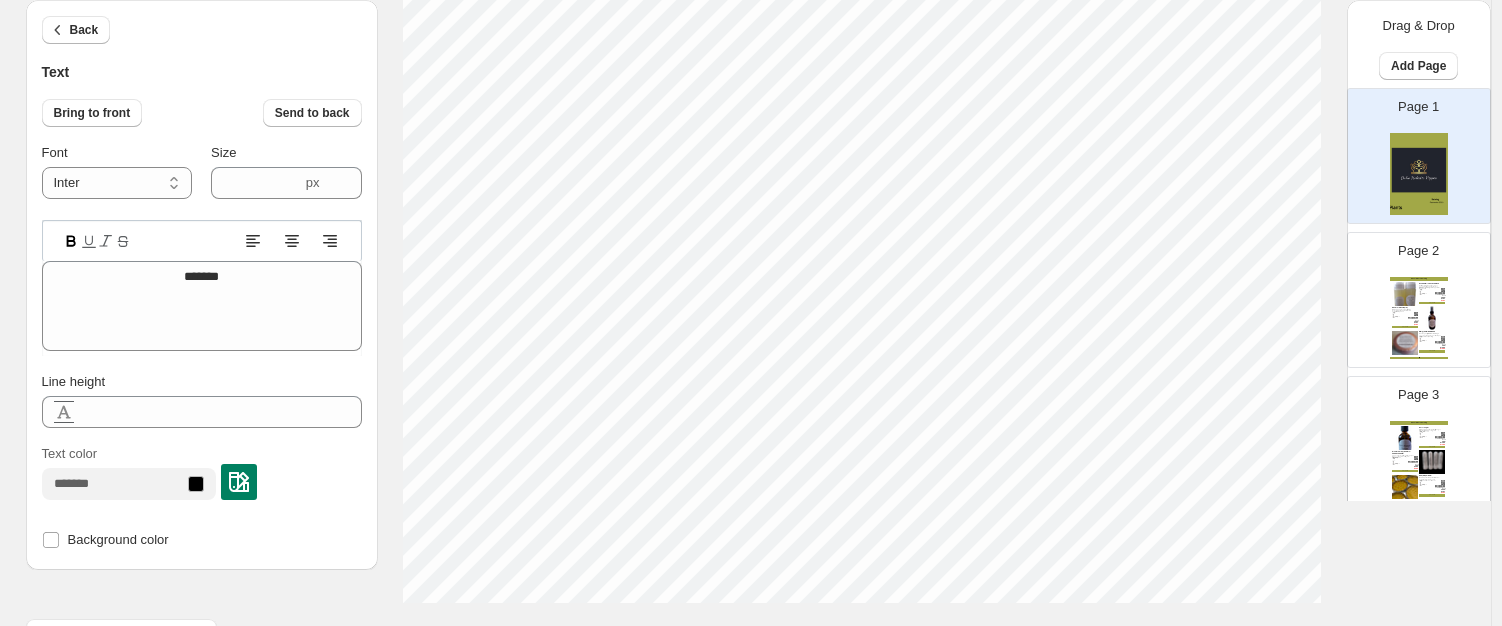 type on "********" 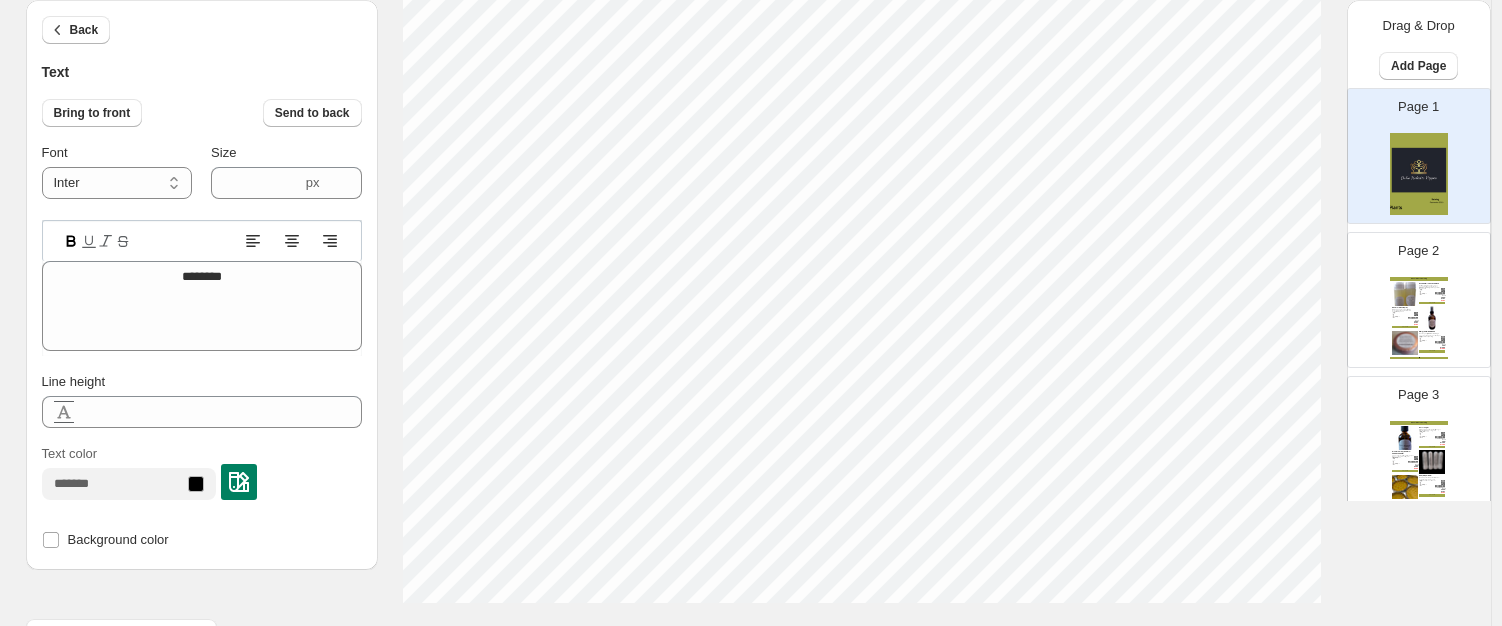 type on "*********" 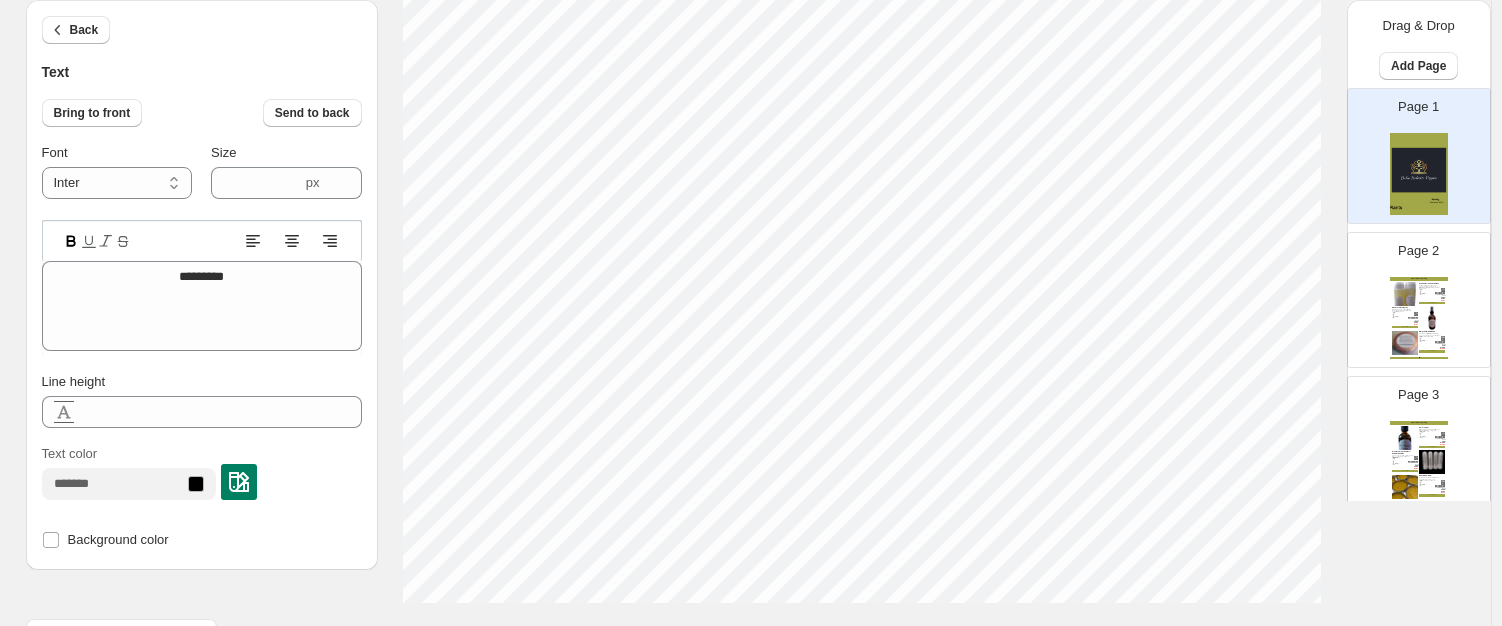 type on "**********" 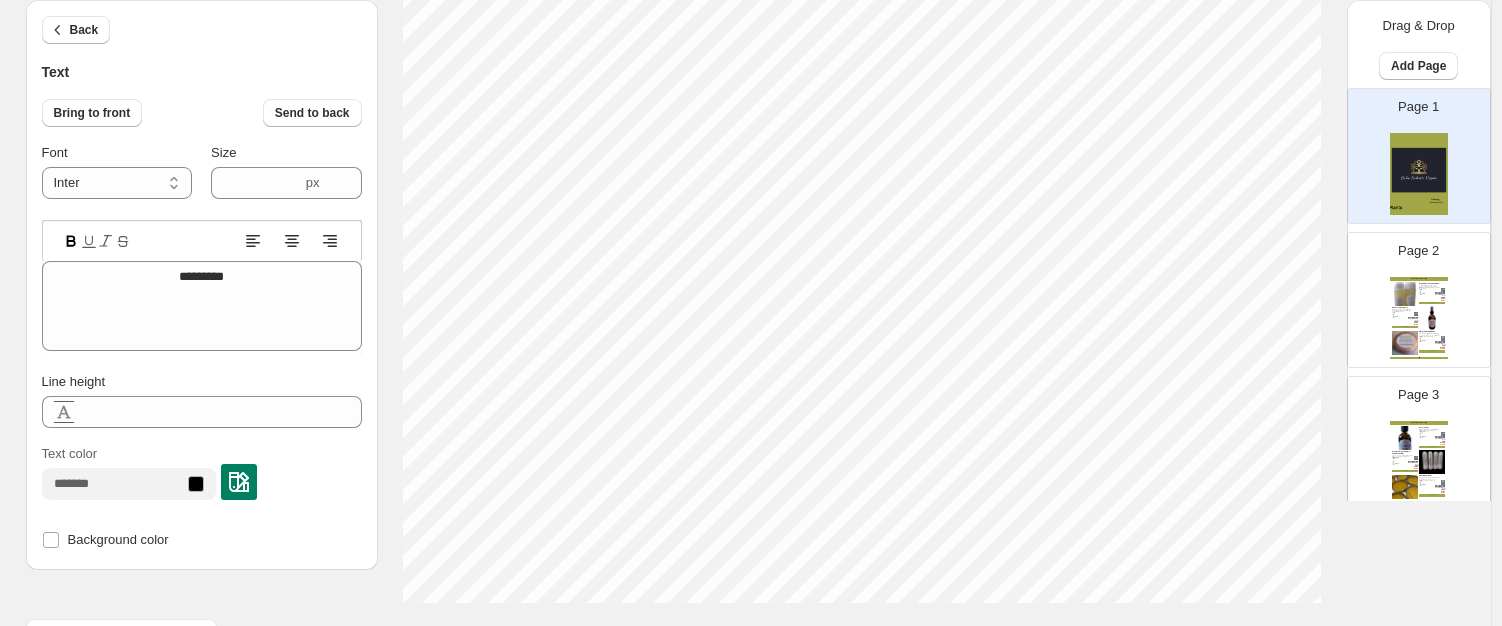 type on "**********" 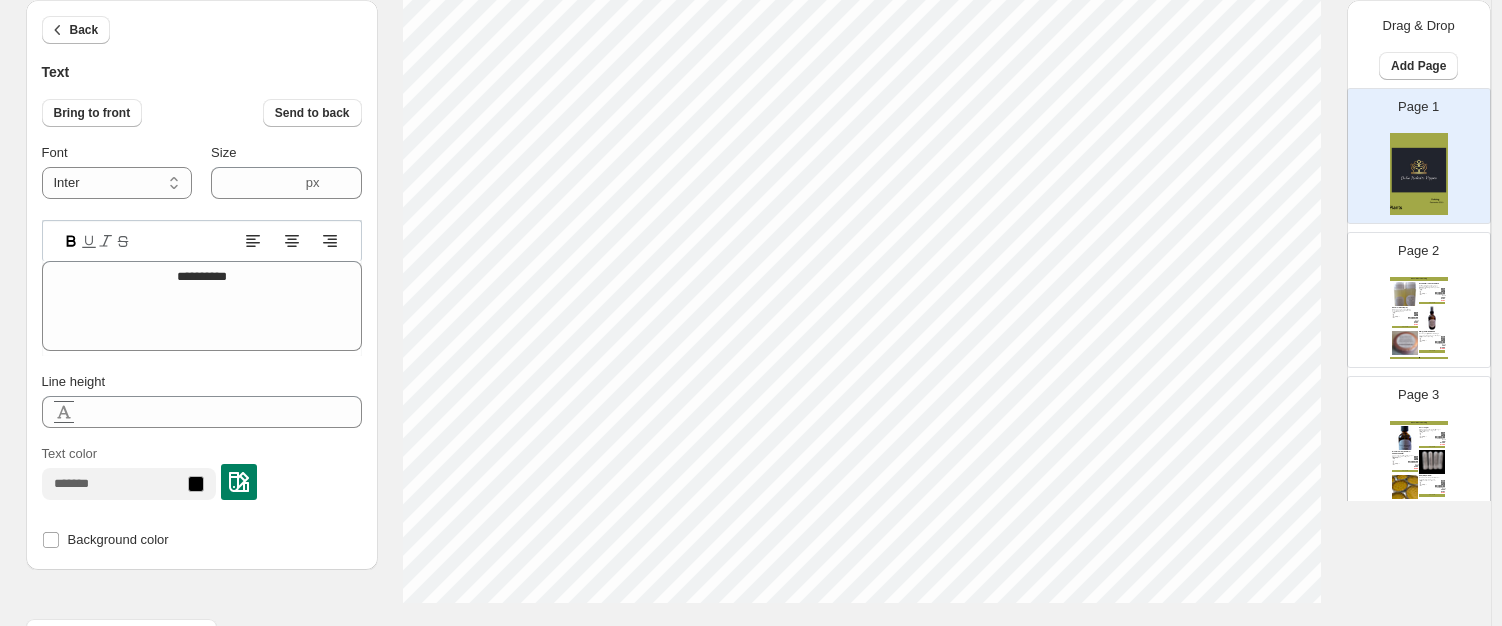 type on "**********" 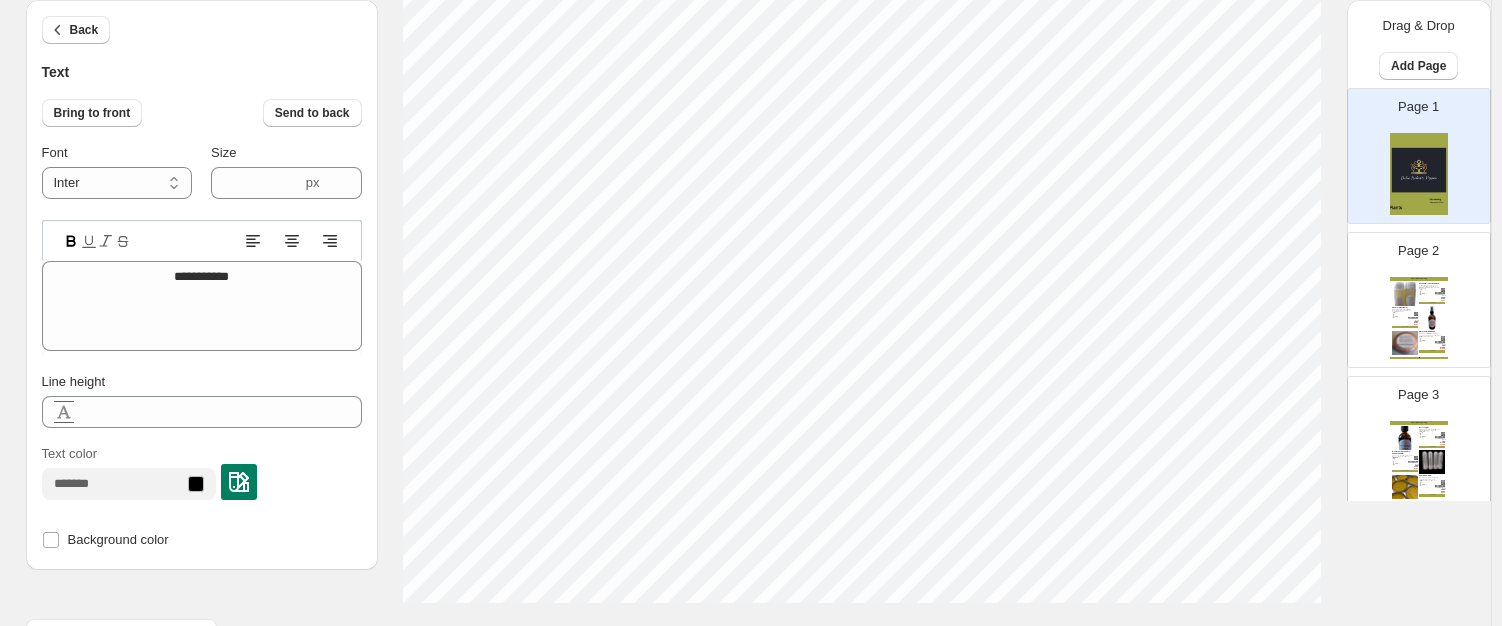 type on "**********" 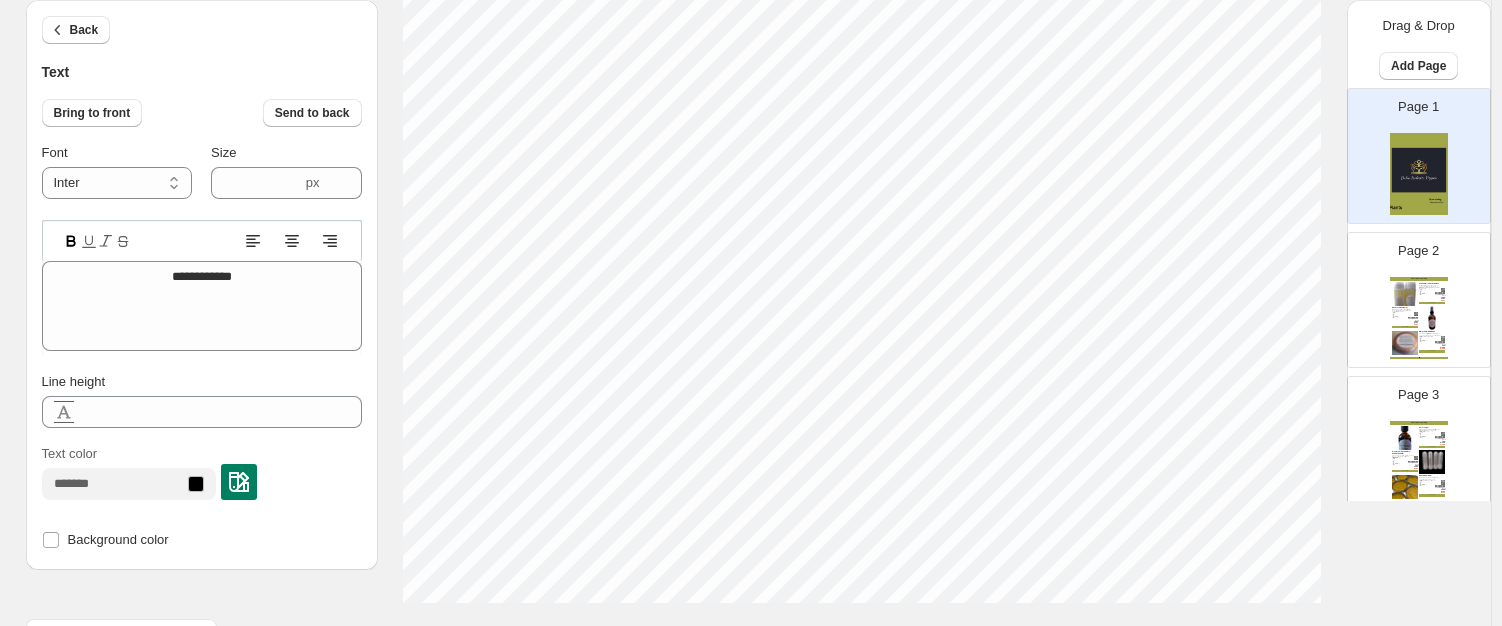 scroll, scrollTop: 16, scrollLeft: 4, axis: both 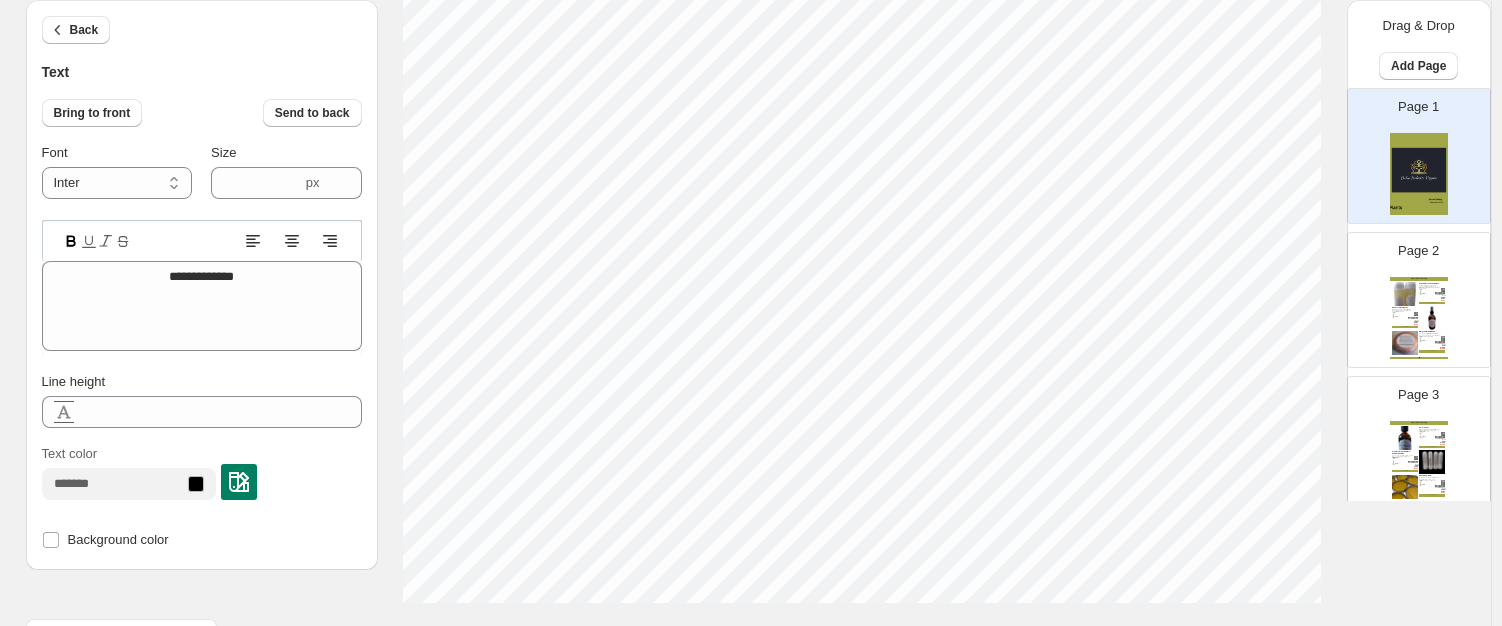 type on "****" 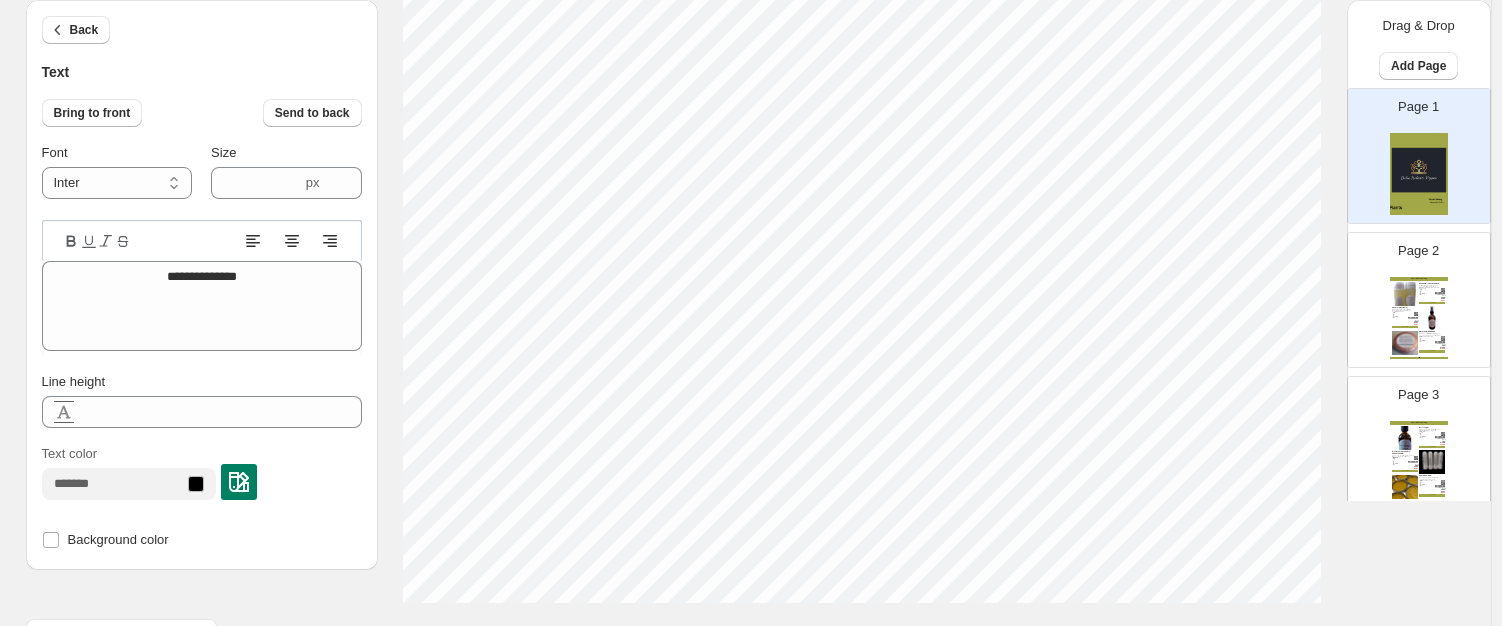 scroll, scrollTop: 16, scrollLeft: 2, axis: both 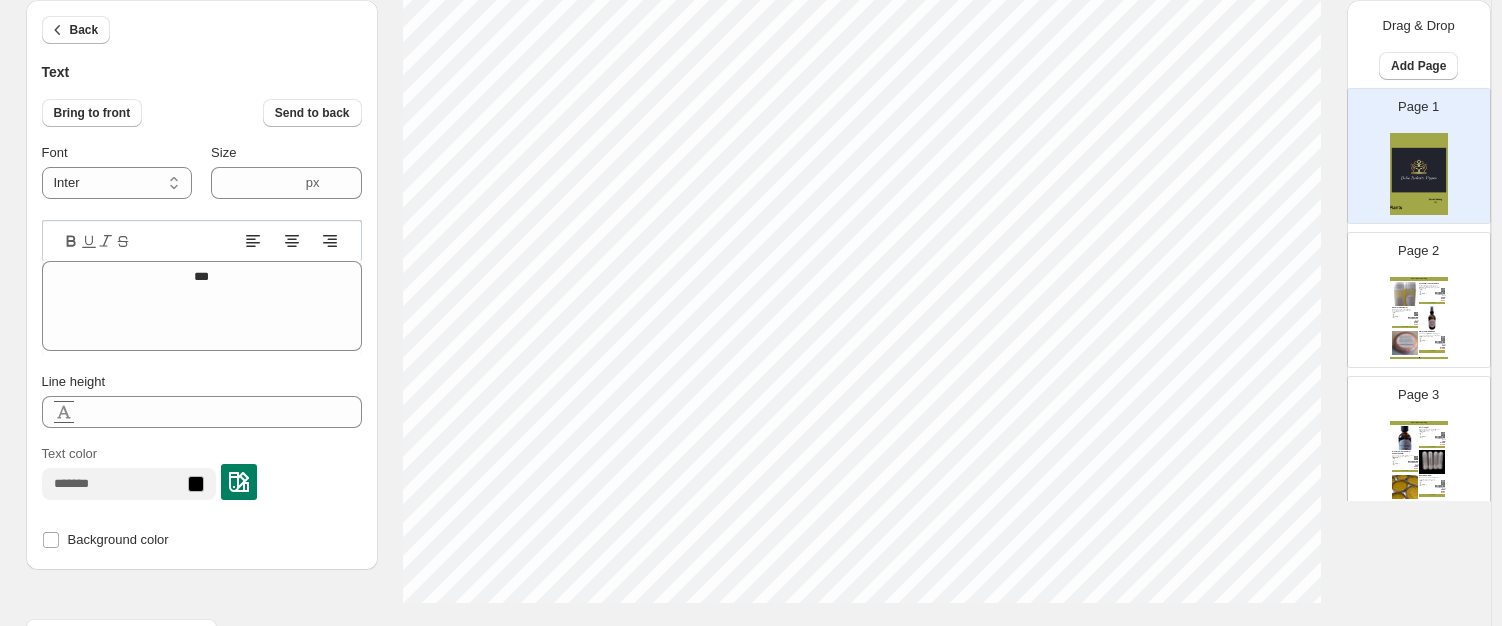 type on "****" 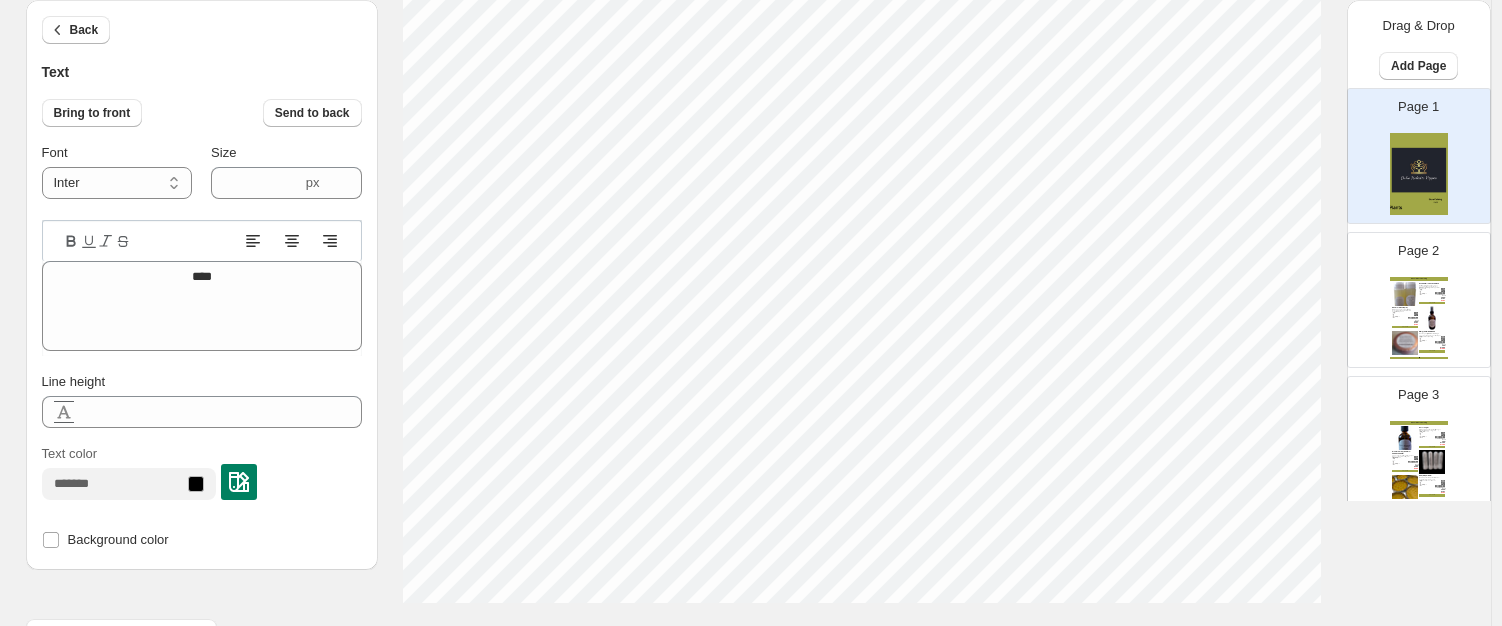 type on "*****" 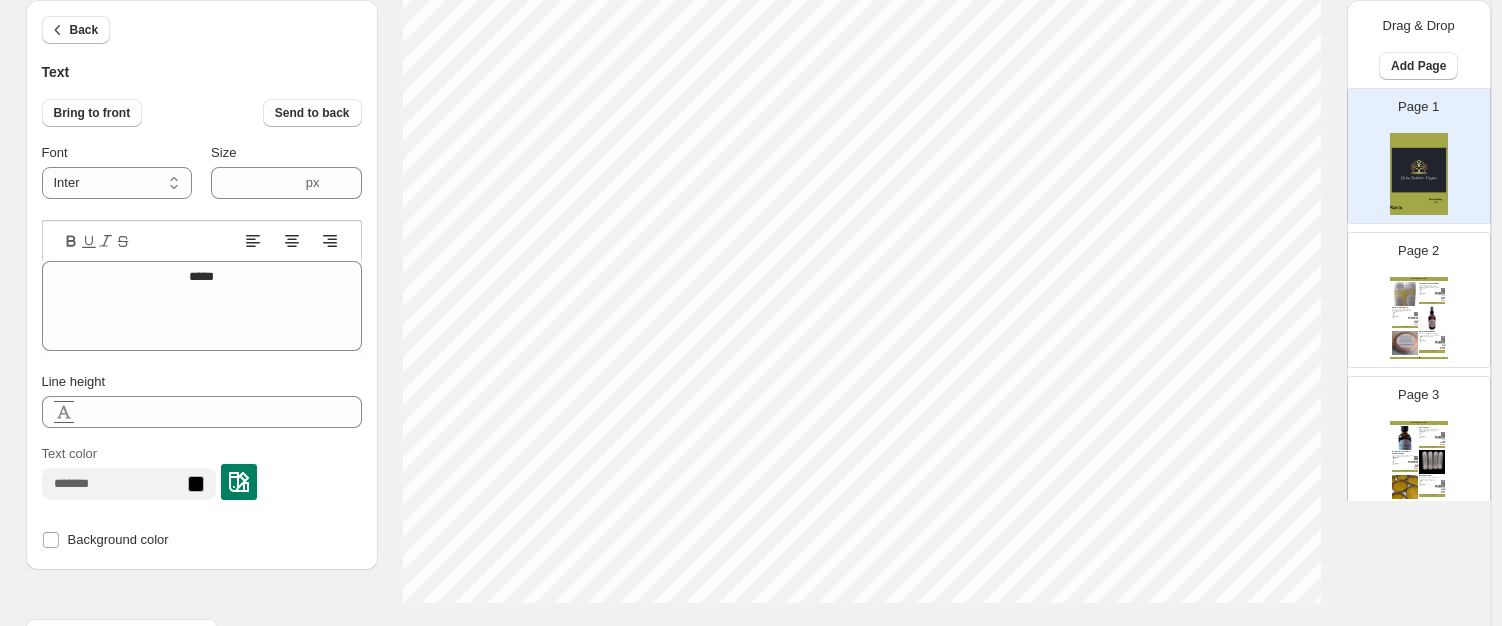 type on "******" 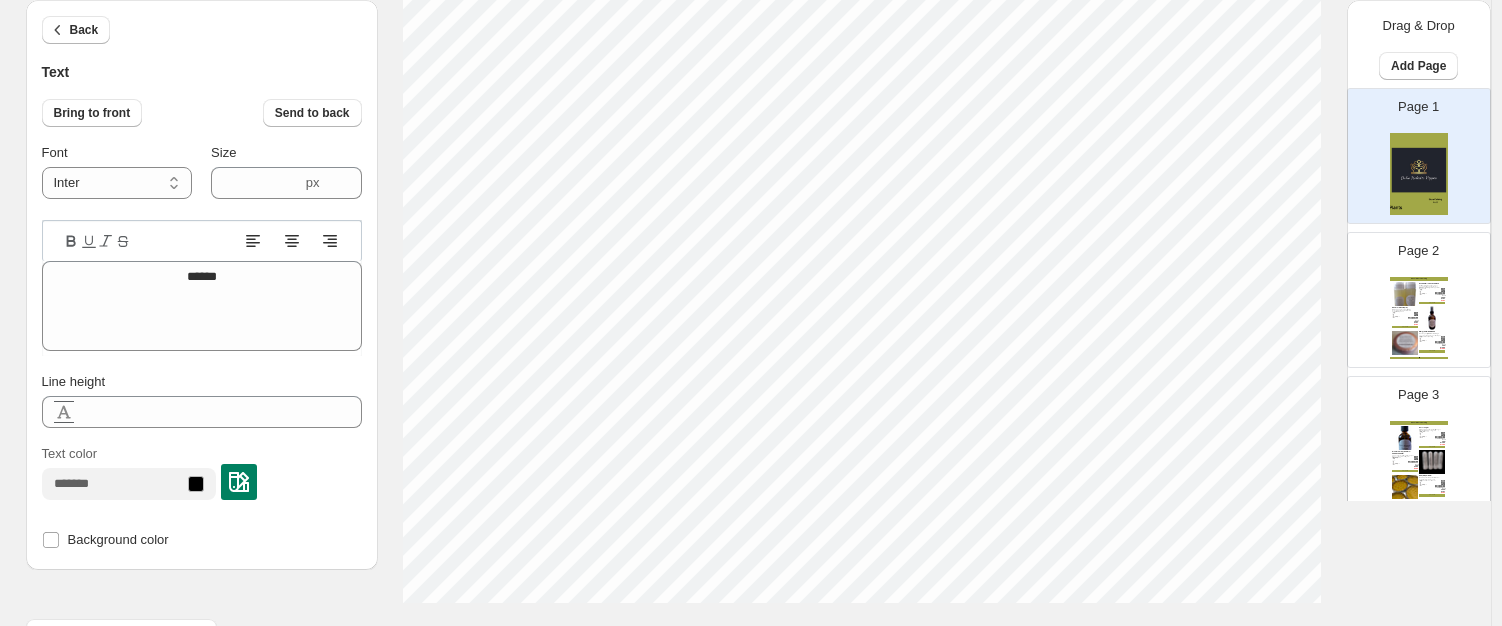 type on "*******" 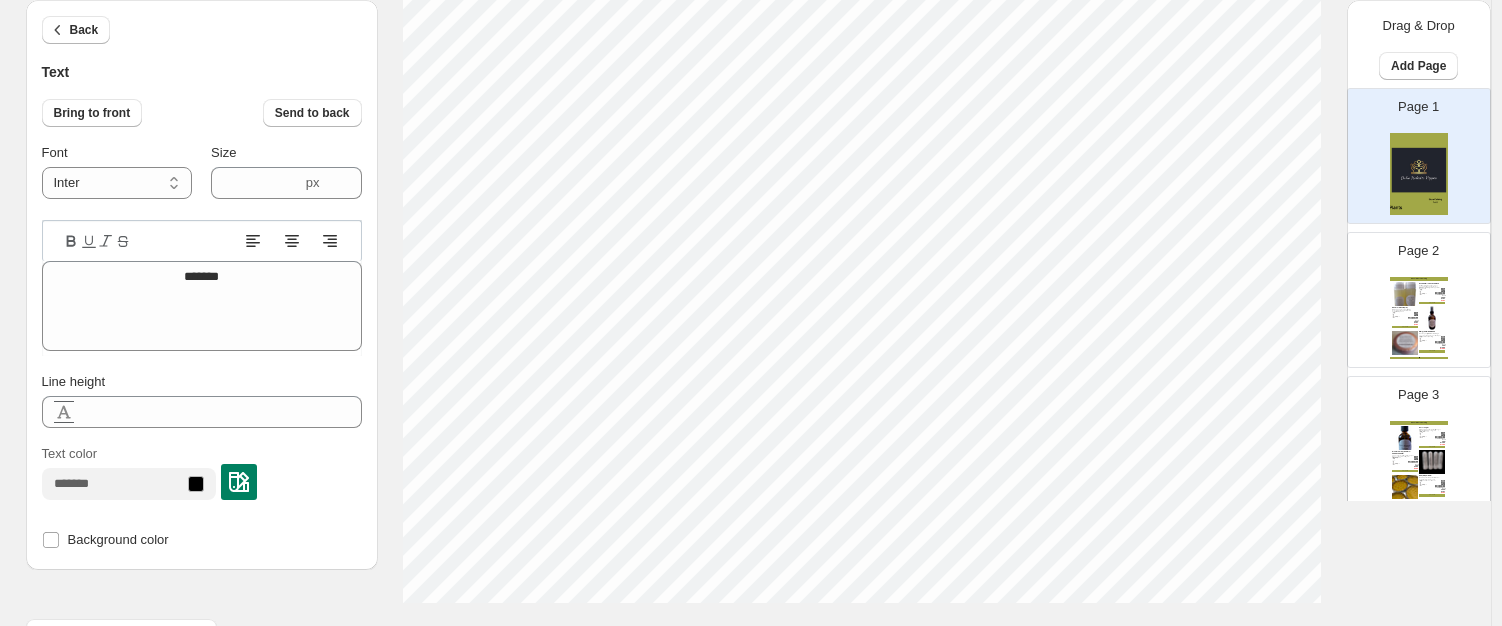 type on "********" 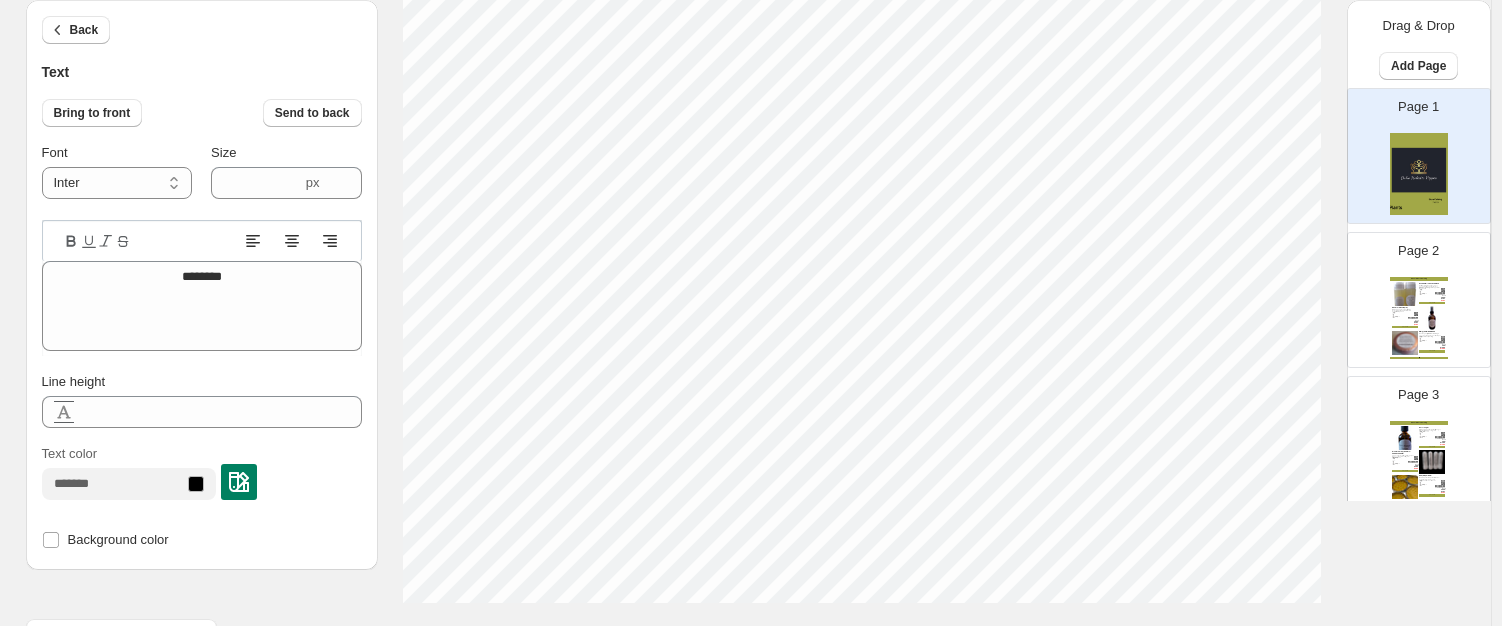 type on "*********" 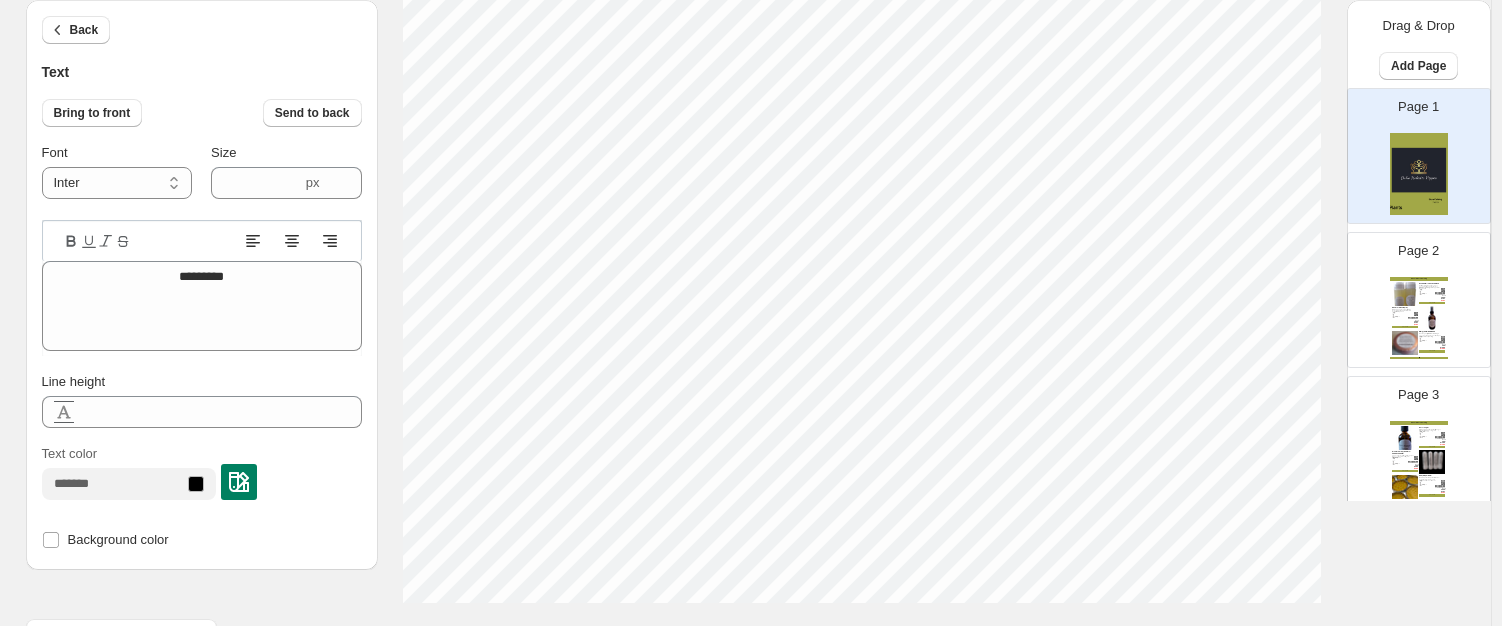 type on "**********" 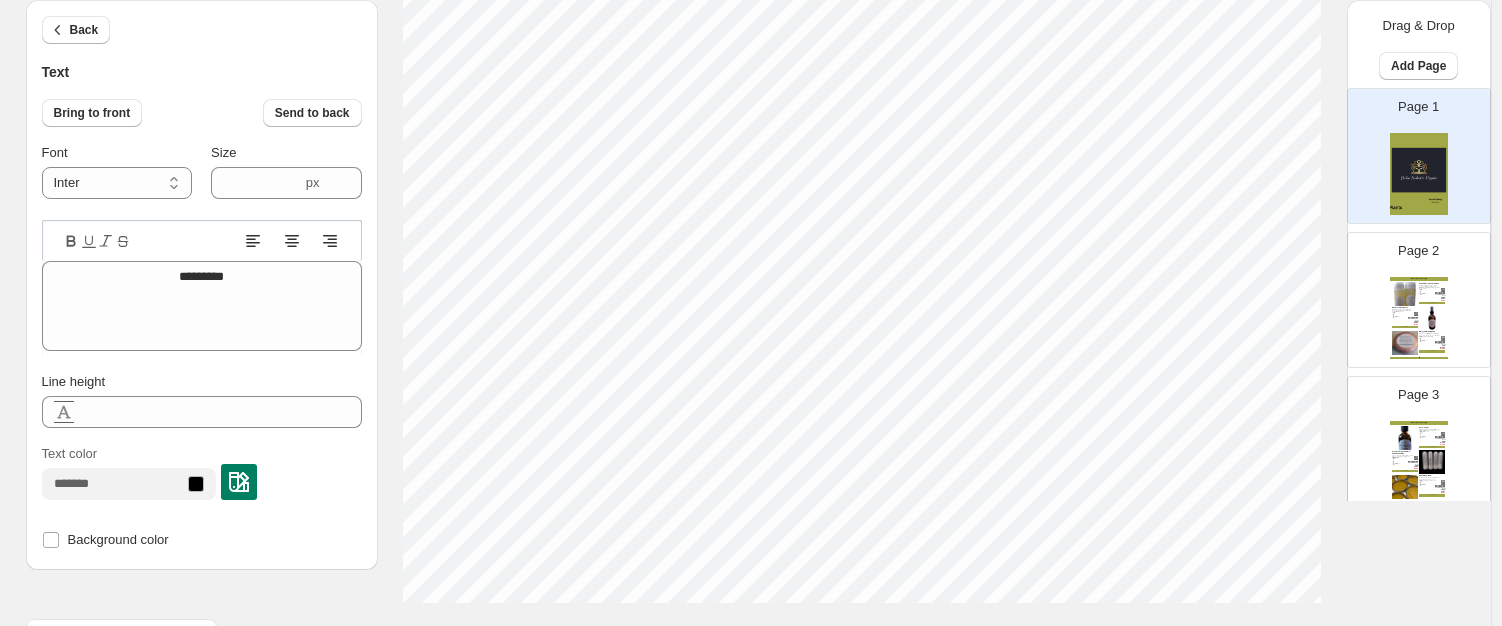 type on "**********" 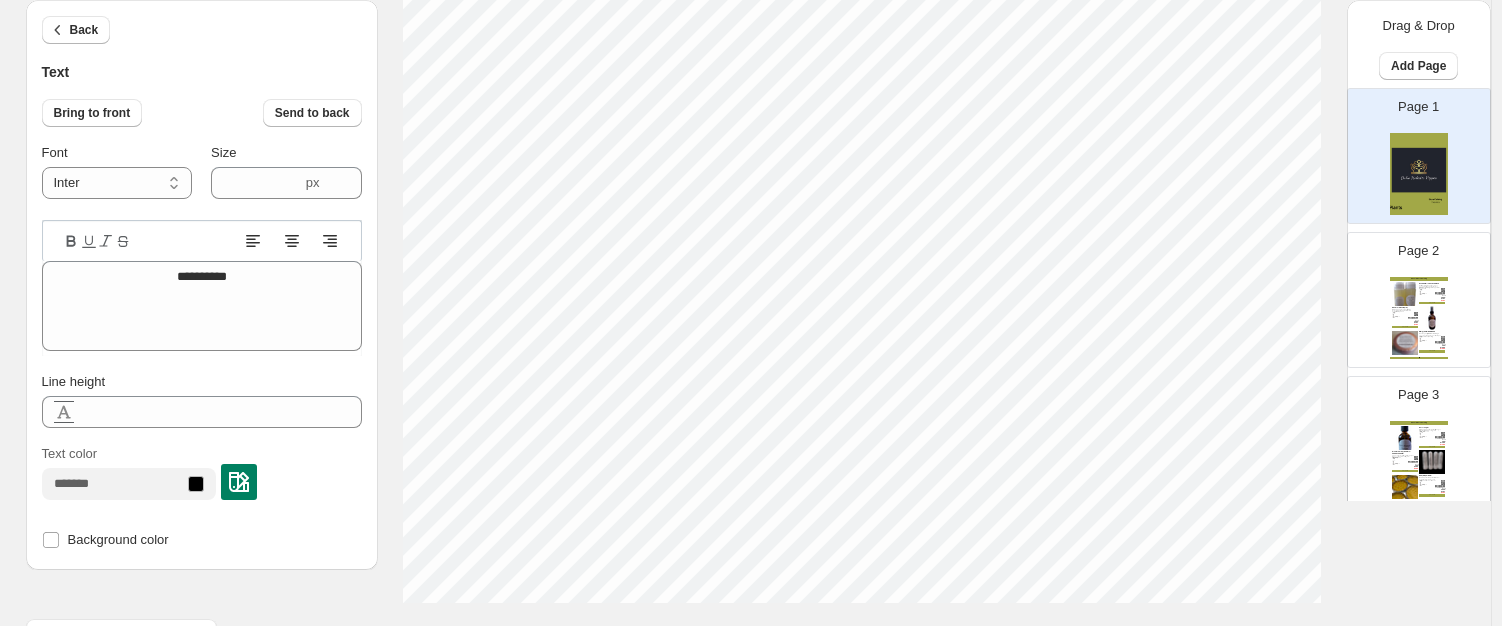 type on "**********" 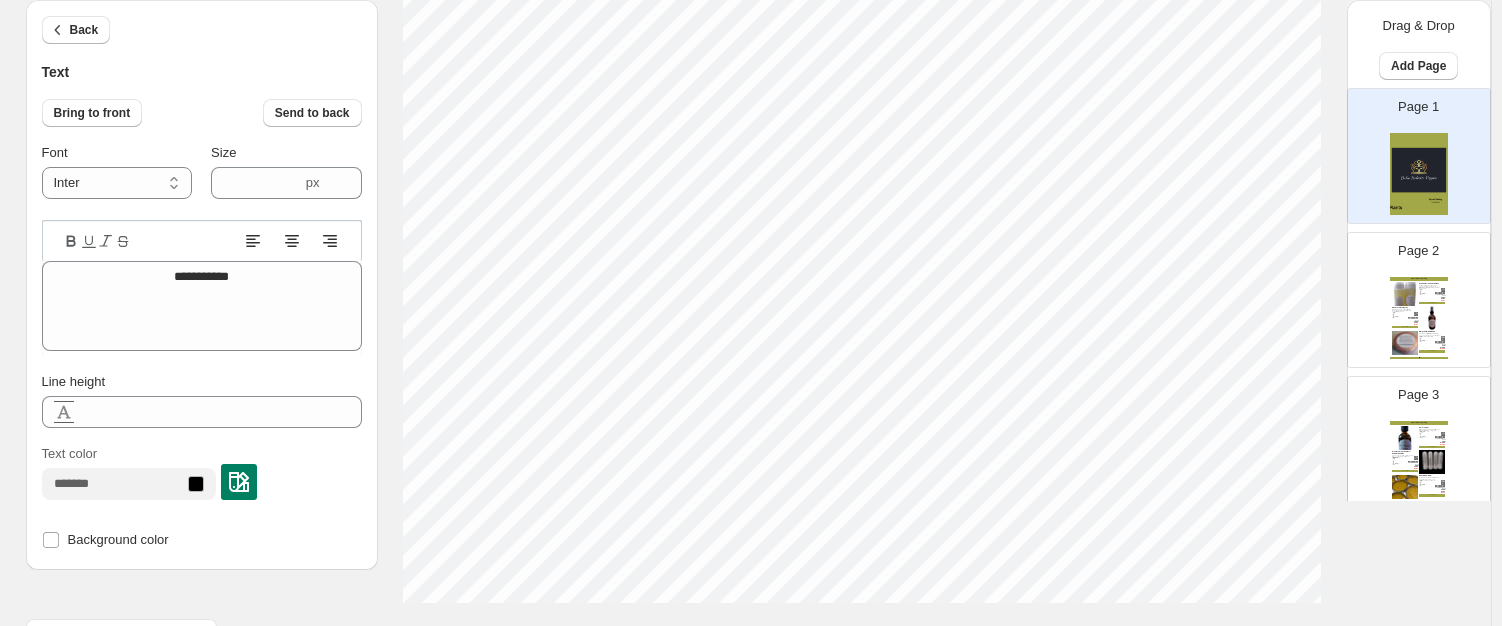 type on "**********" 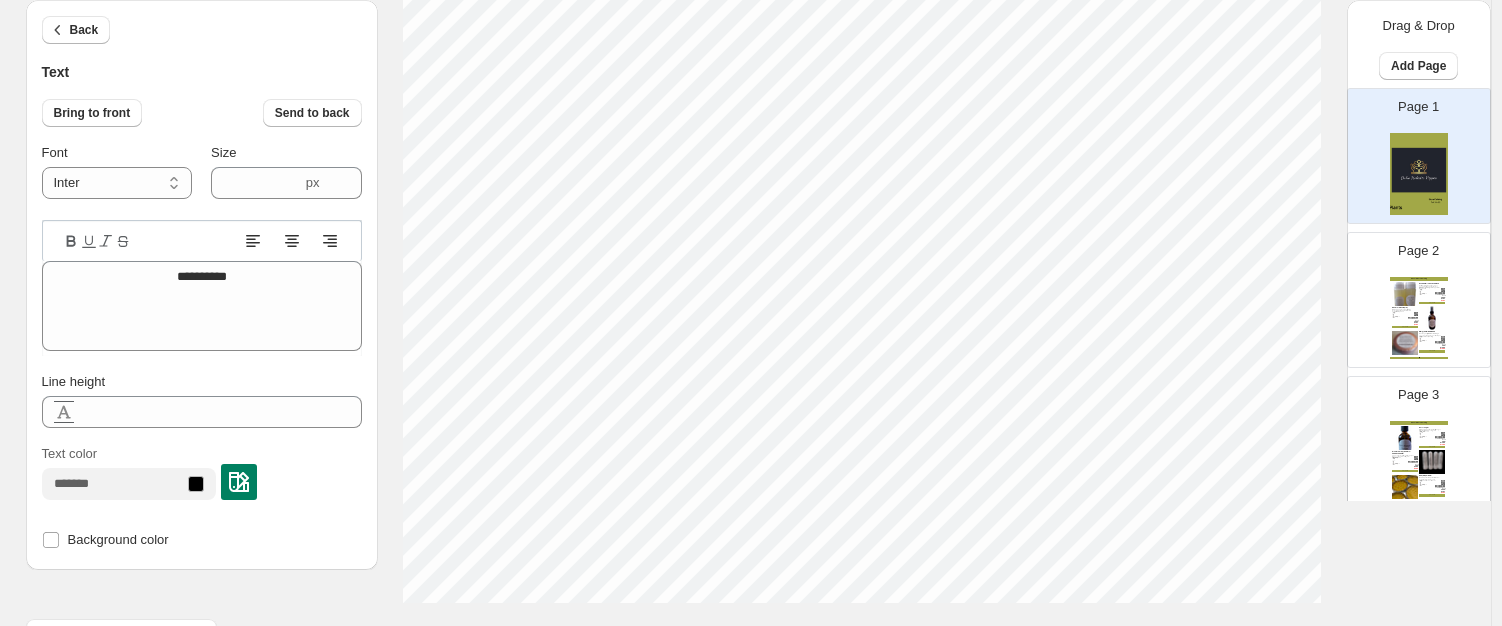type on "*********" 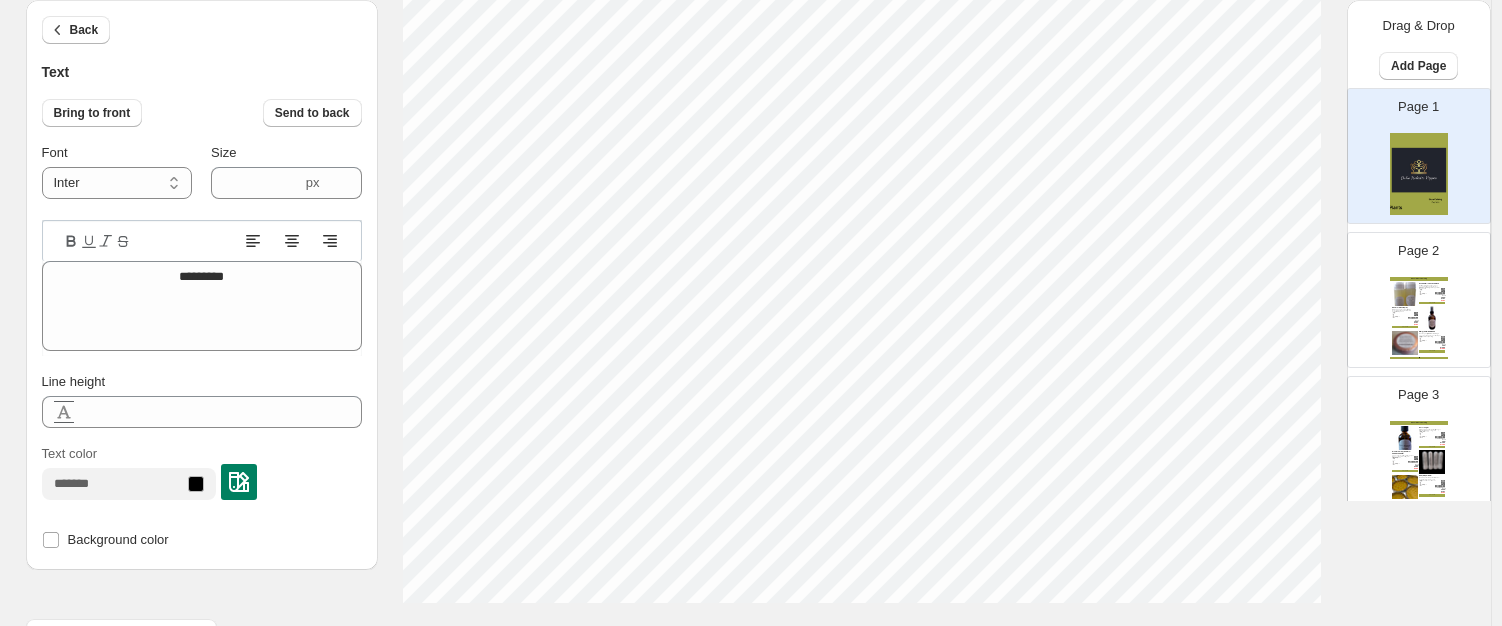 type on "********" 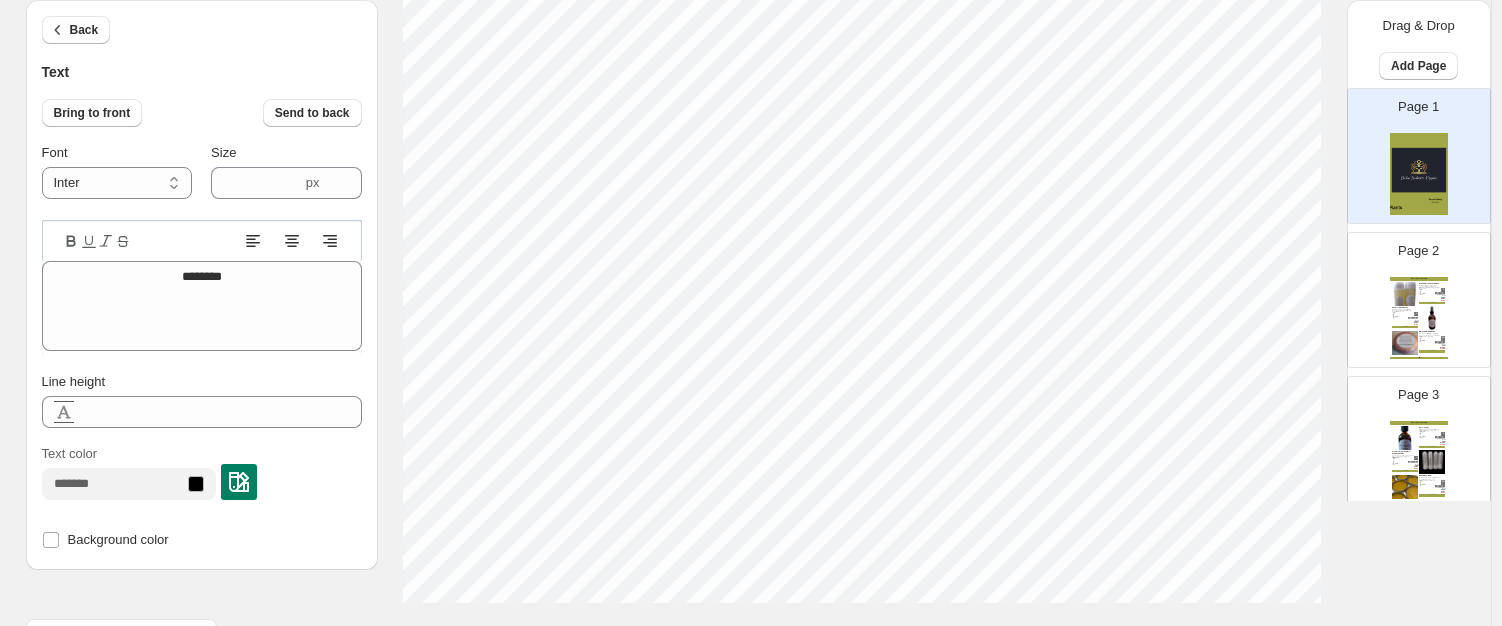 type on "*******" 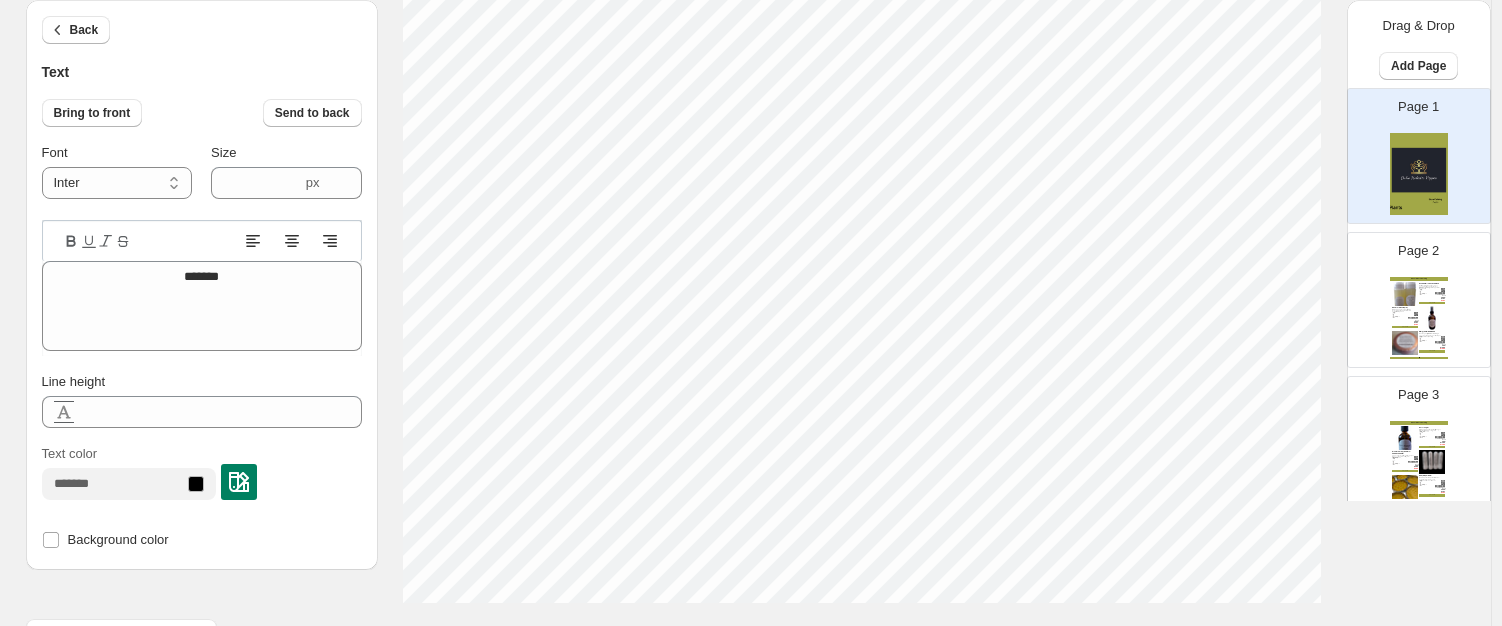 type on "******" 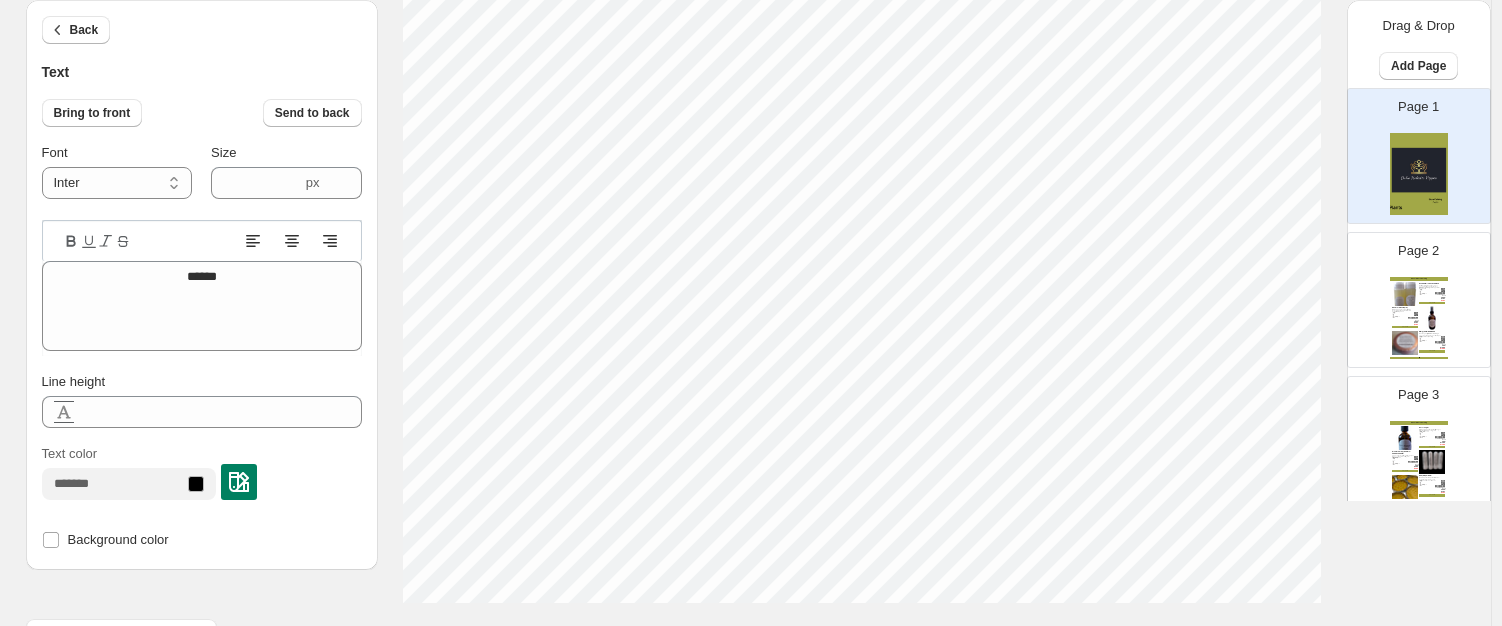 scroll, scrollTop: 16, scrollLeft: 4, axis: both 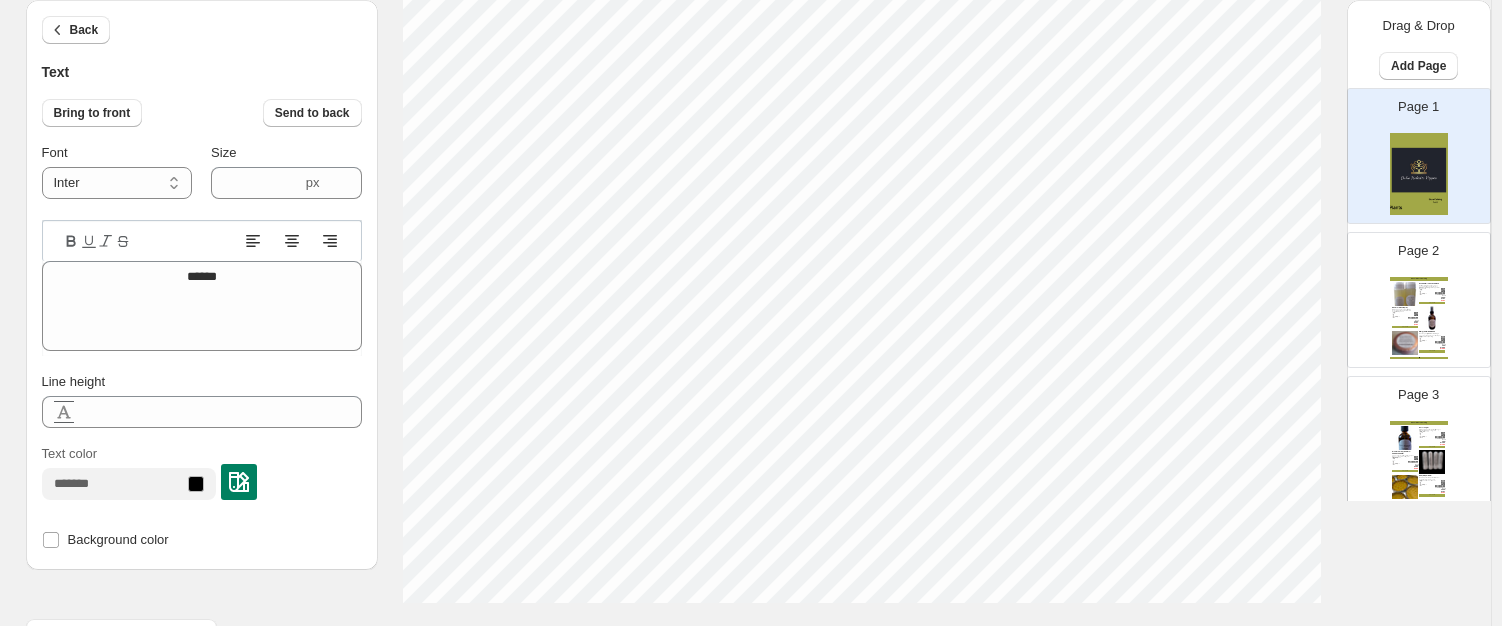 type on "*******" 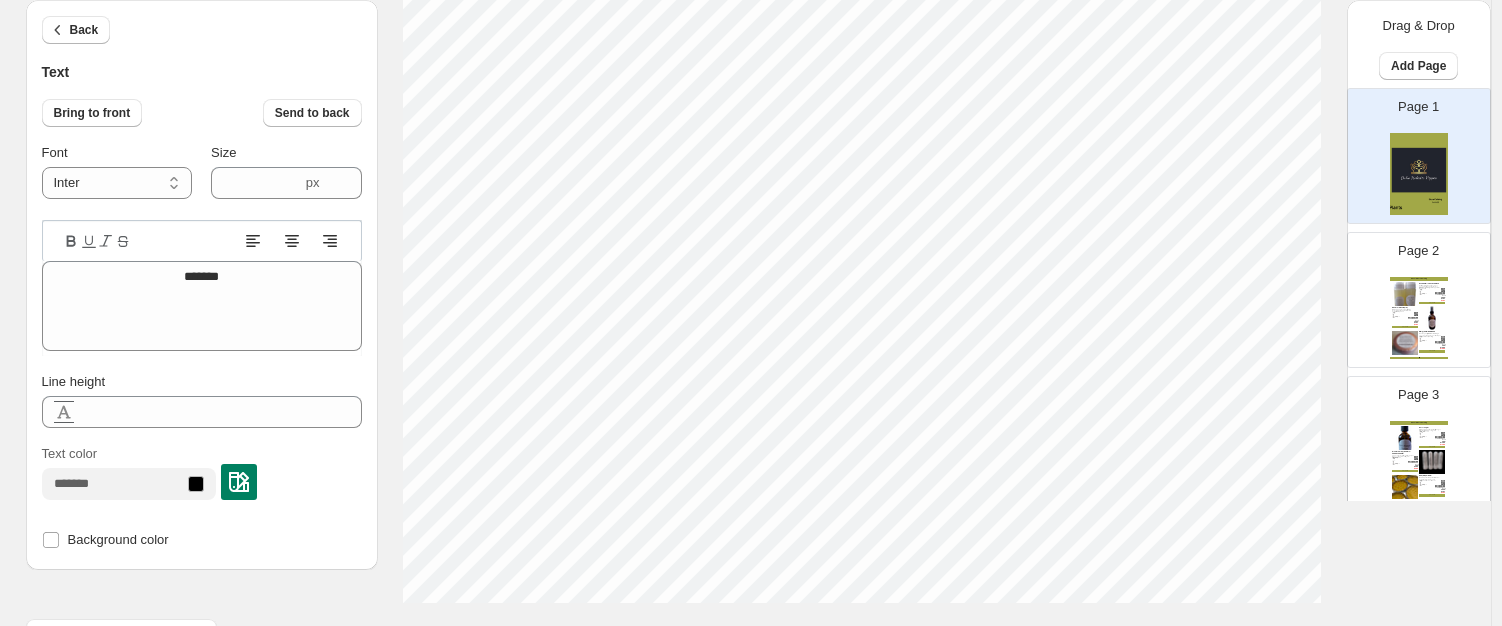 type on "******" 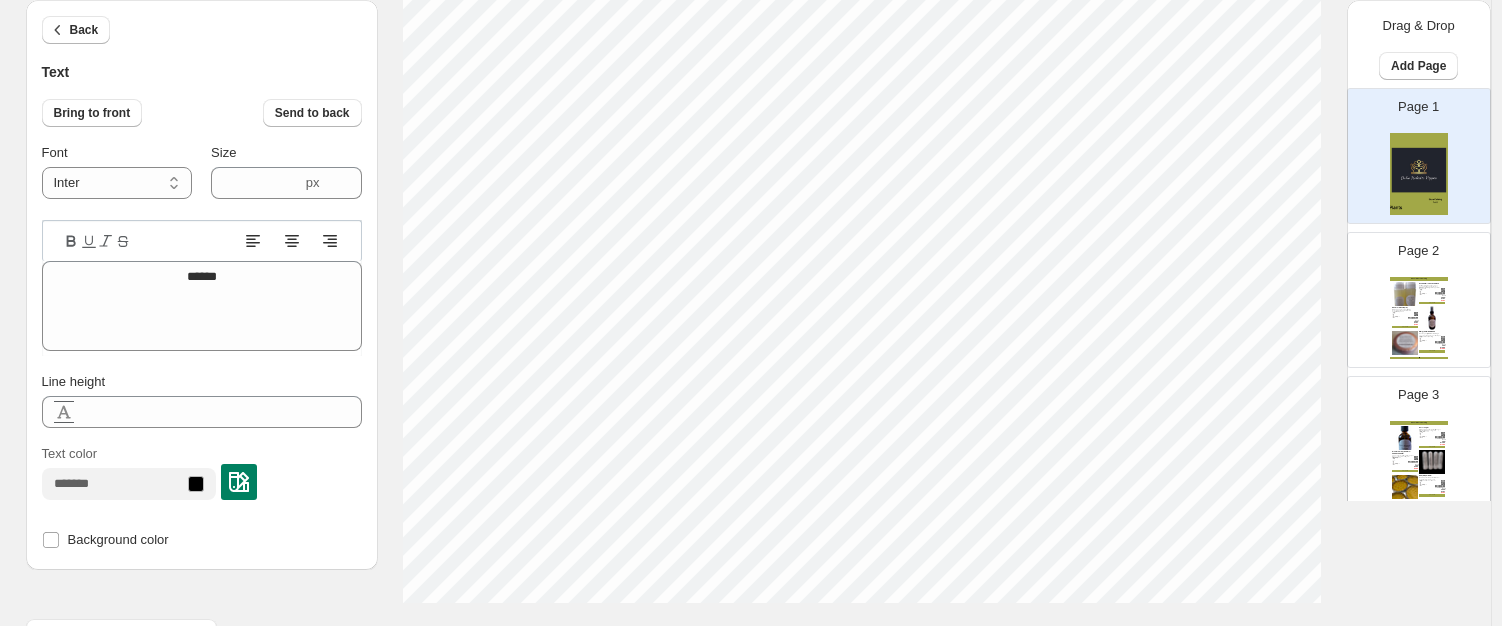 type on "*******" 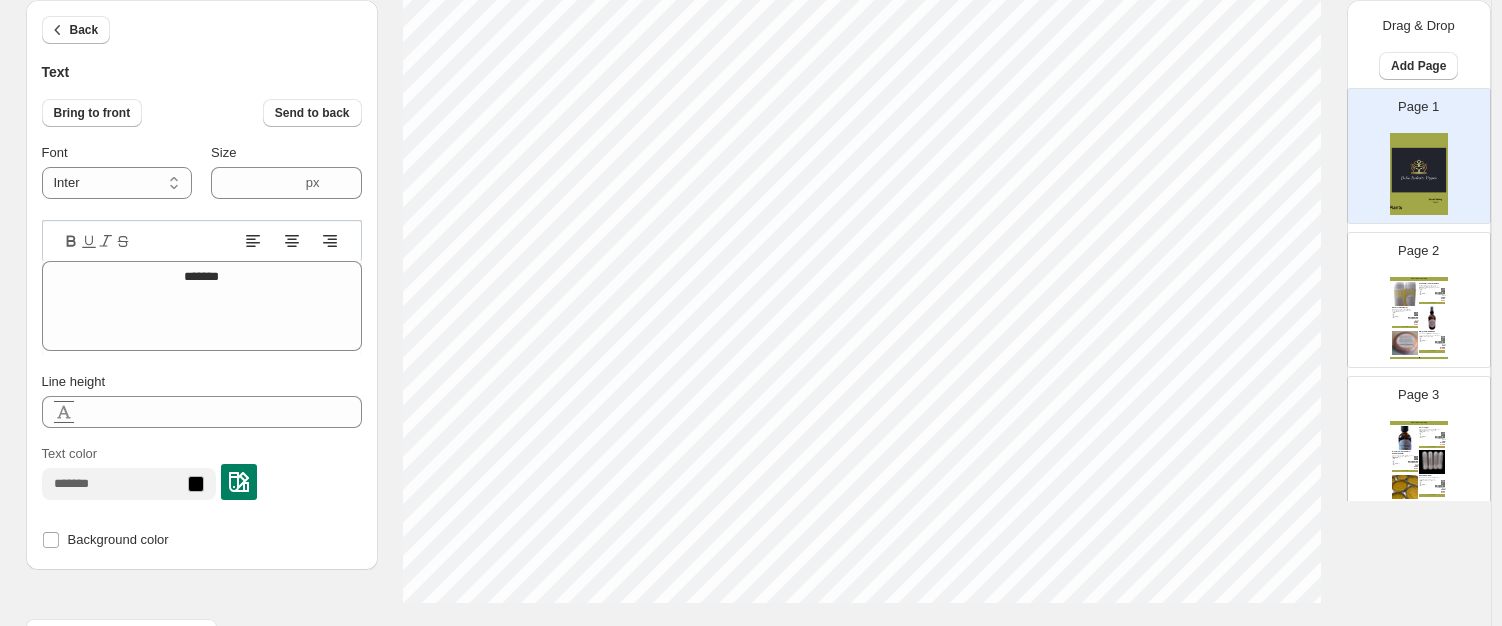 type on "********" 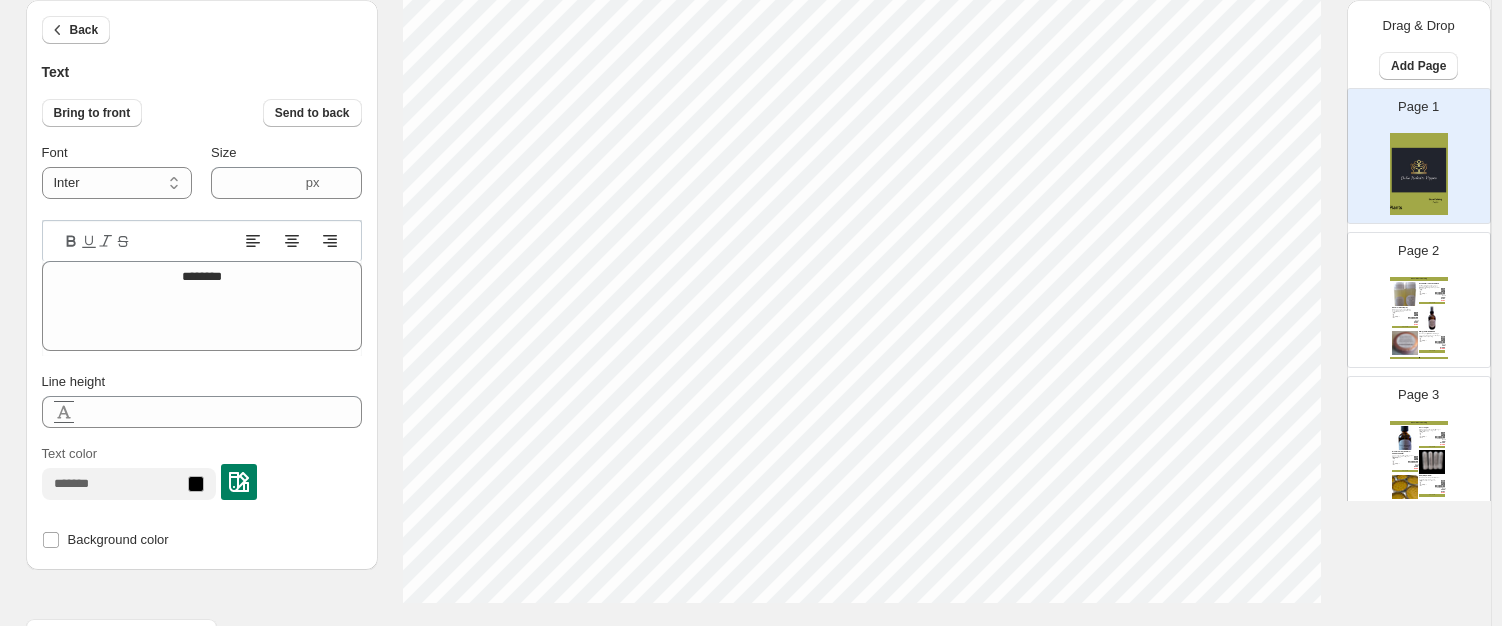 type on "********" 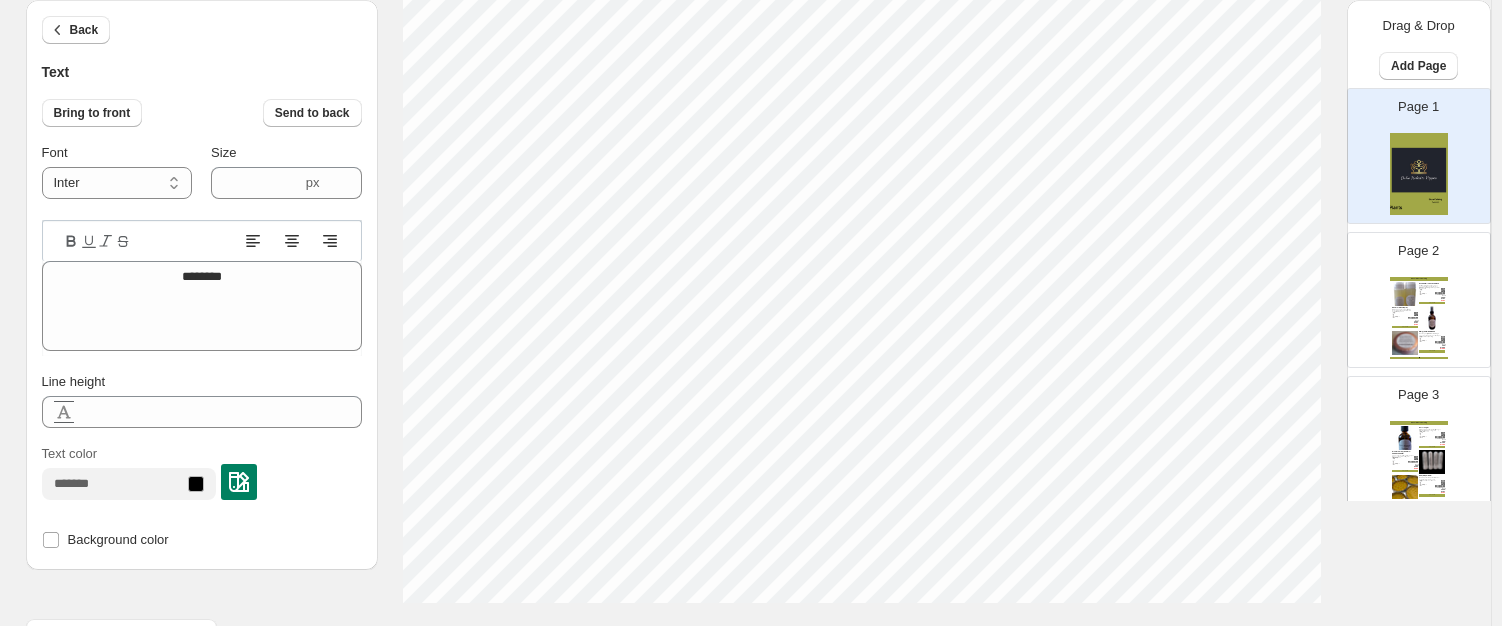 type on "*********" 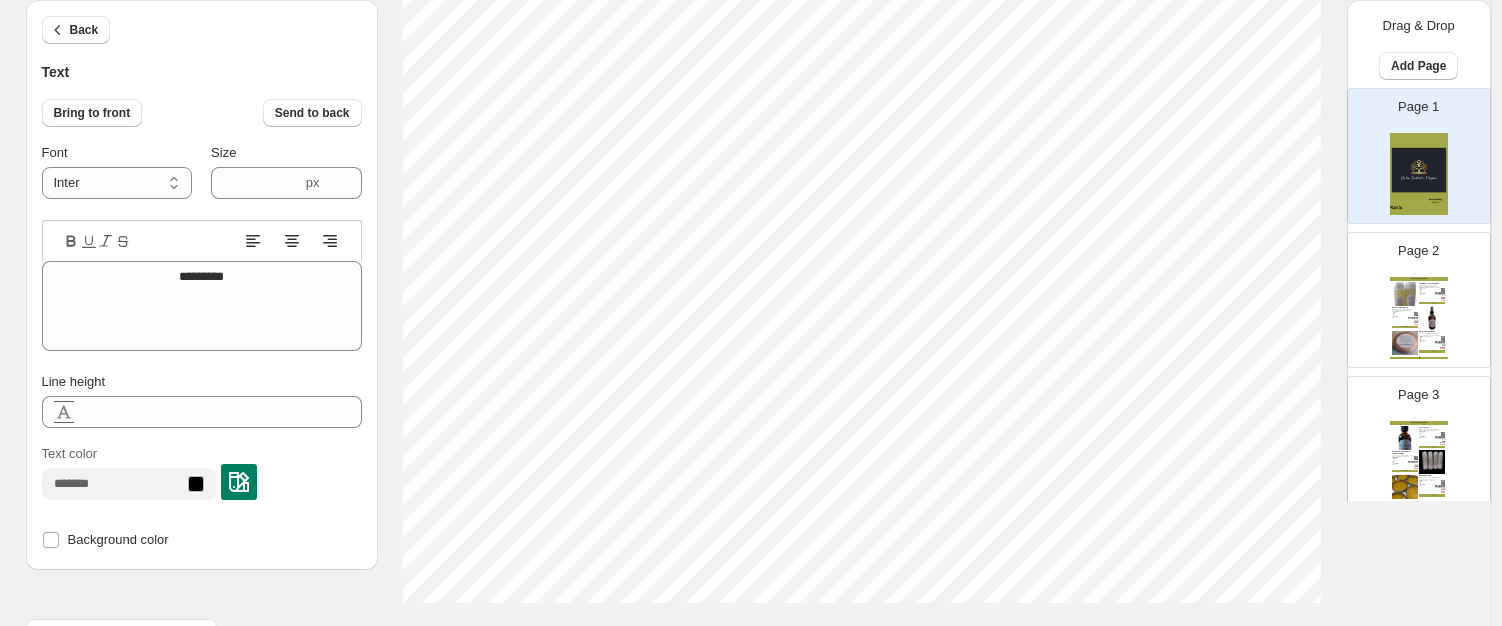 type on "**********" 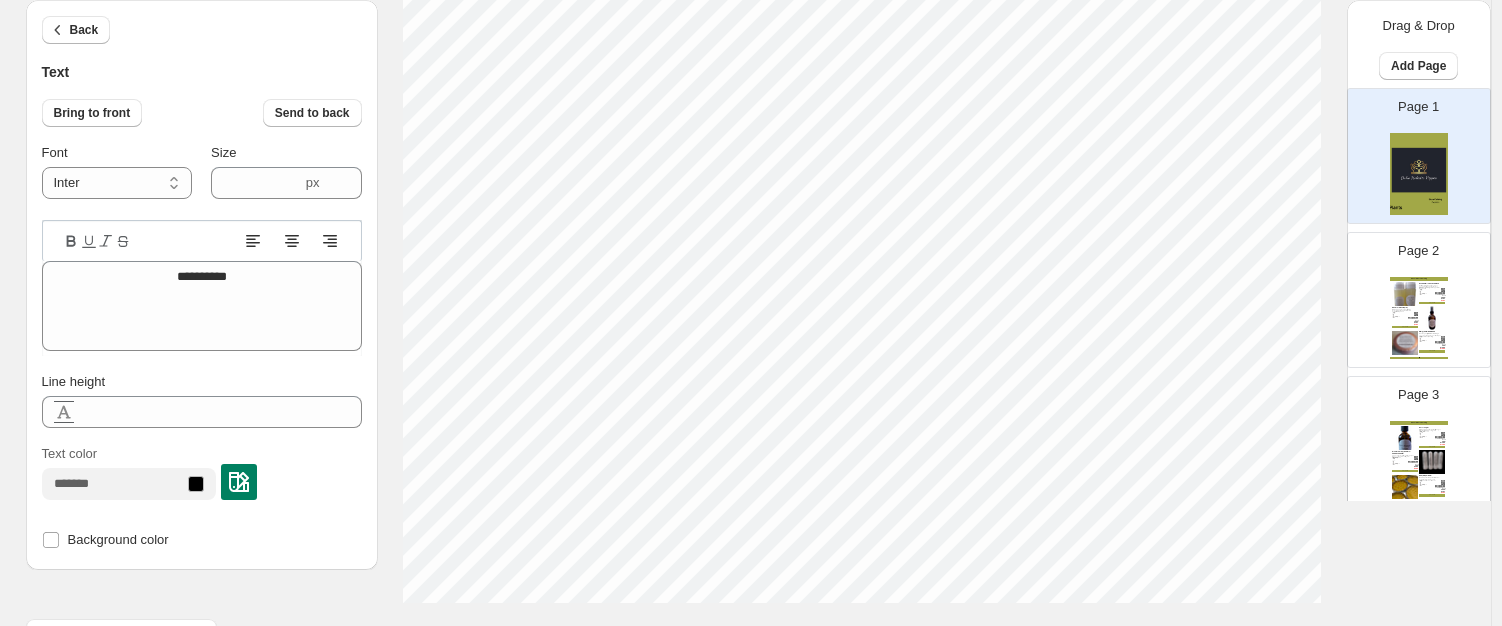 type on "**********" 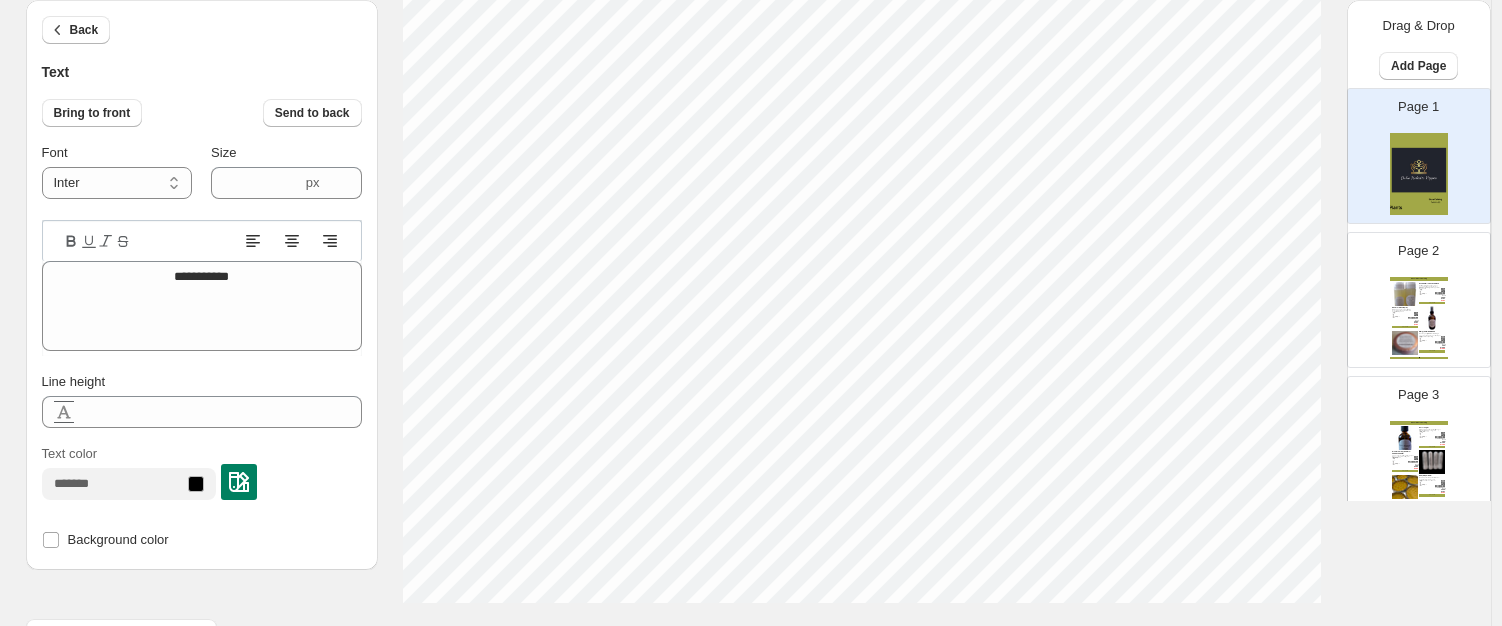type on "**********" 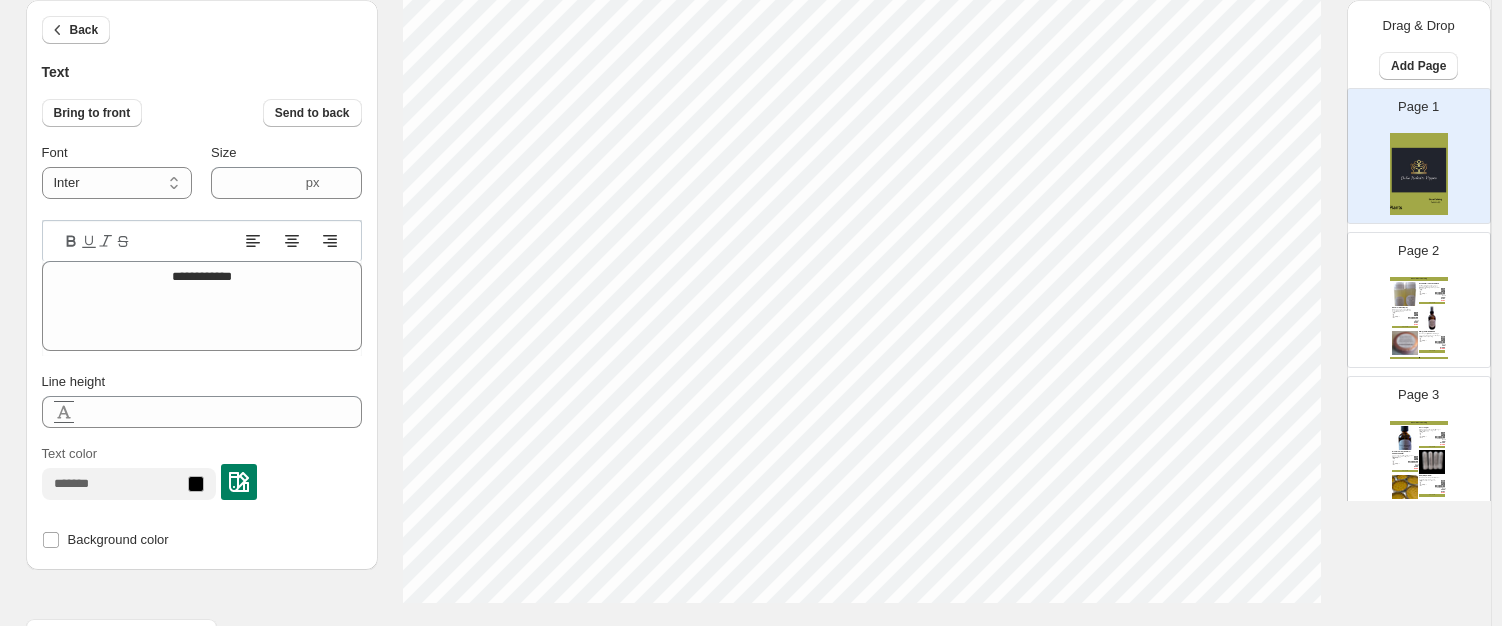 type on "**********" 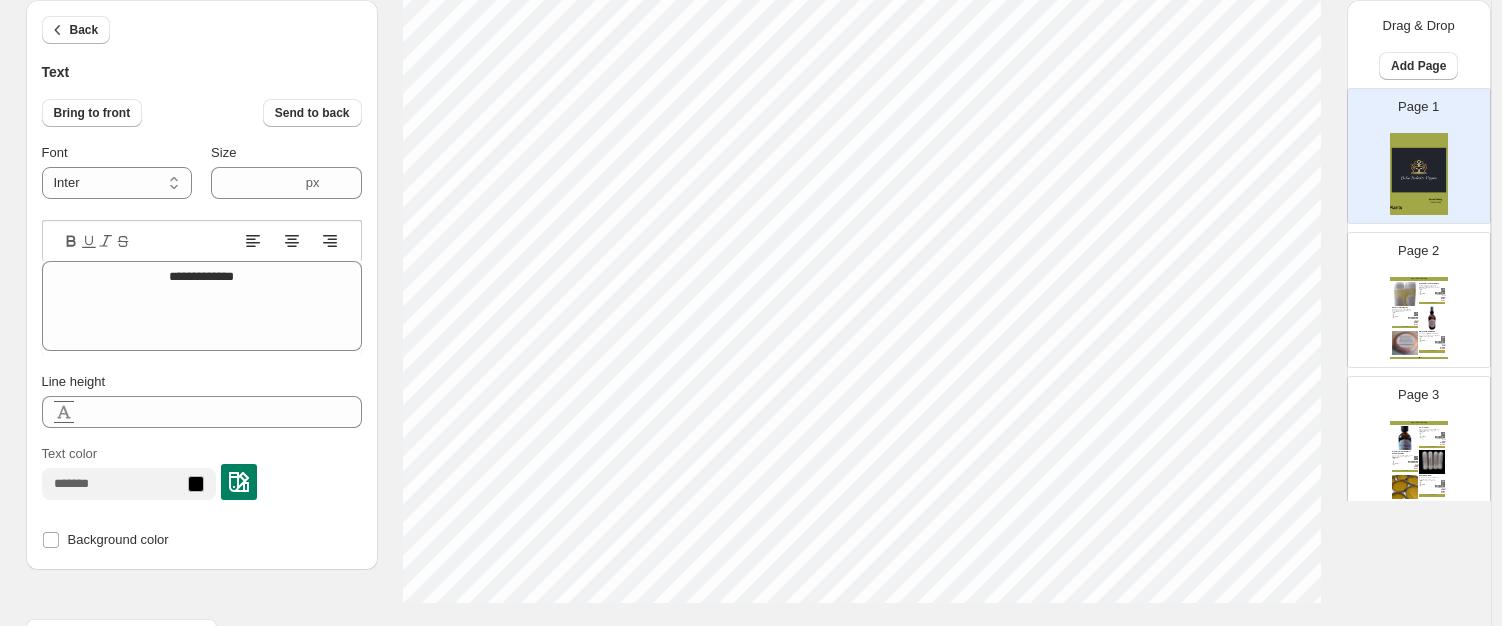 type on "**********" 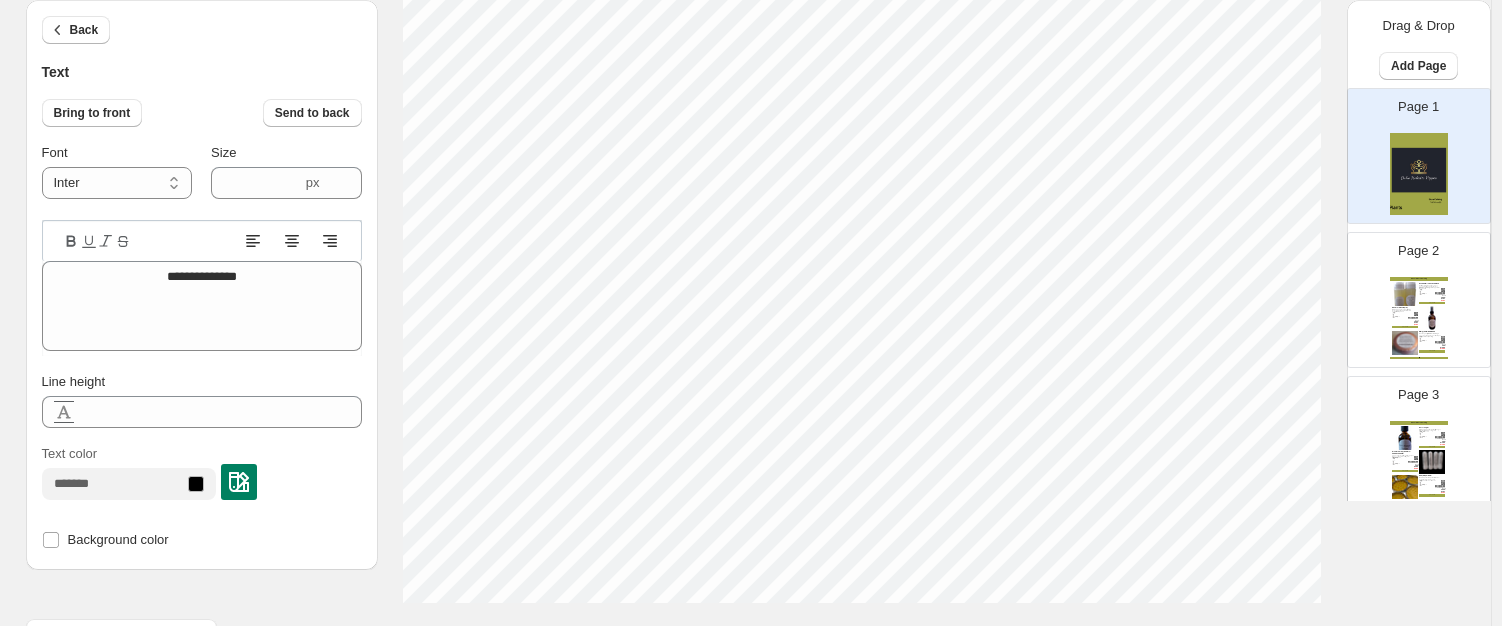 scroll, scrollTop: 16, scrollLeft: 8, axis: both 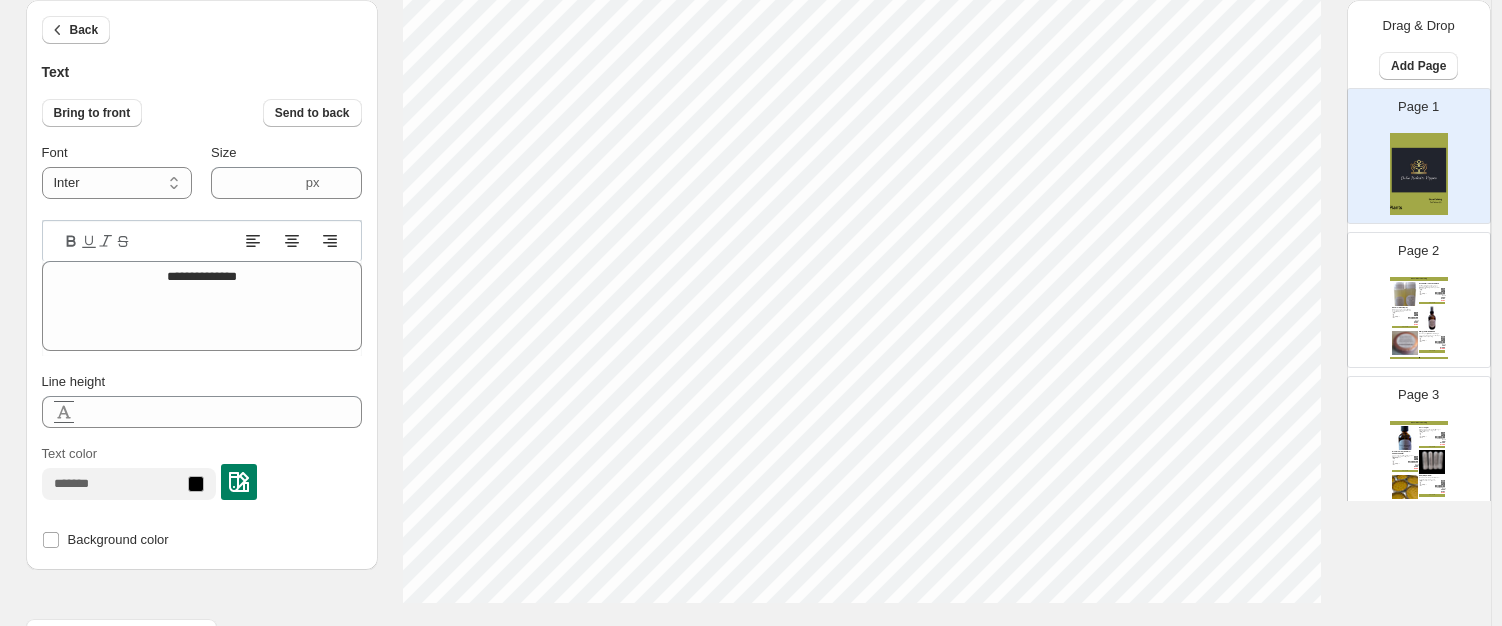 type on "**********" 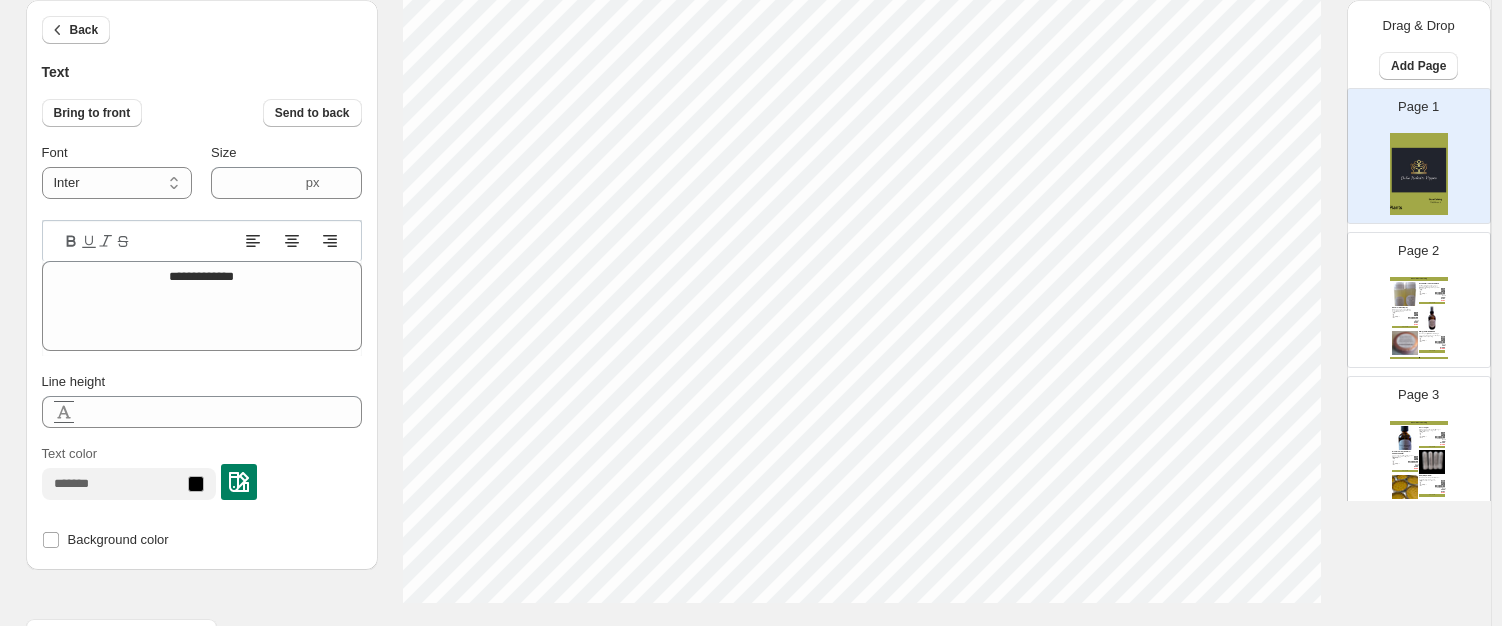 type on "**********" 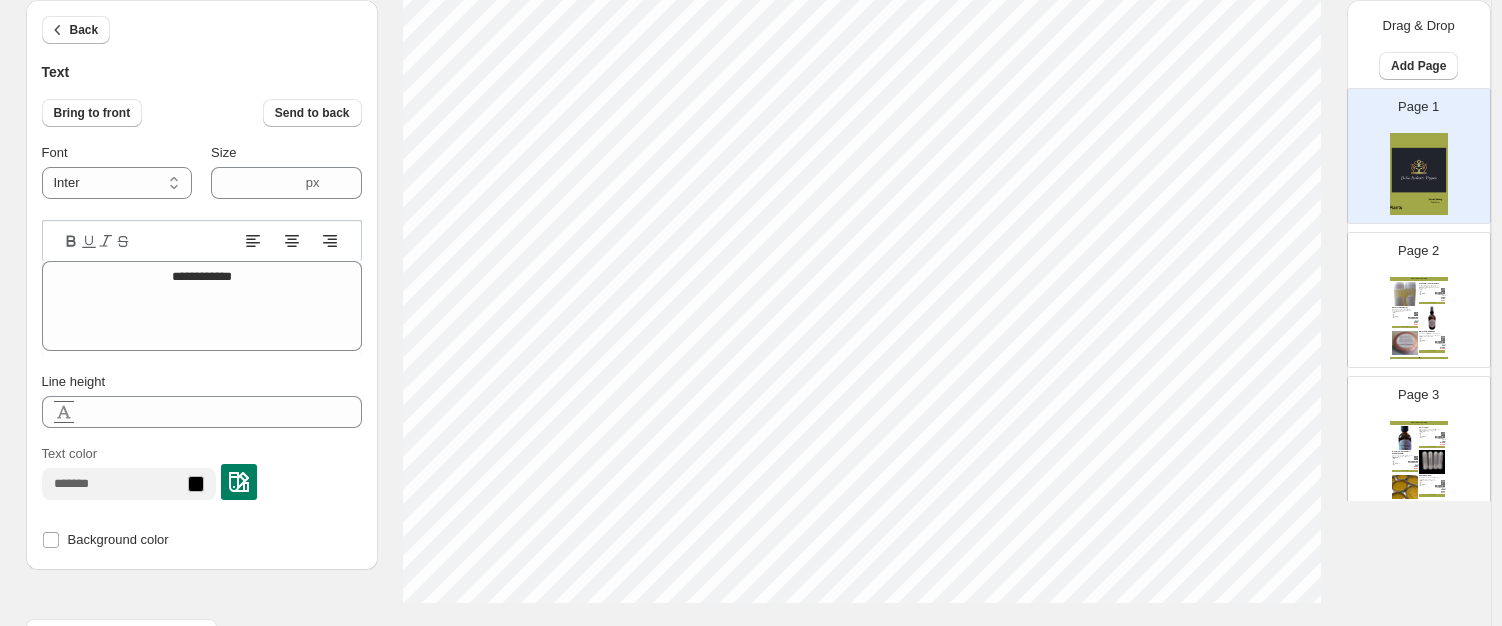 type on "**********" 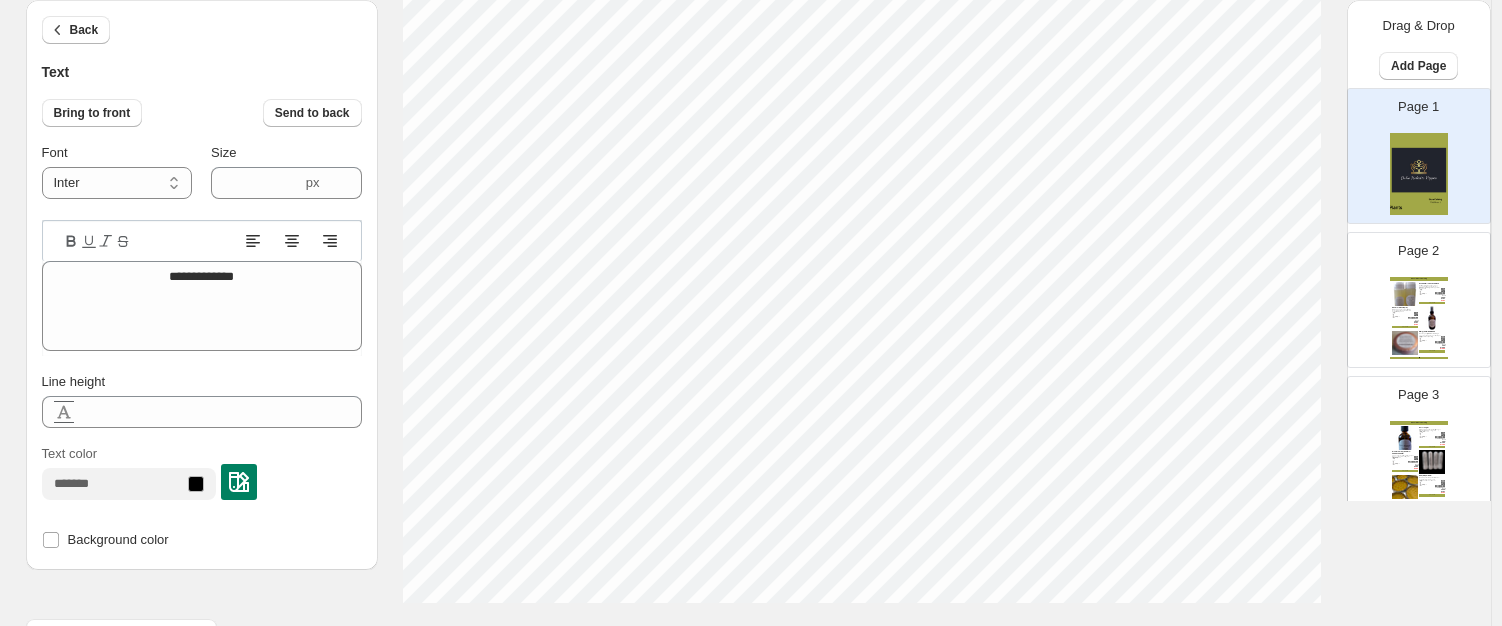 type on "**********" 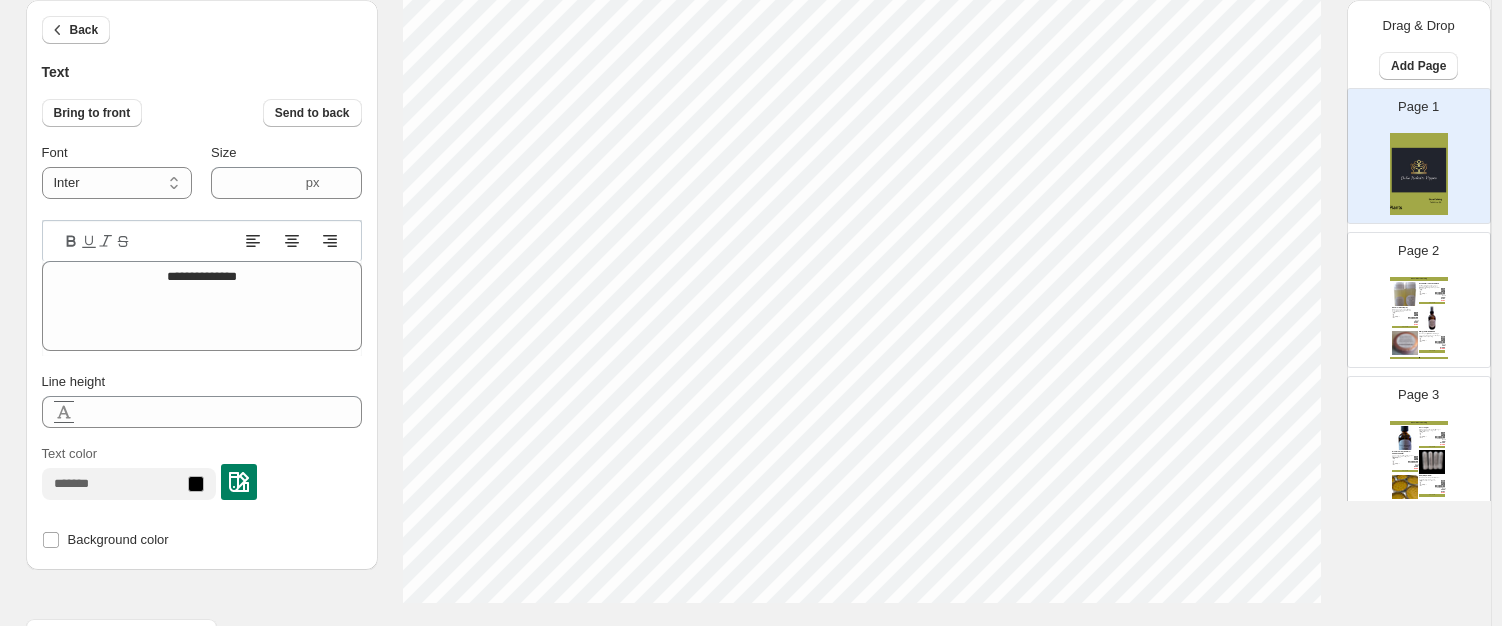 type on "**********" 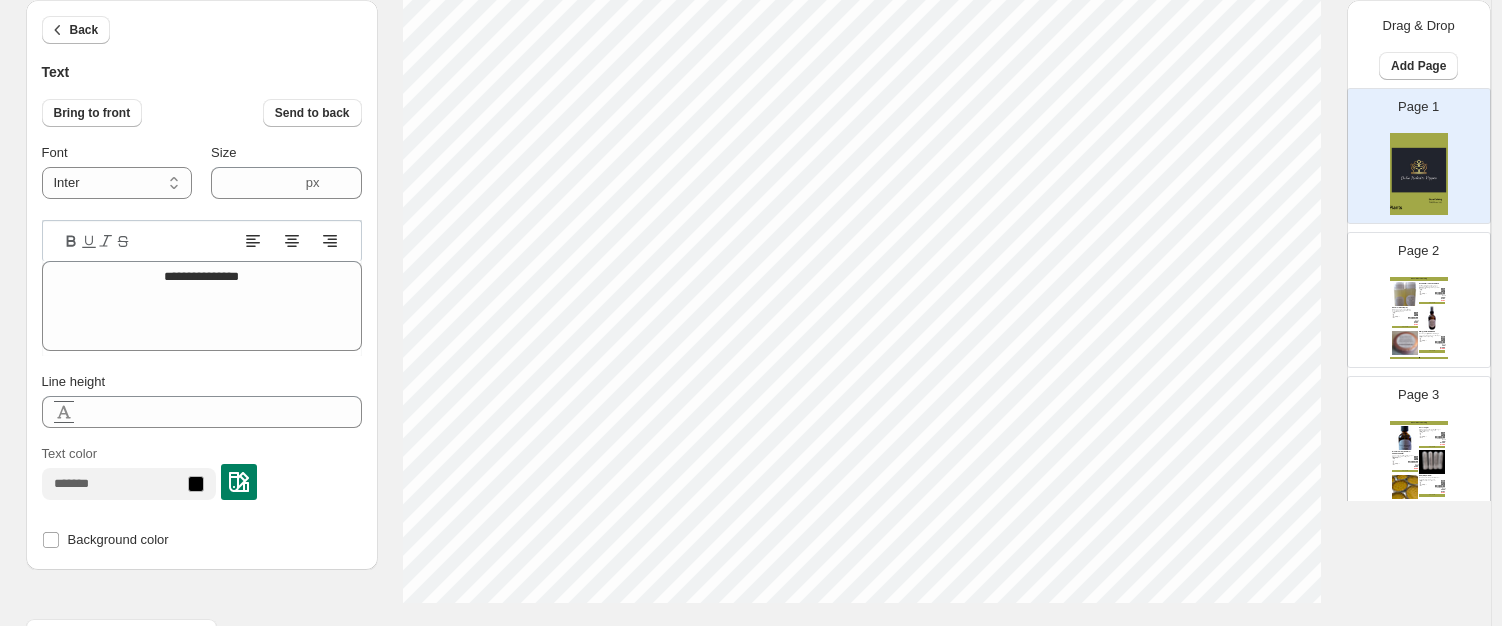 type on "**********" 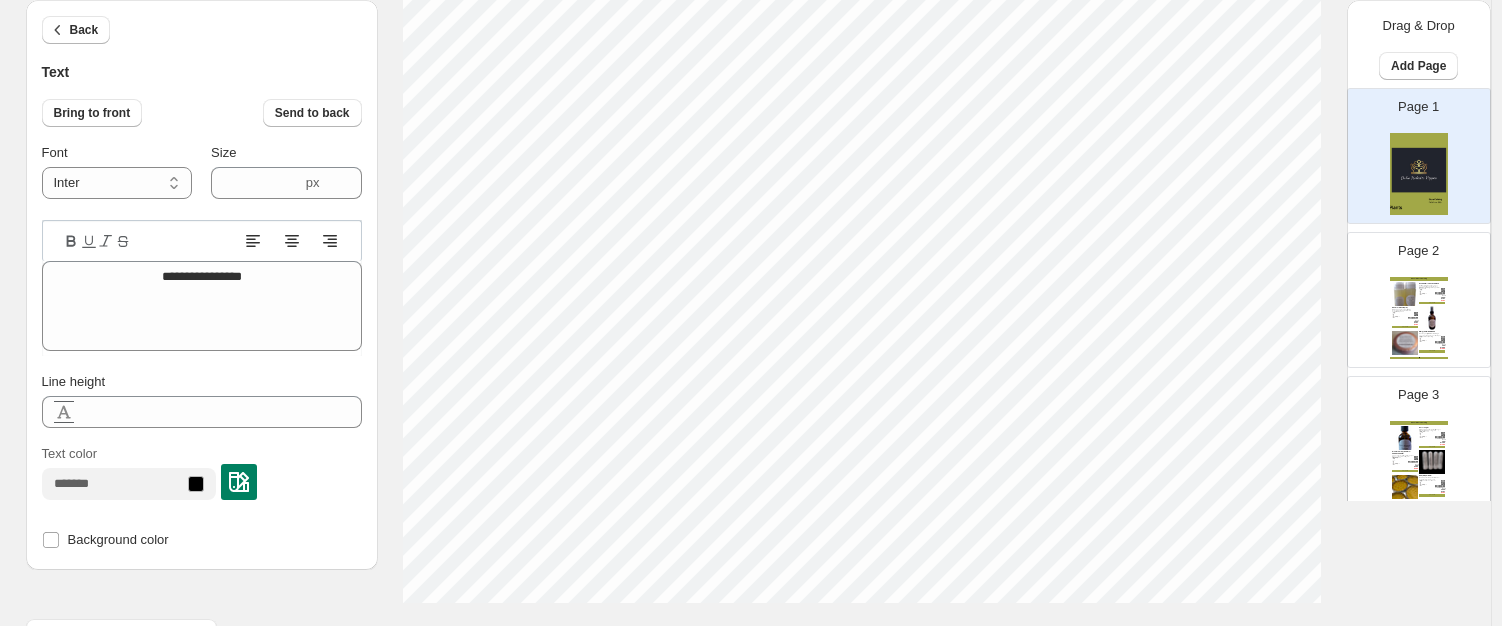 type on "**********" 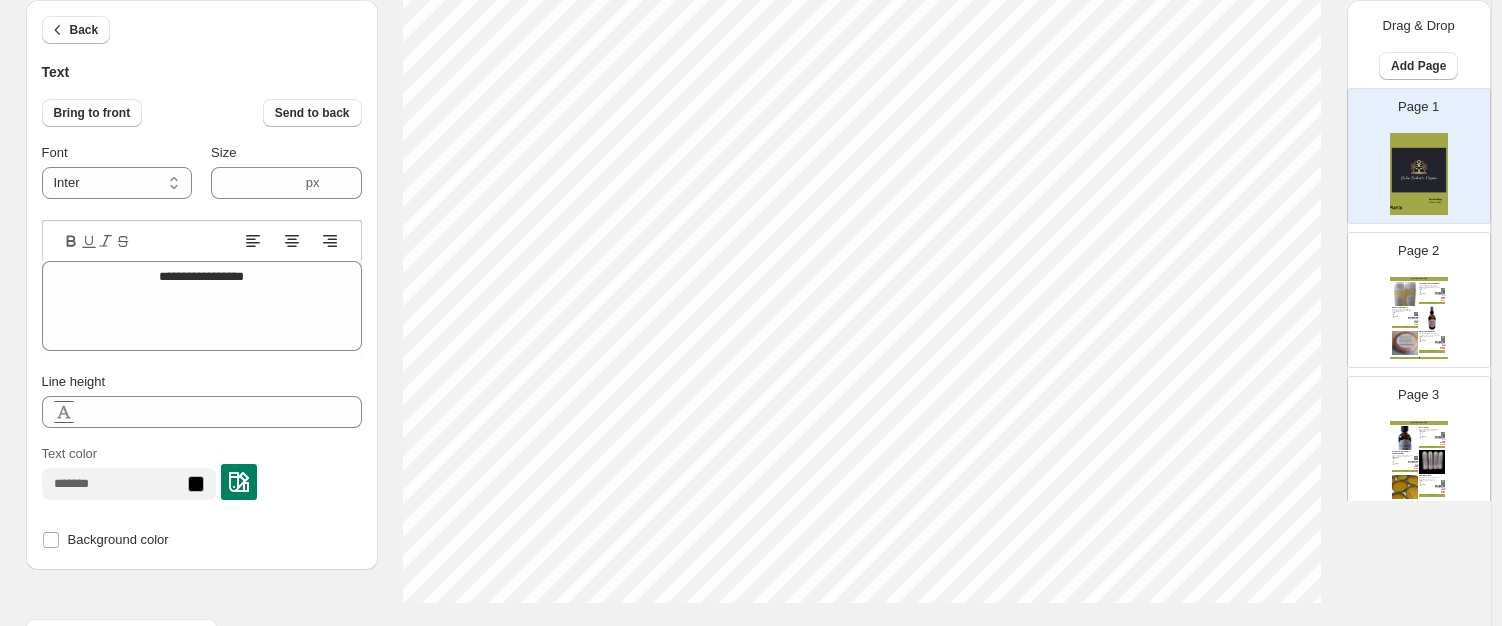 scroll, scrollTop: 16, scrollLeft: 9, axis: both 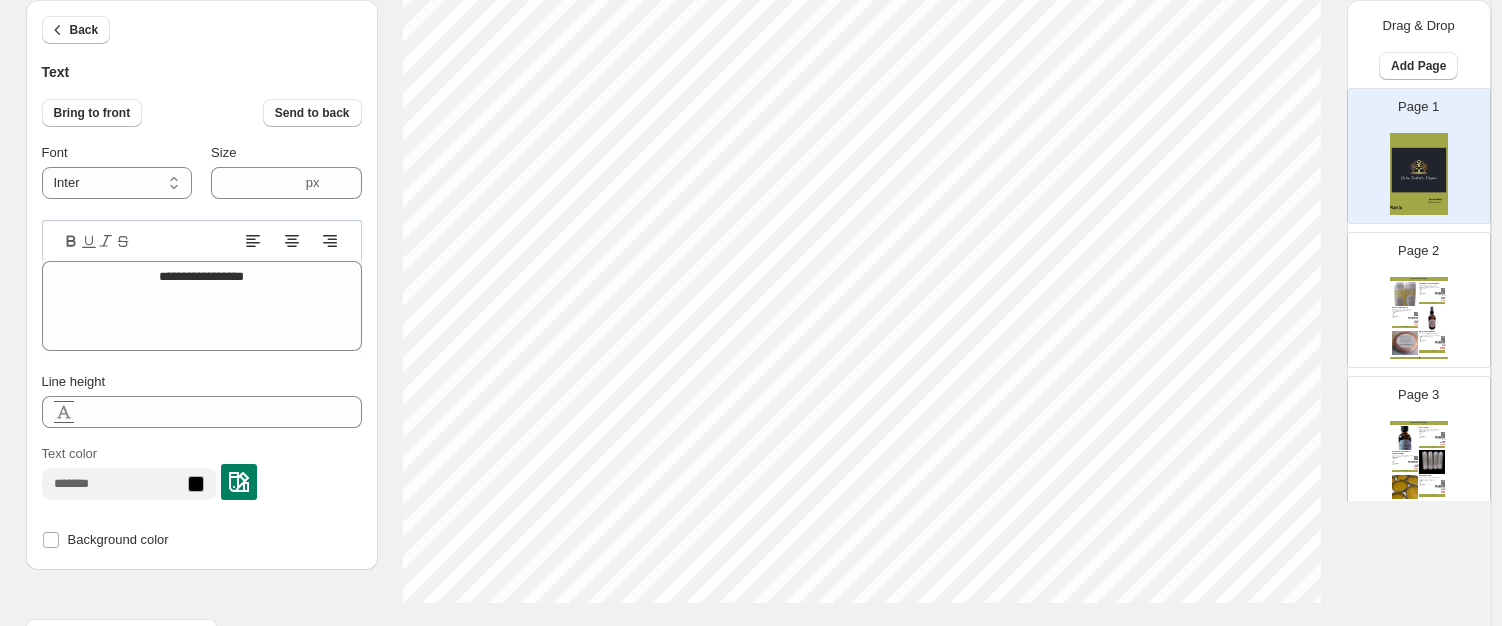 type on "**********" 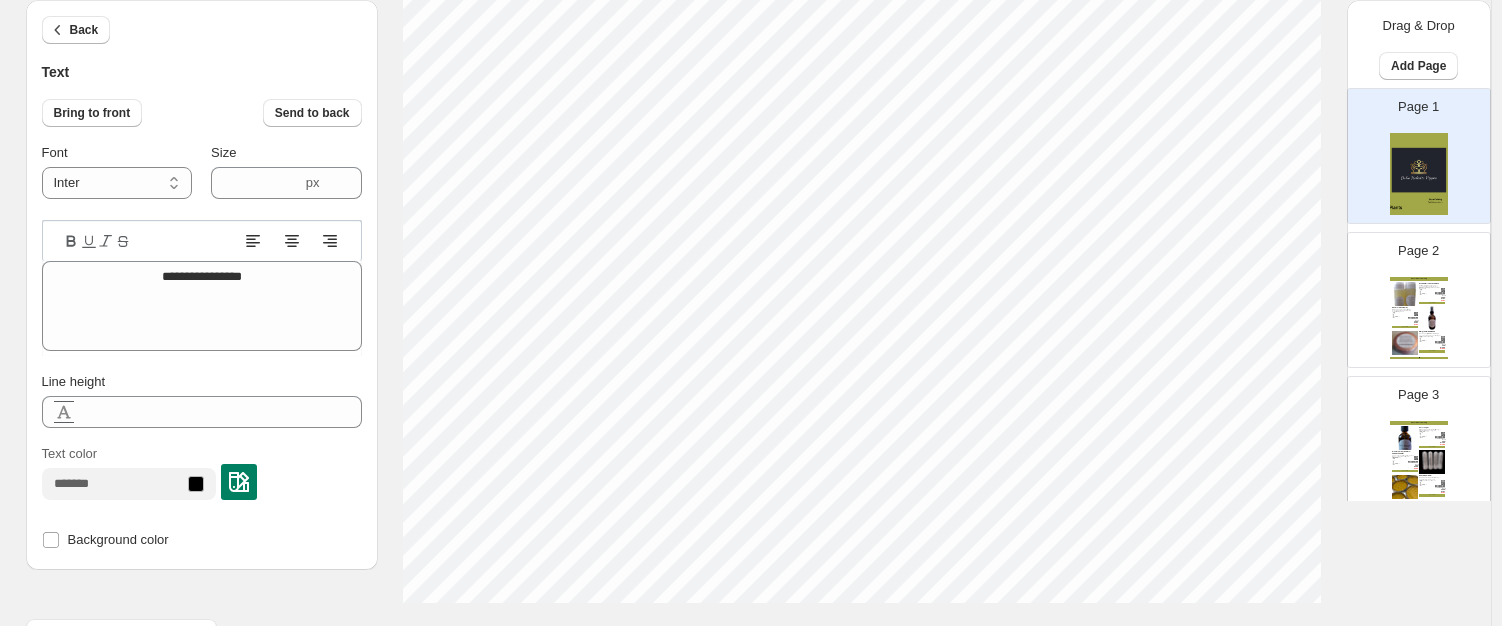 type on "**********" 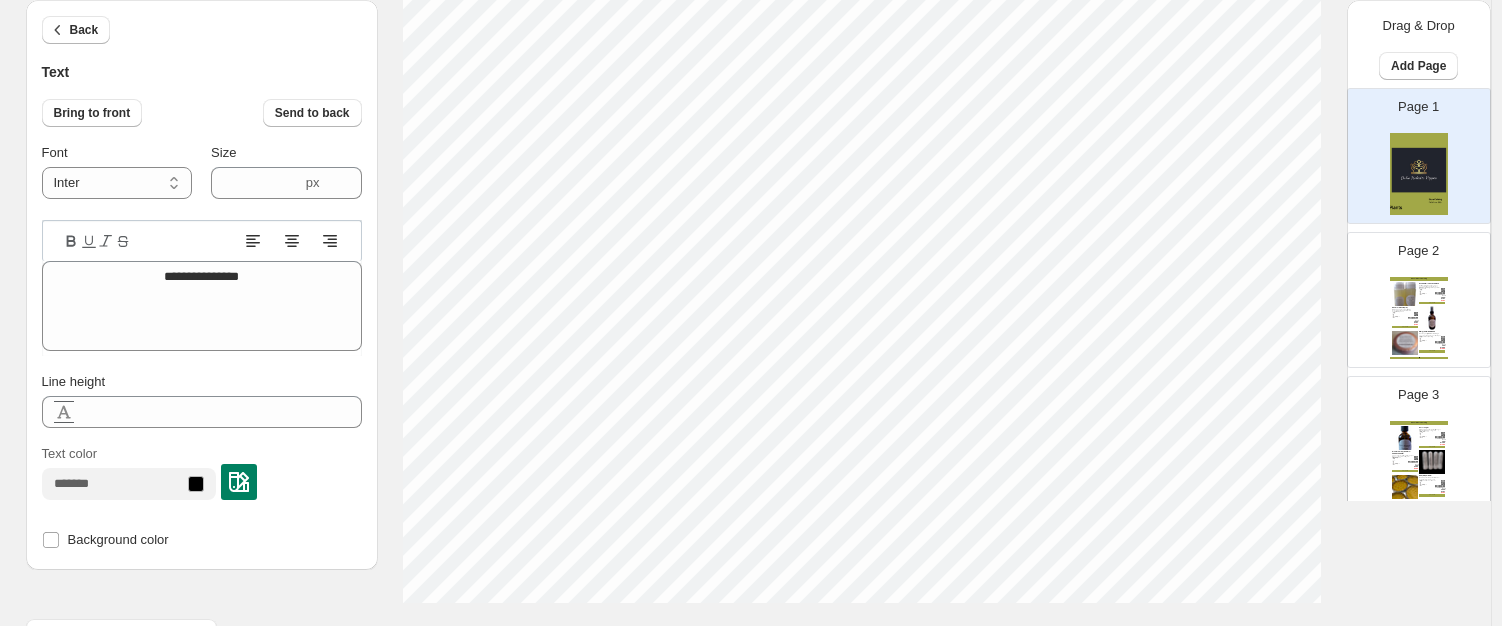 type on "**********" 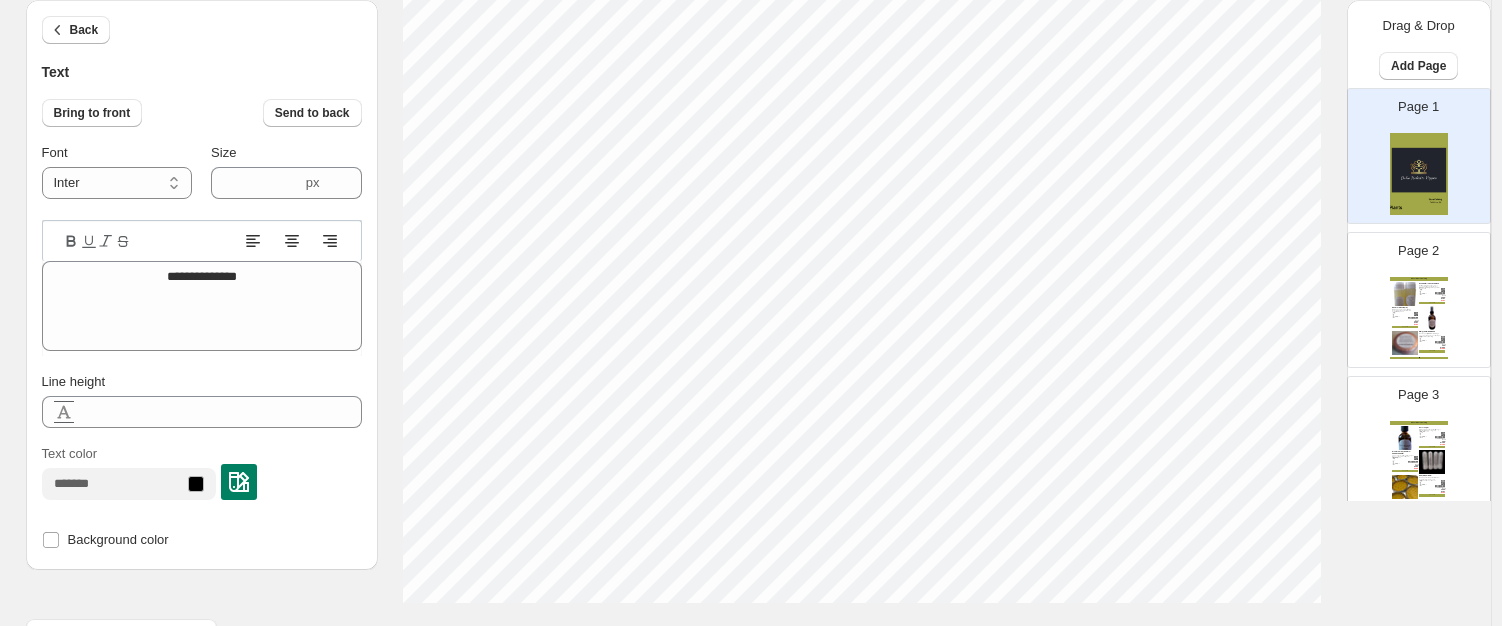 type on "**********" 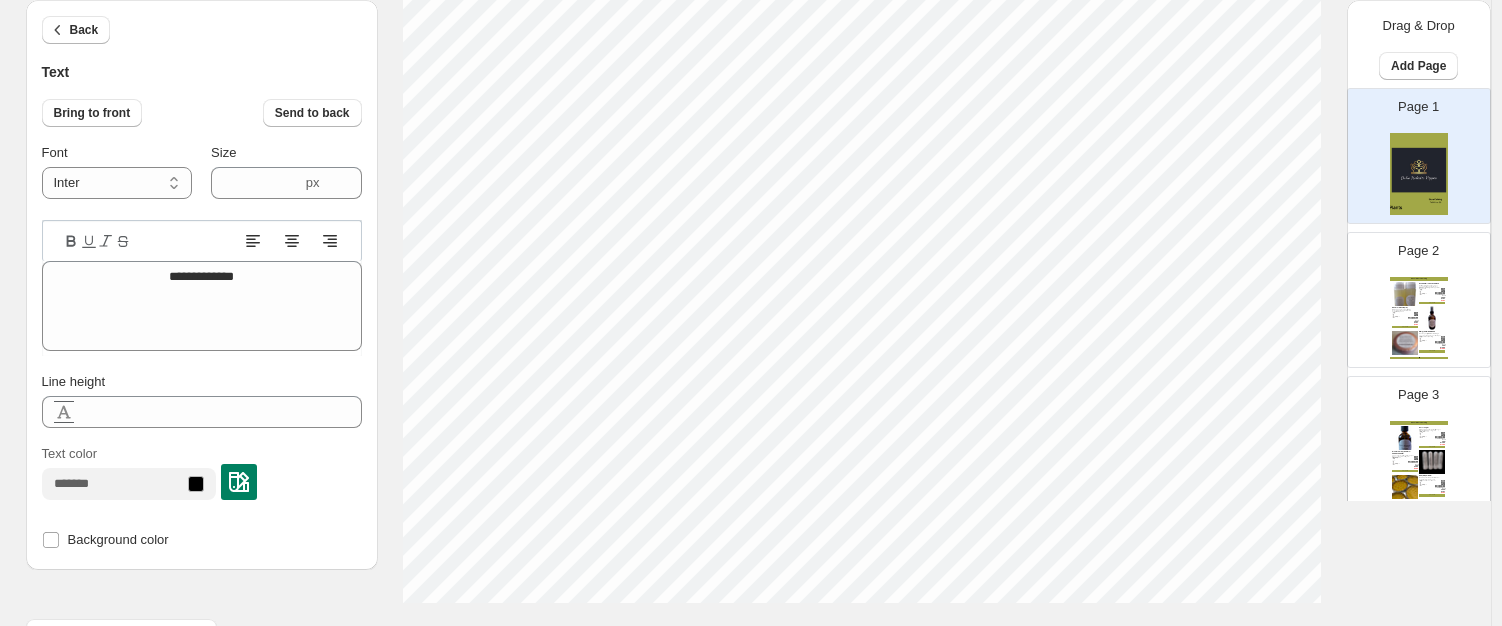 scroll, scrollTop: 16, scrollLeft: 8, axis: both 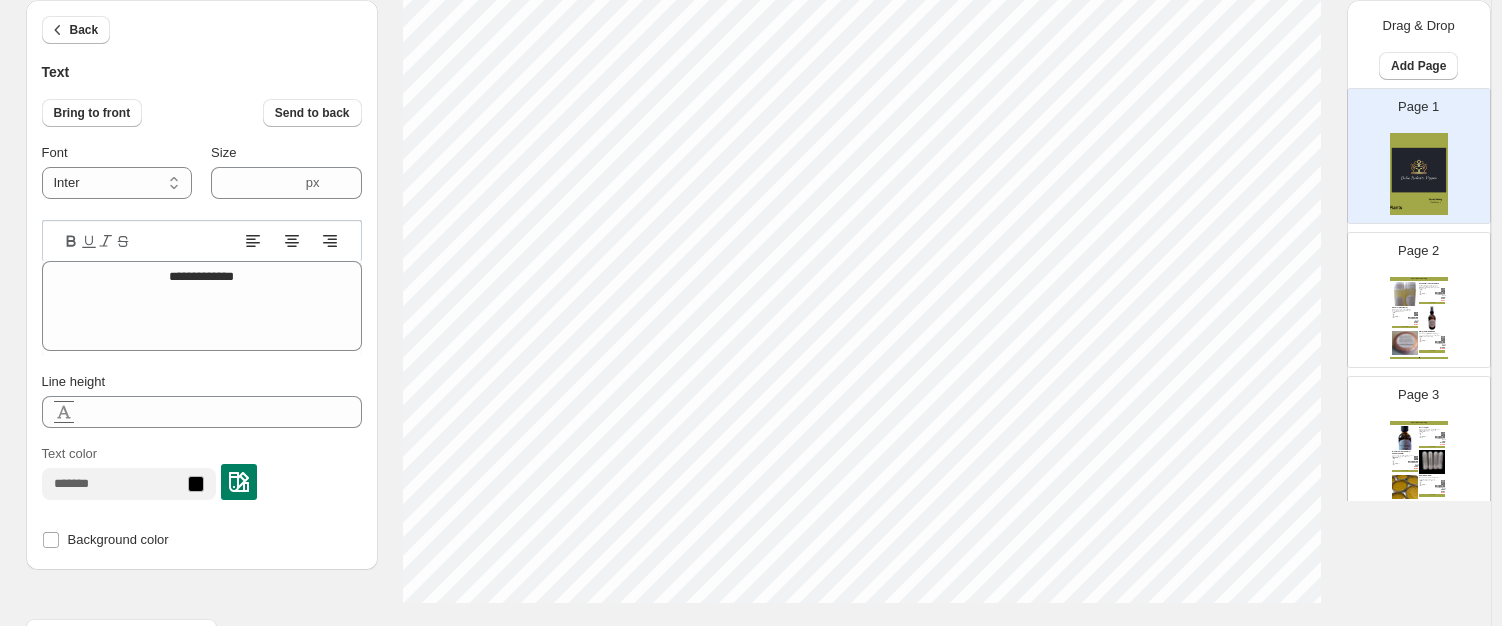 type on "**********" 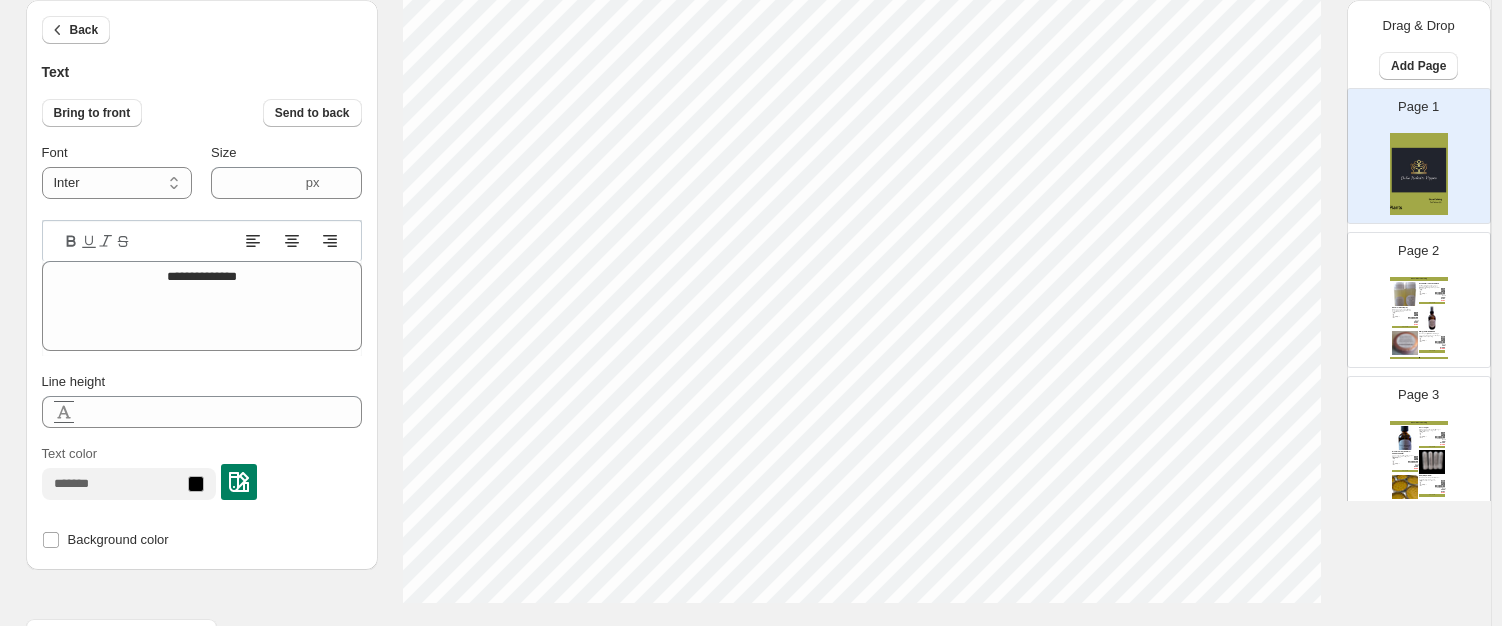 type on "**********" 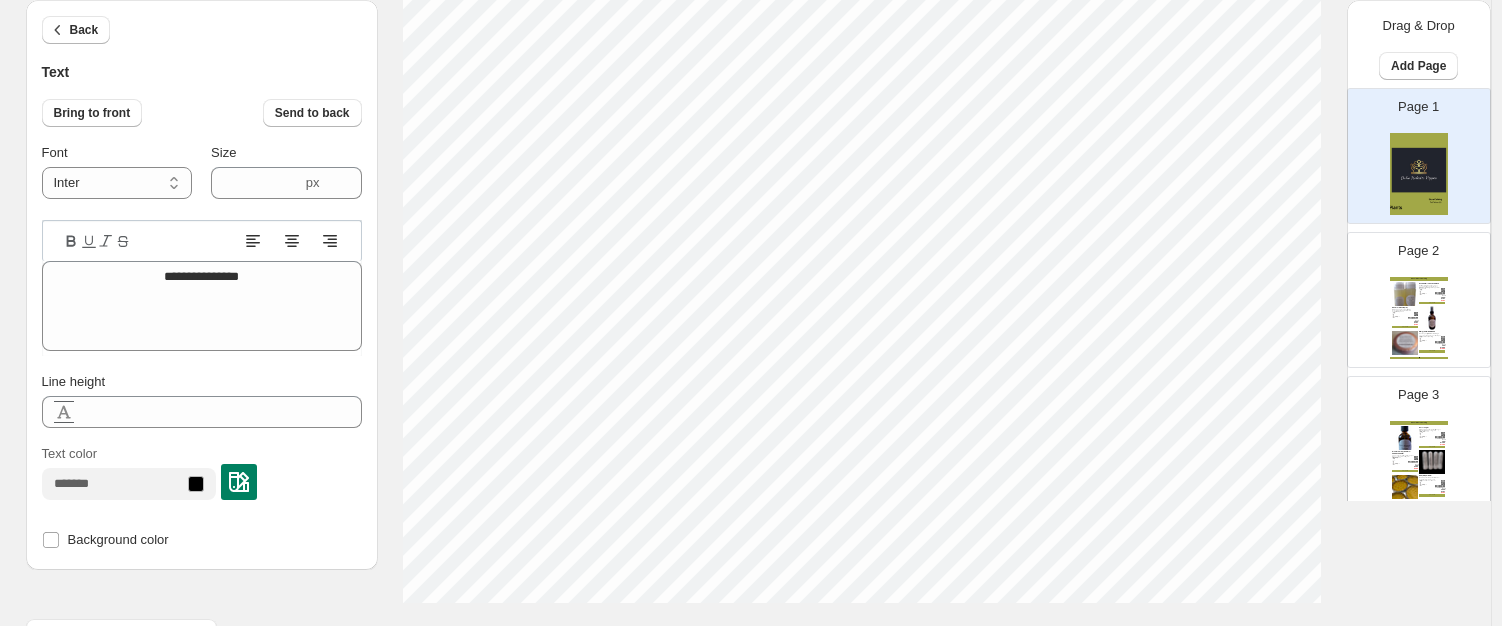 type on "**********" 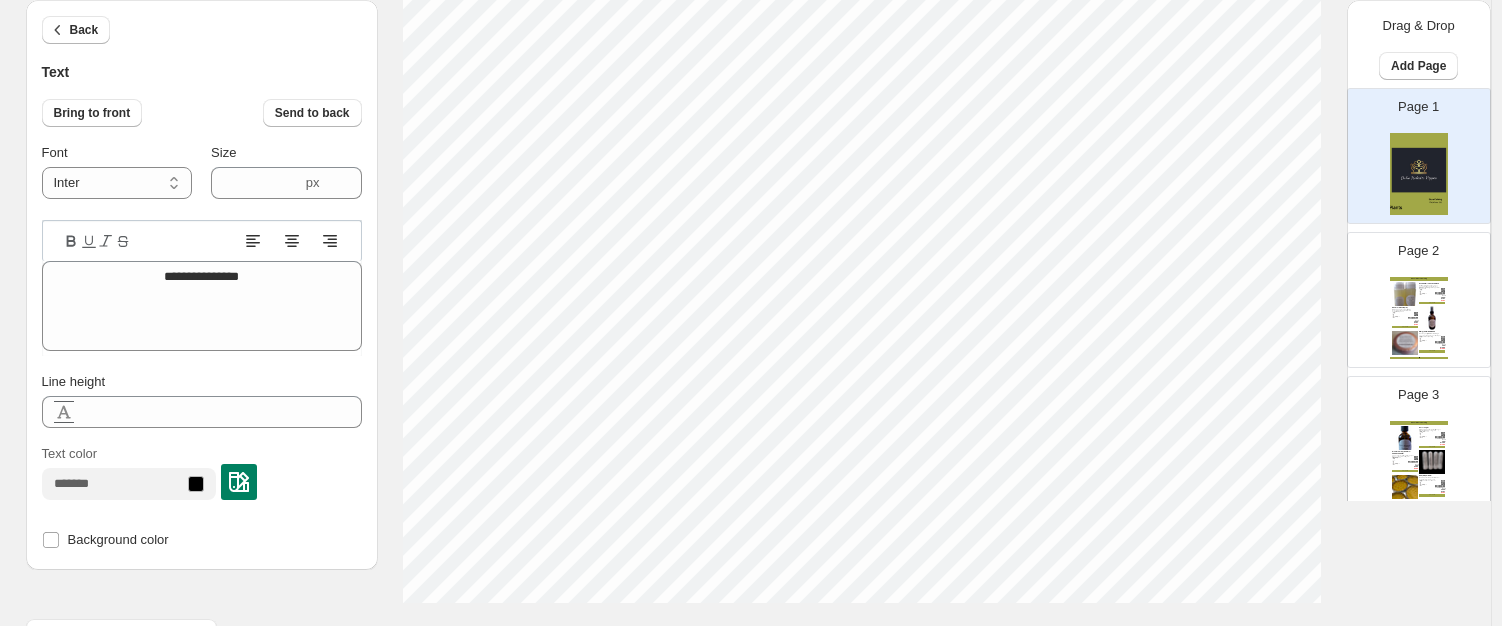 type on "**********" 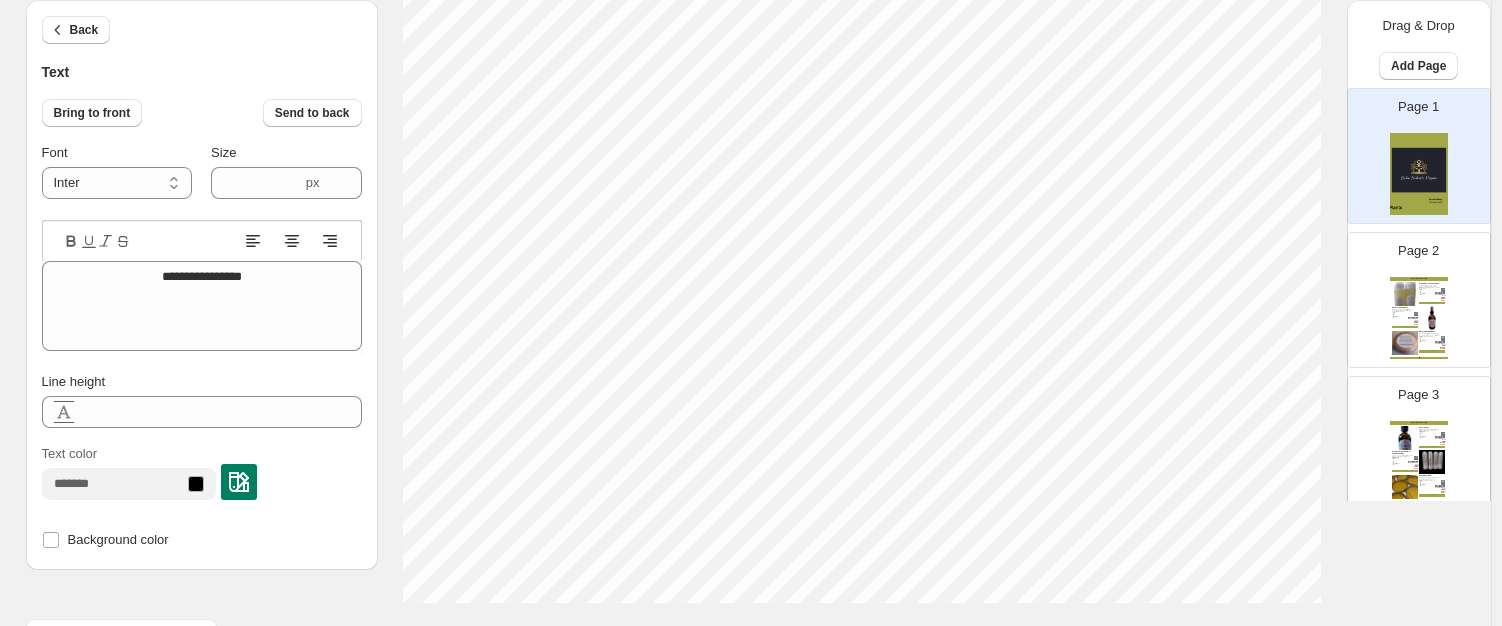 type on "****" 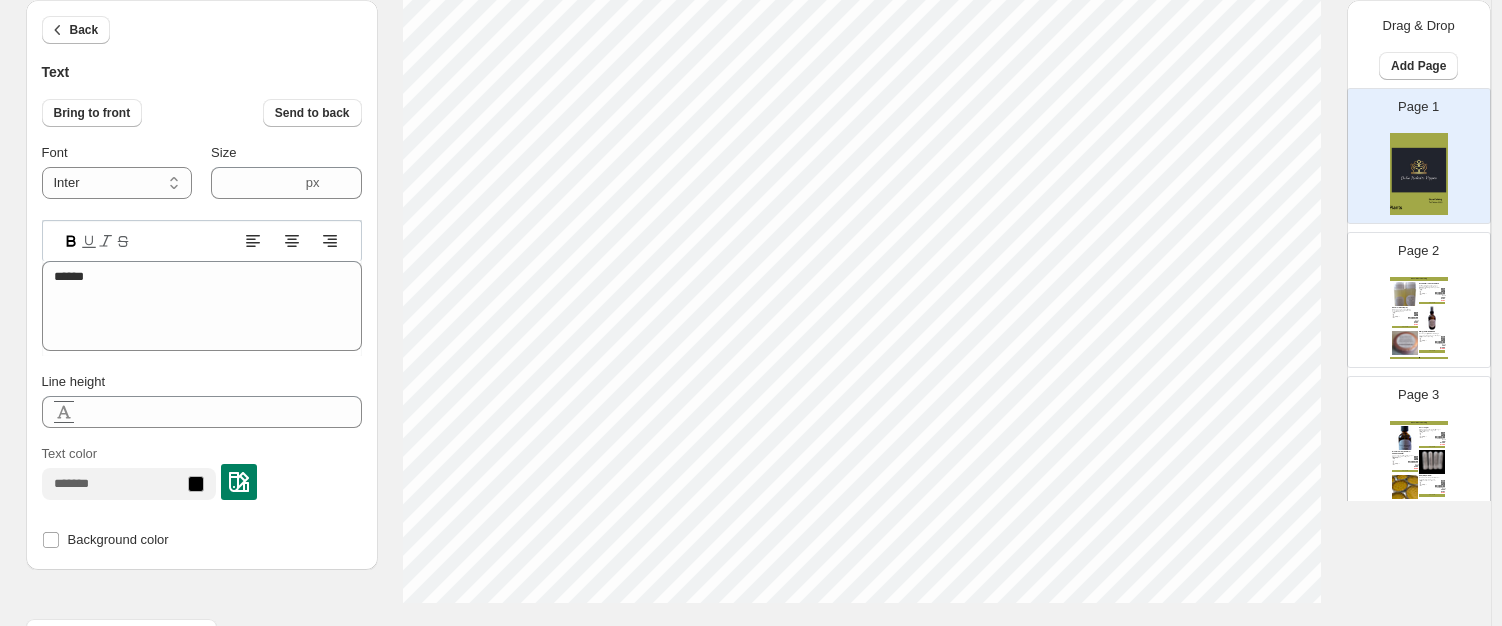 scroll, scrollTop: 16, scrollLeft: 2, axis: both 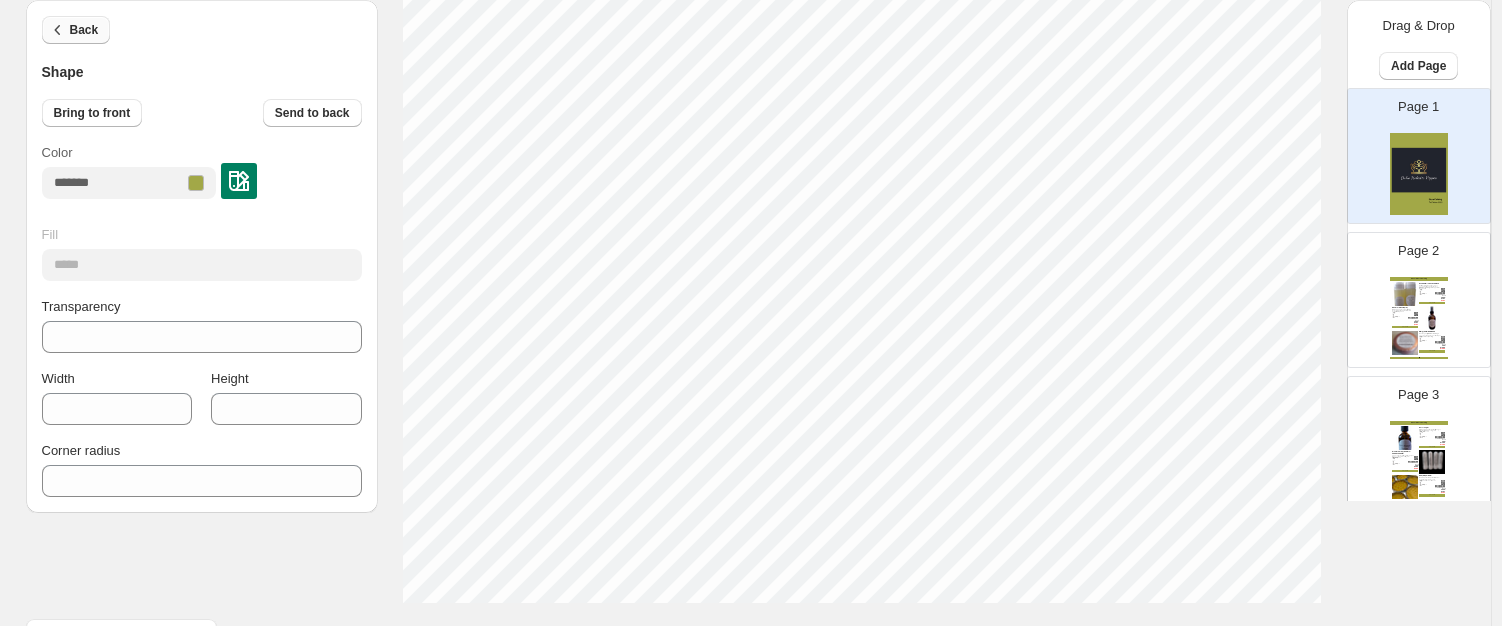 click 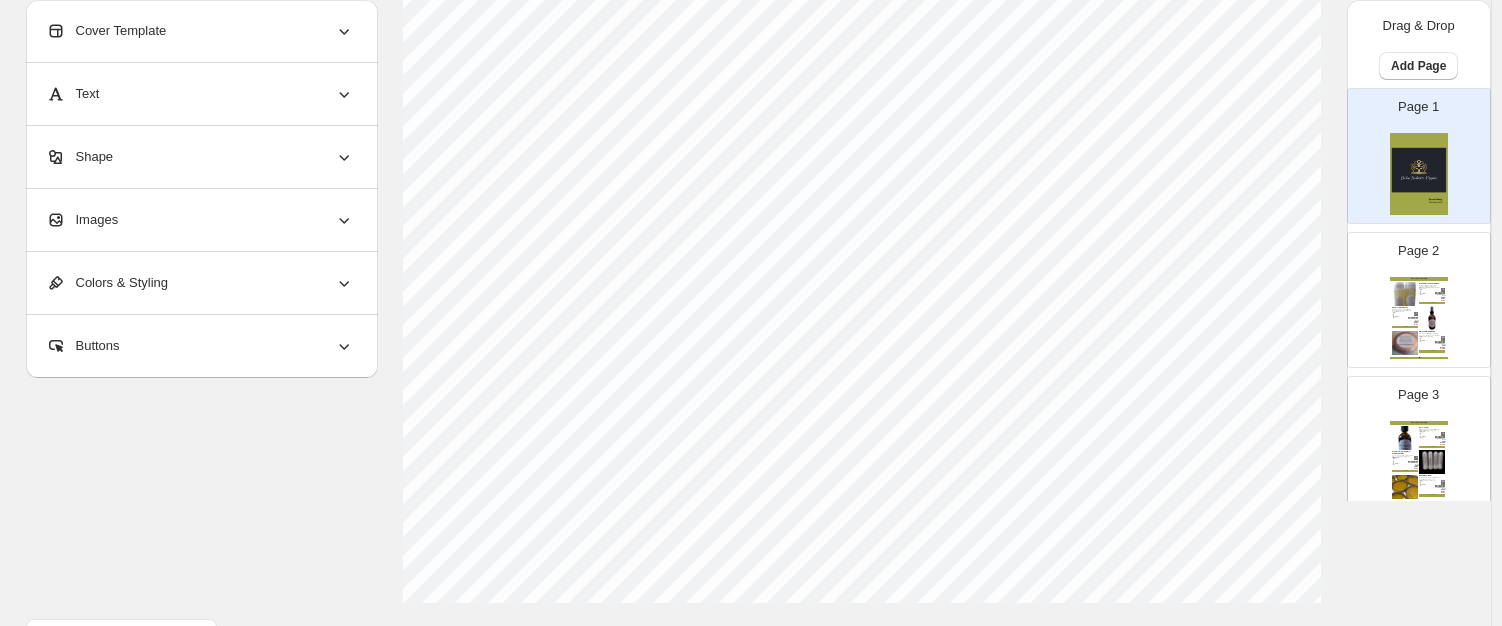 click on "Click on an element to change font, style..." at bounding box center [862, -9] 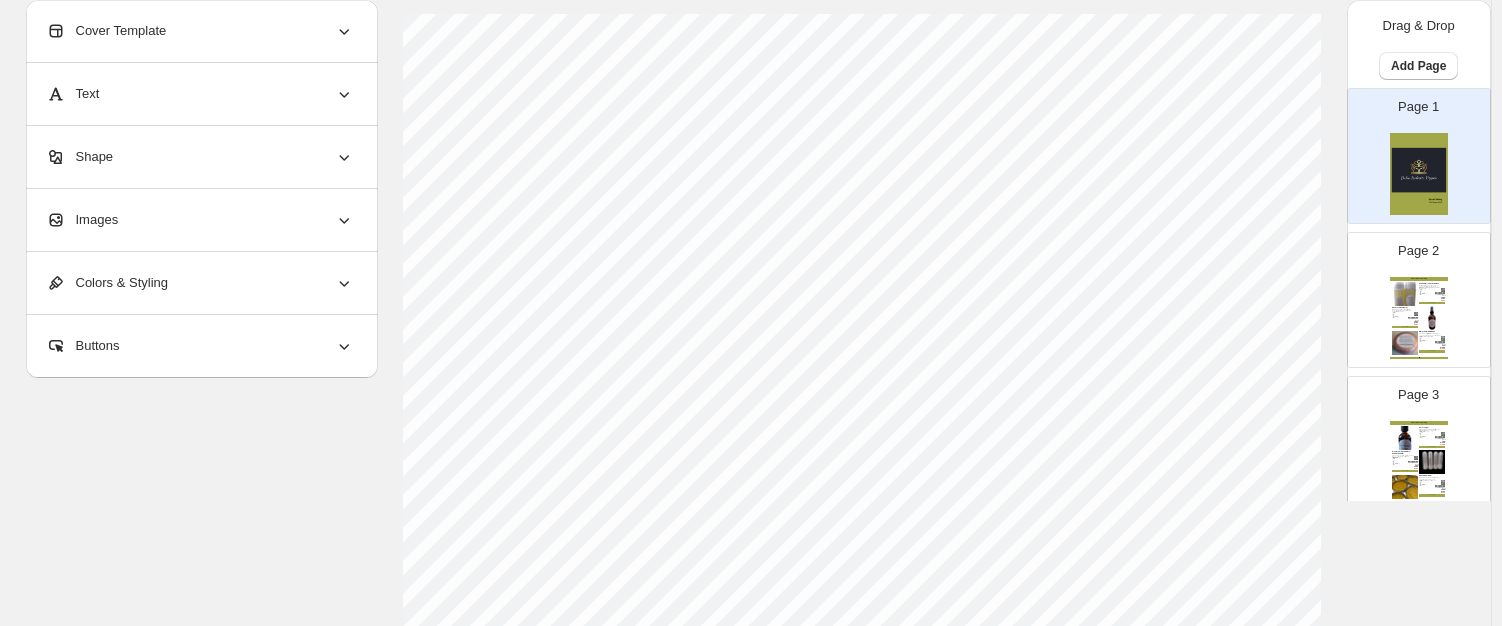 scroll, scrollTop: 0, scrollLeft: 0, axis: both 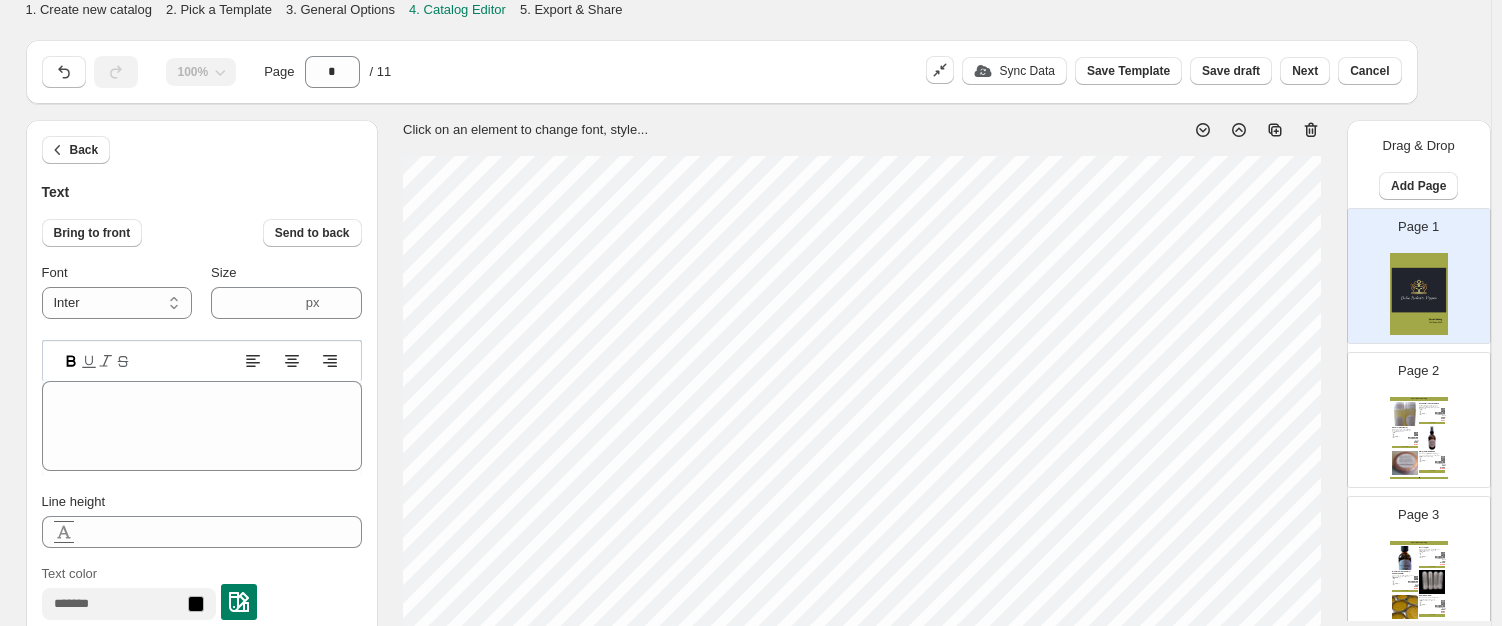type on "*" 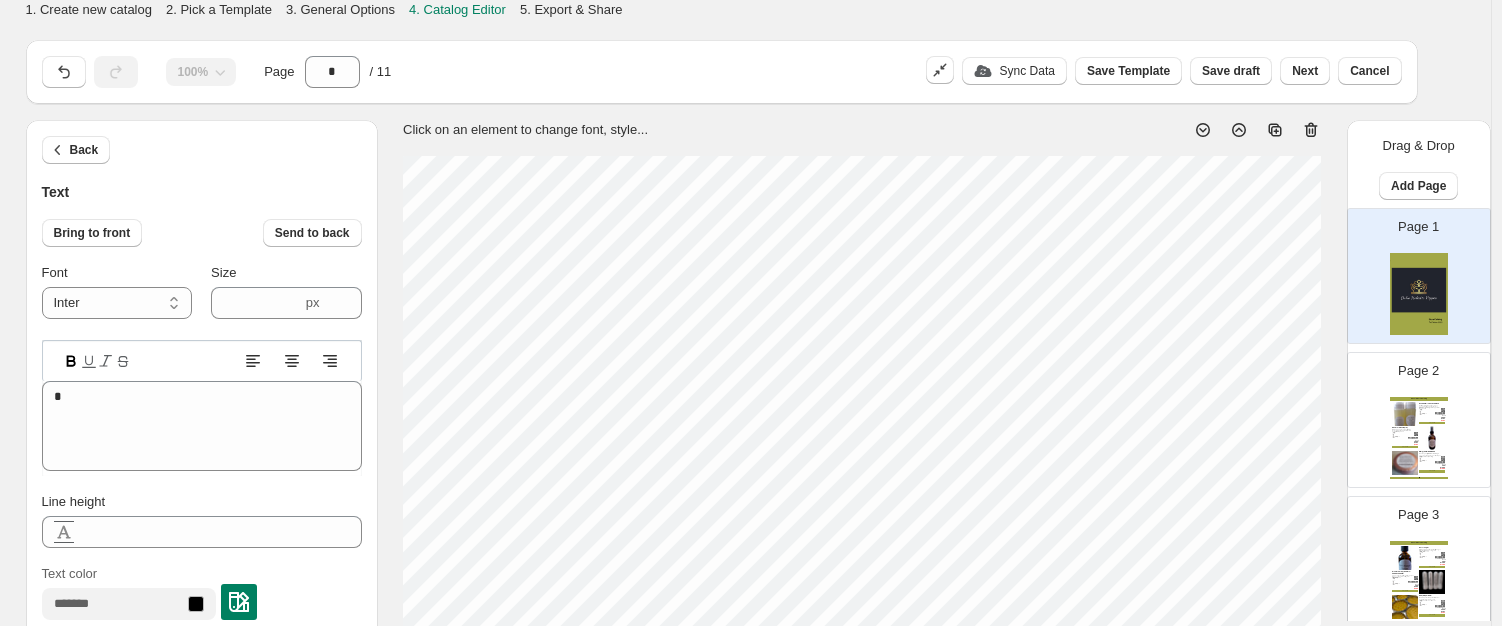 type on "**" 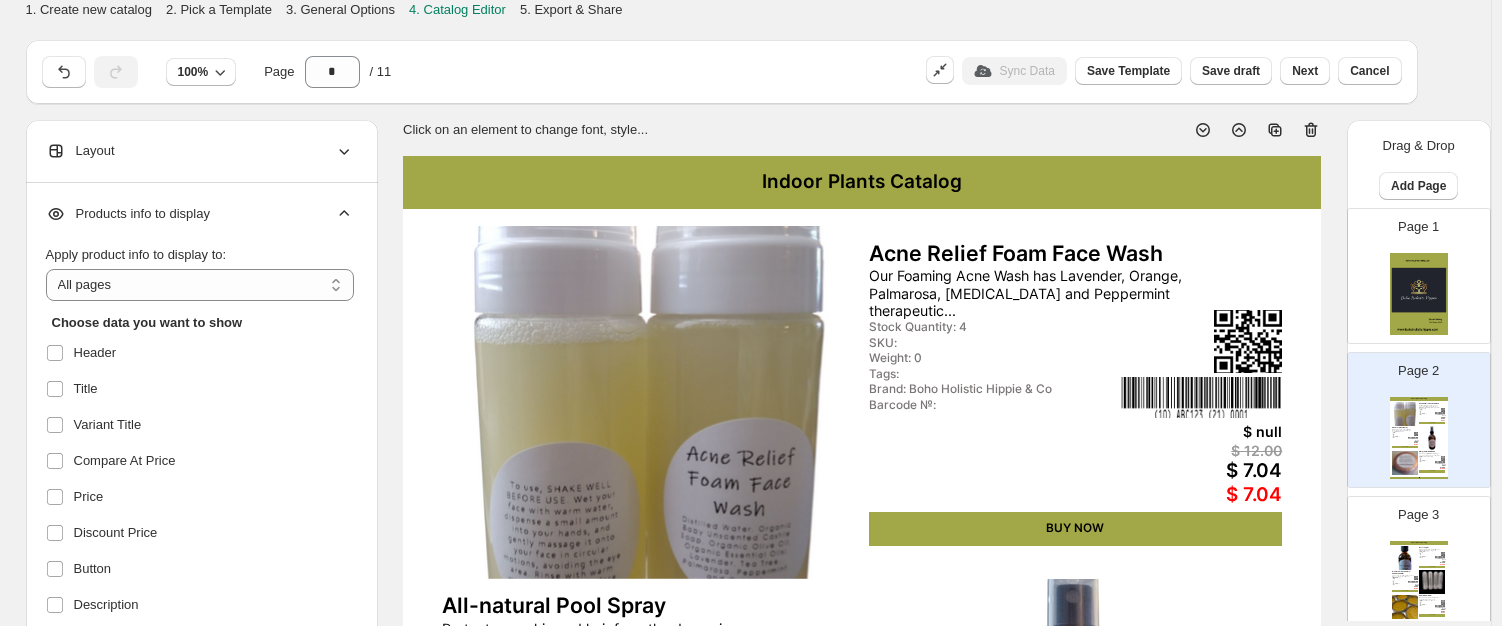 select on "*********" 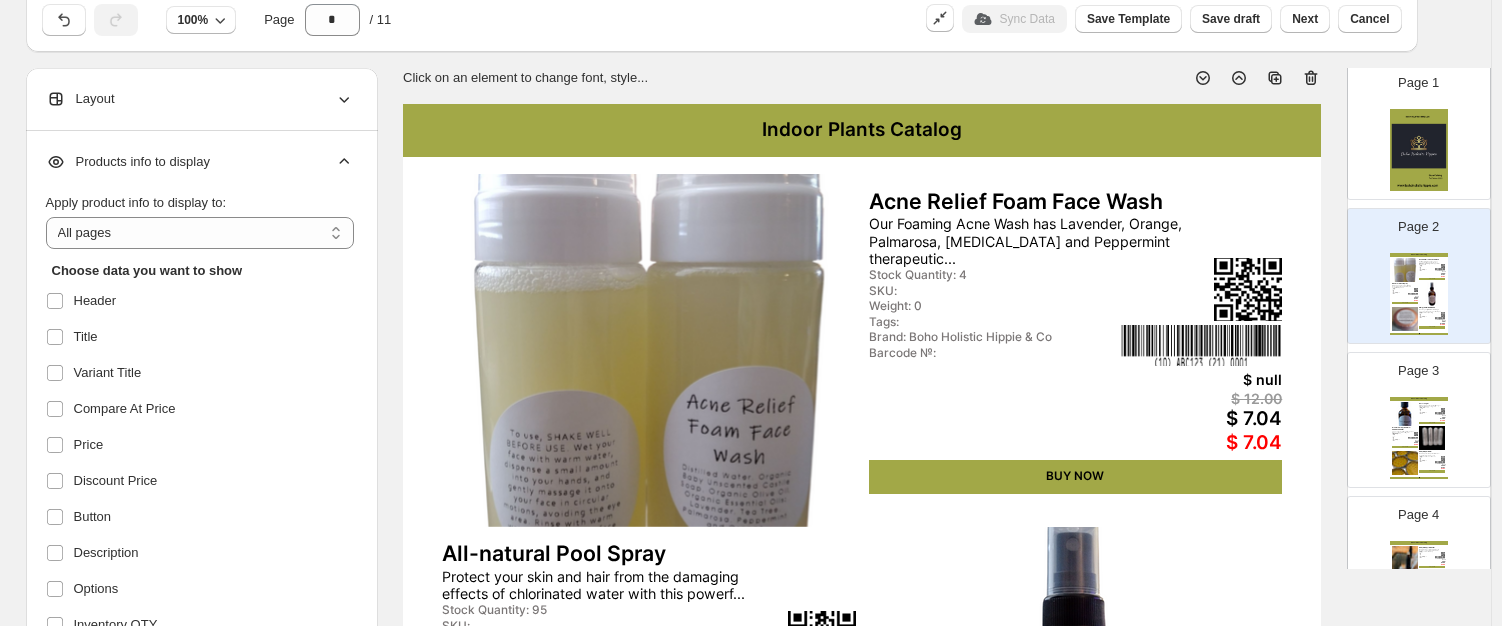 scroll, scrollTop: 0, scrollLeft: 0, axis: both 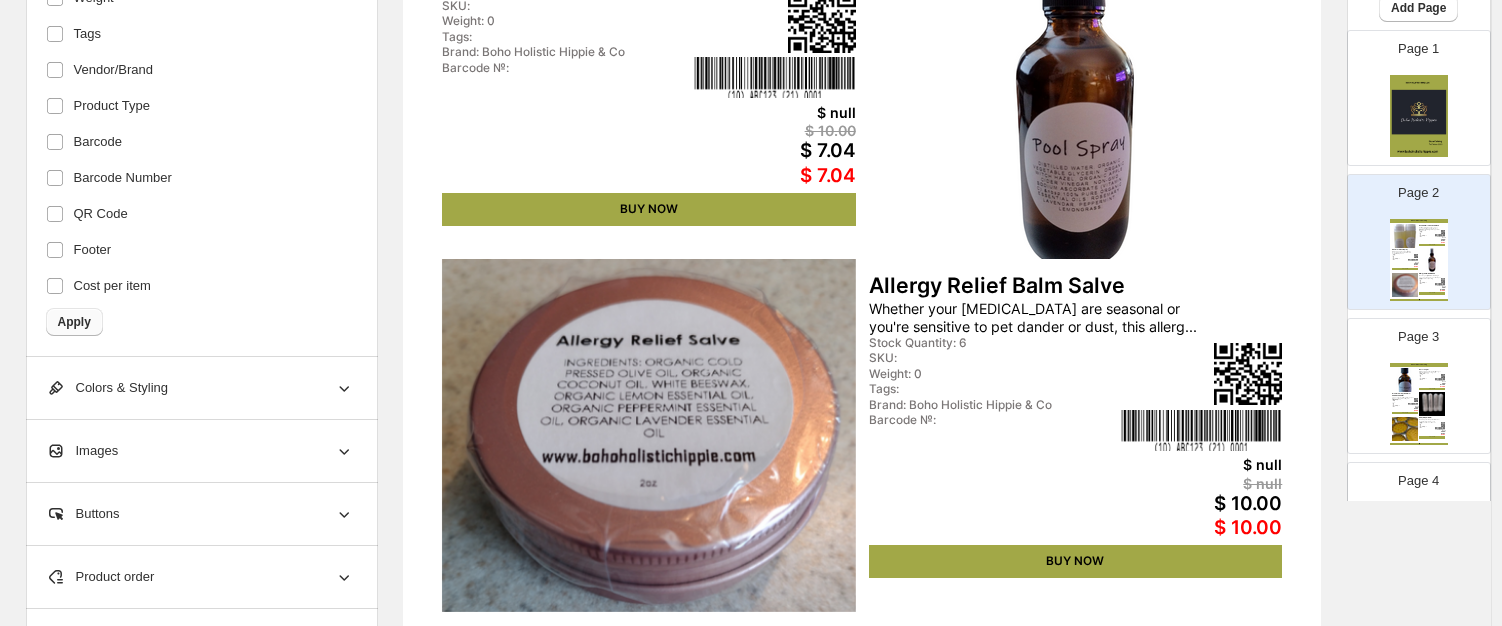 click on "Apply" at bounding box center [74, 322] 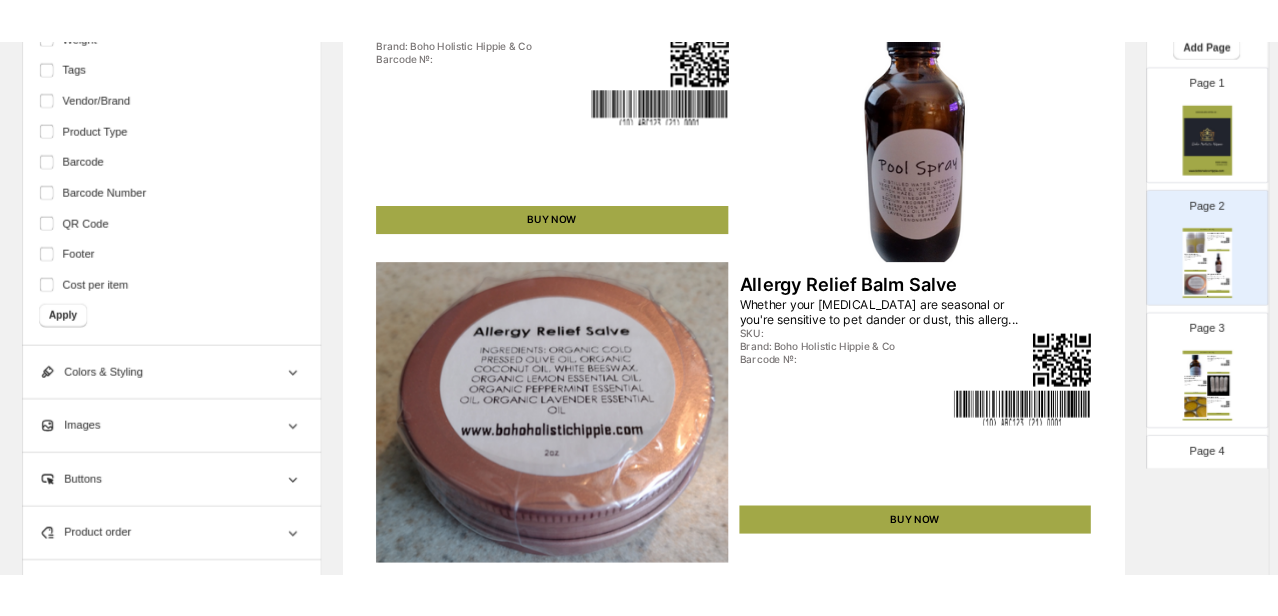 scroll, scrollTop: 0, scrollLeft: 0, axis: both 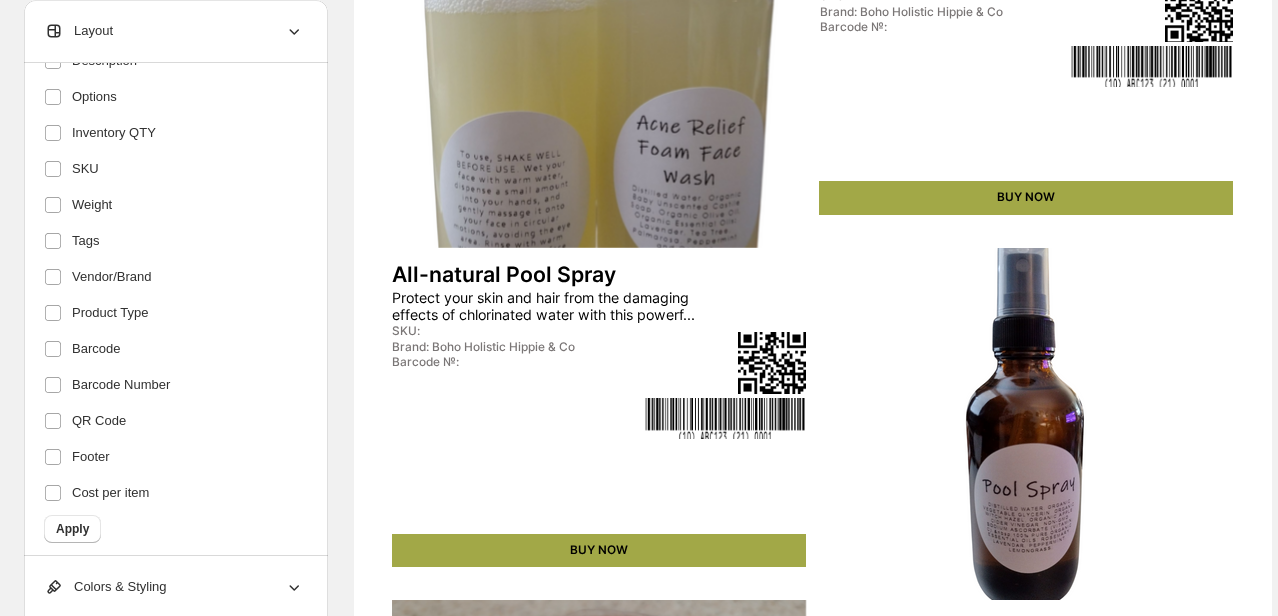 click at bounding box center (599, 71) 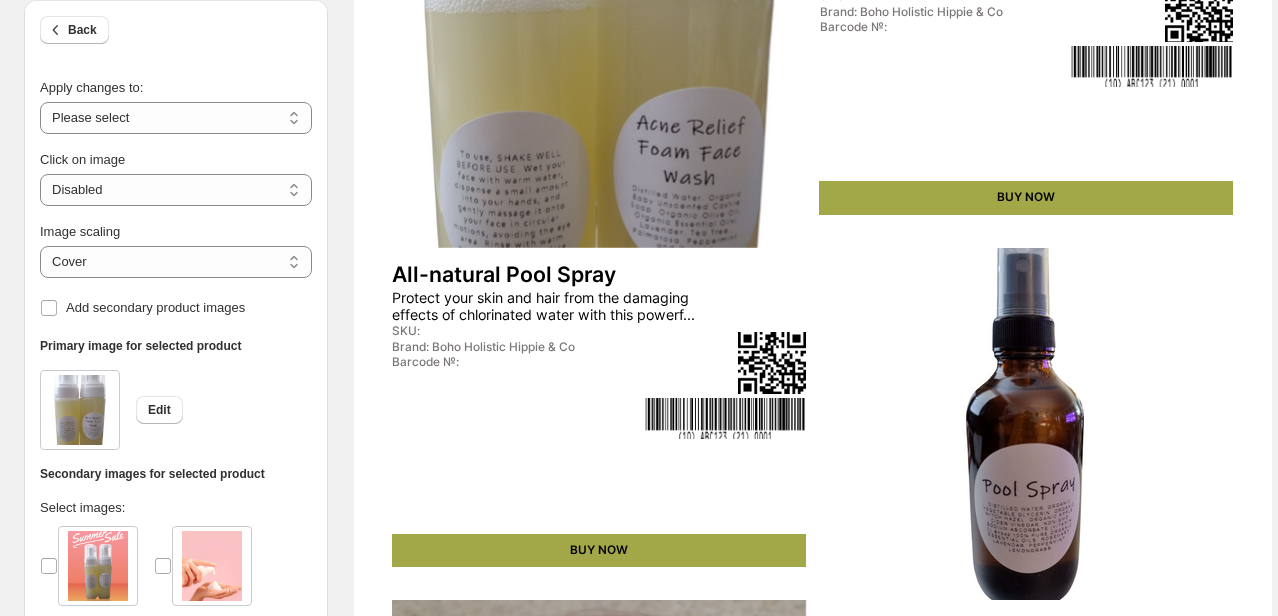 scroll, scrollTop: 0, scrollLeft: 0, axis: both 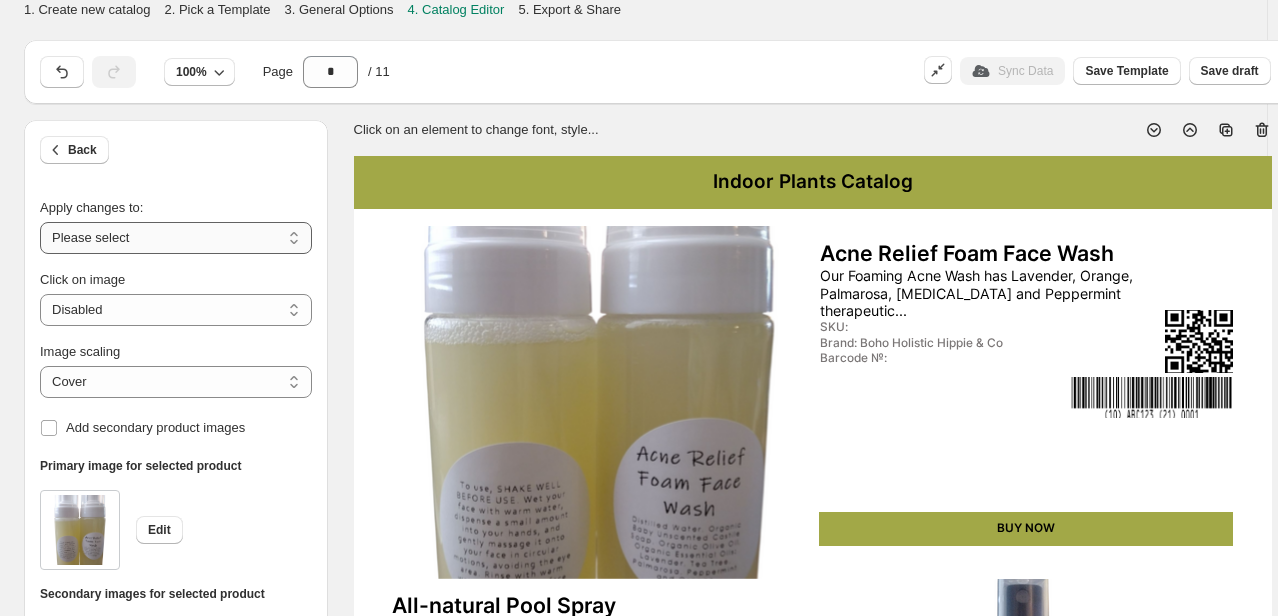 click on "**********" at bounding box center [176, 238] 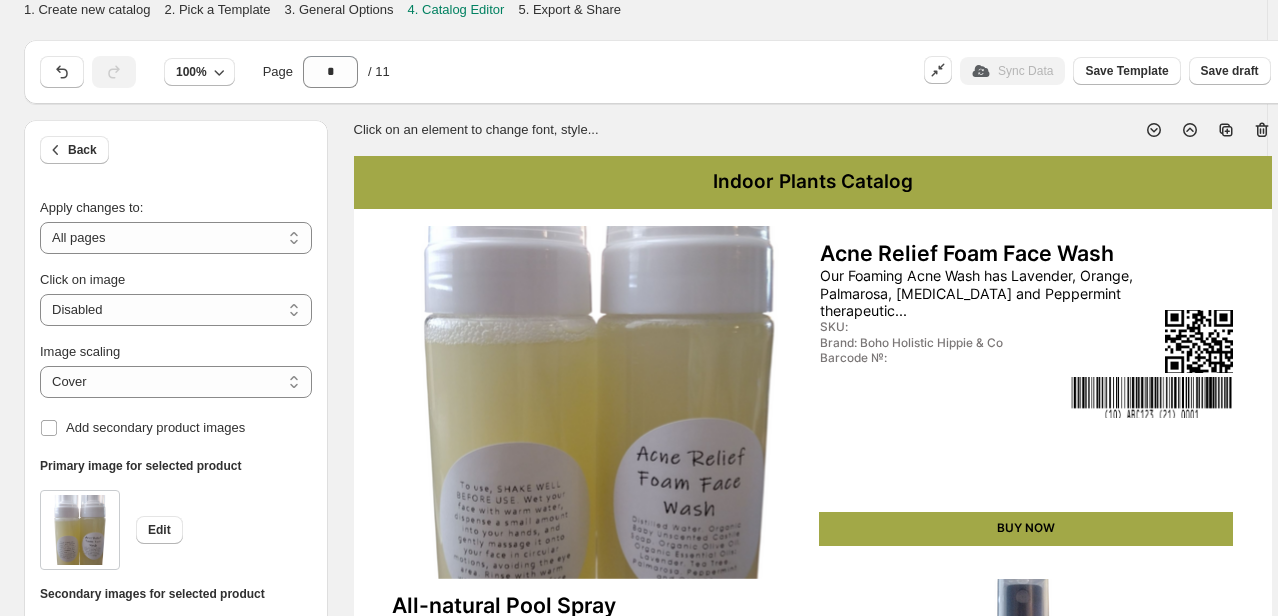 click on "Back" at bounding box center [176, 151] 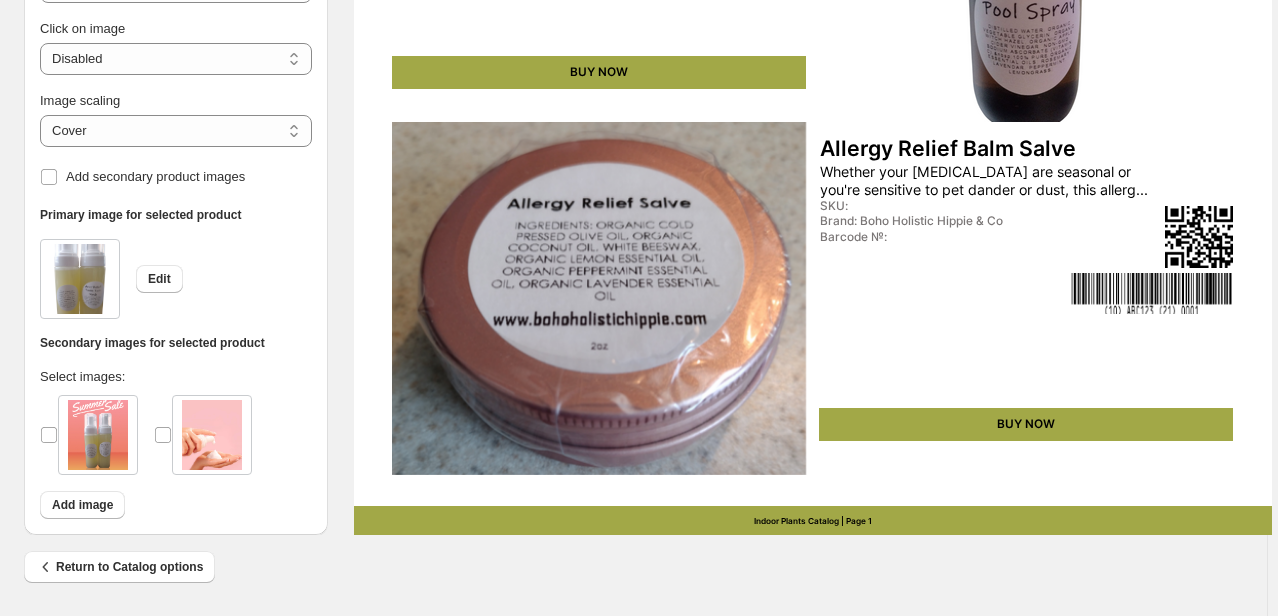 scroll, scrollTop: 0, scrollLeft: 0, axis: both 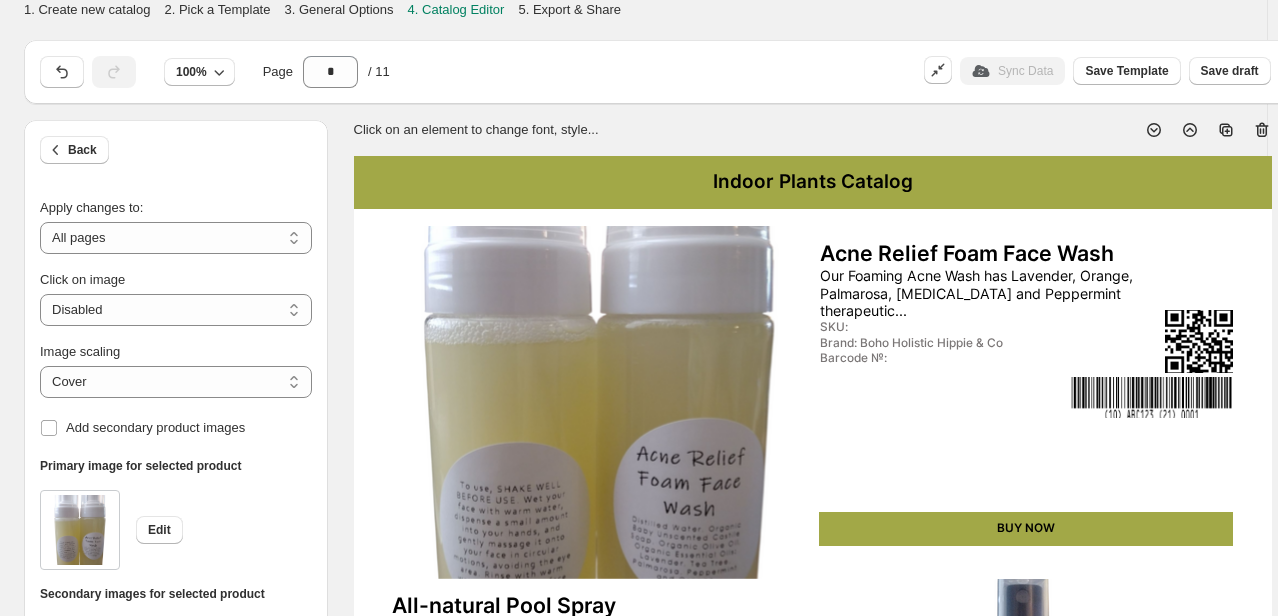 click on "Our Foaming Acne Wash has Lavender, Orange, Palmarosa, Tea Tree and Peppermint therapeutic..." at bounding box center [991, 292] 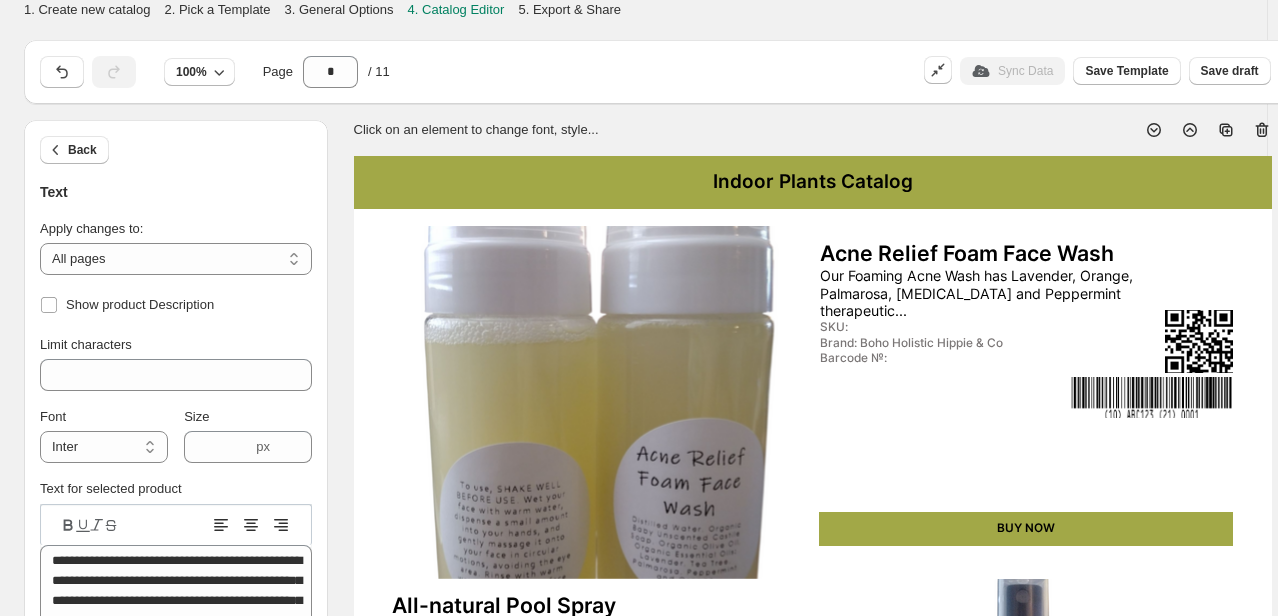 click on "**********" at bounding box center (176, 219) 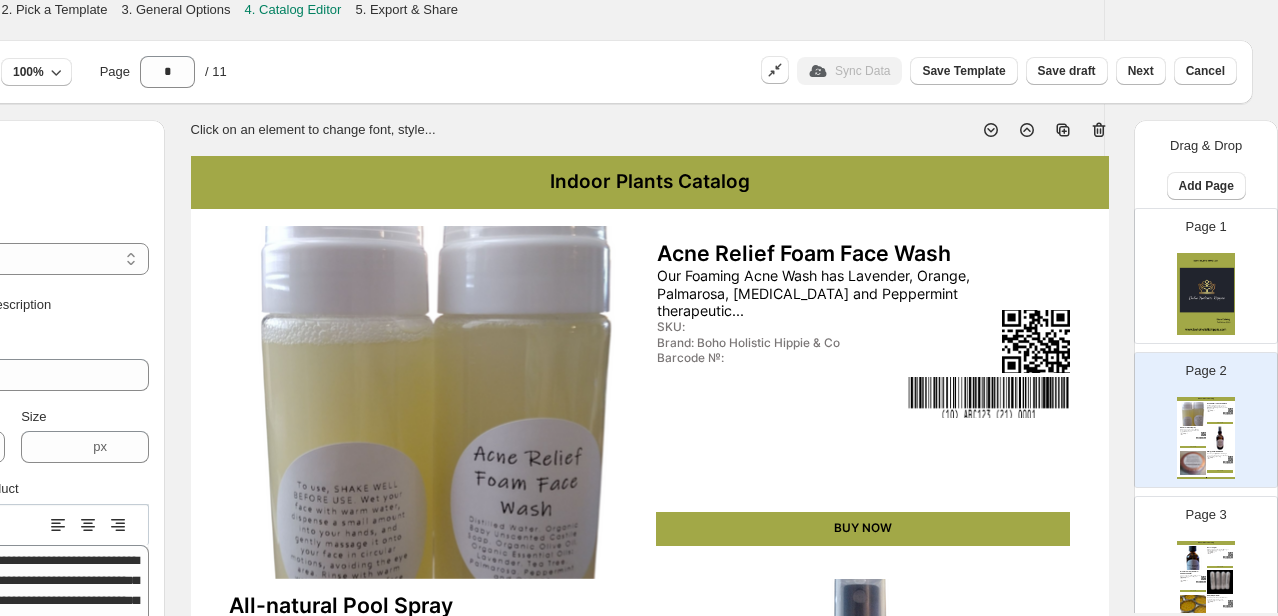 click on "Indoor Plants Catalog Anti-Fungal Introducing our all-natural Anti-Fungal Oil, perfect for addressing skin sensitivities suc... SKU:  null Brand:  Boho Holistic Hippie & Co Barcode №:  null BUY NOW Aromatherapy Inhalers - Headache Relief You can't carry a diffuser with you, but this nasal inhaler can fit in your pocket, purse,... Breathe Easy, Headache Relief, Anti-N... SKU:   Brand:  Boho Holistic Hippie & Co Barcode №:   BUY NOW Baby Diaper Balm This diaper balm is perfect for tender care of babies, moms, and anyone with sensitive ski... SKU:   Brand:  Boho Holistic Hippie & Co Barcode №:   BUY NOW Indoor Plants Catalog | Page undefined" at bounding box center (1206, 582) 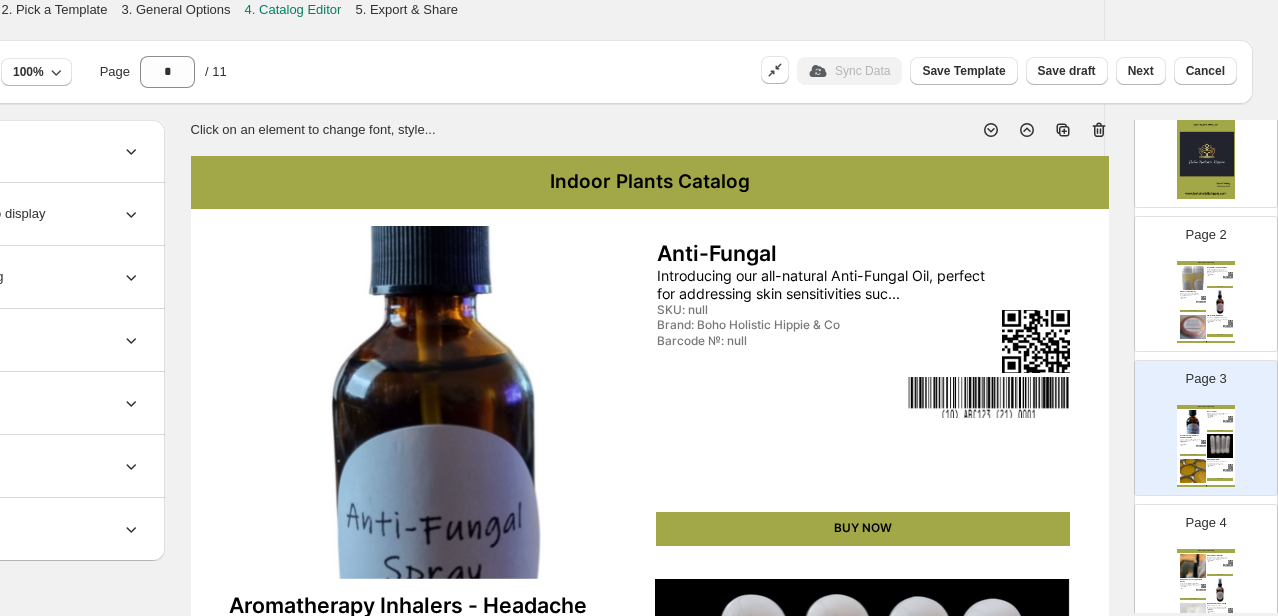 scroll, scrollTop: 40, scrollLeft: 0, axis: vertical 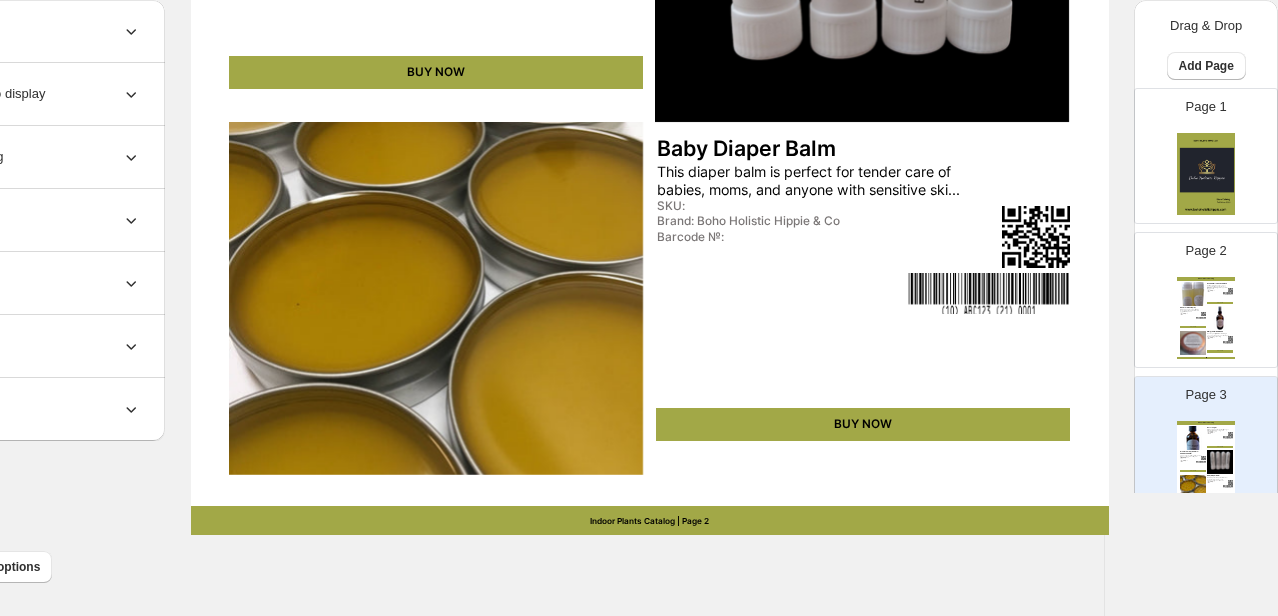 click at bounding box center (1220, 462) 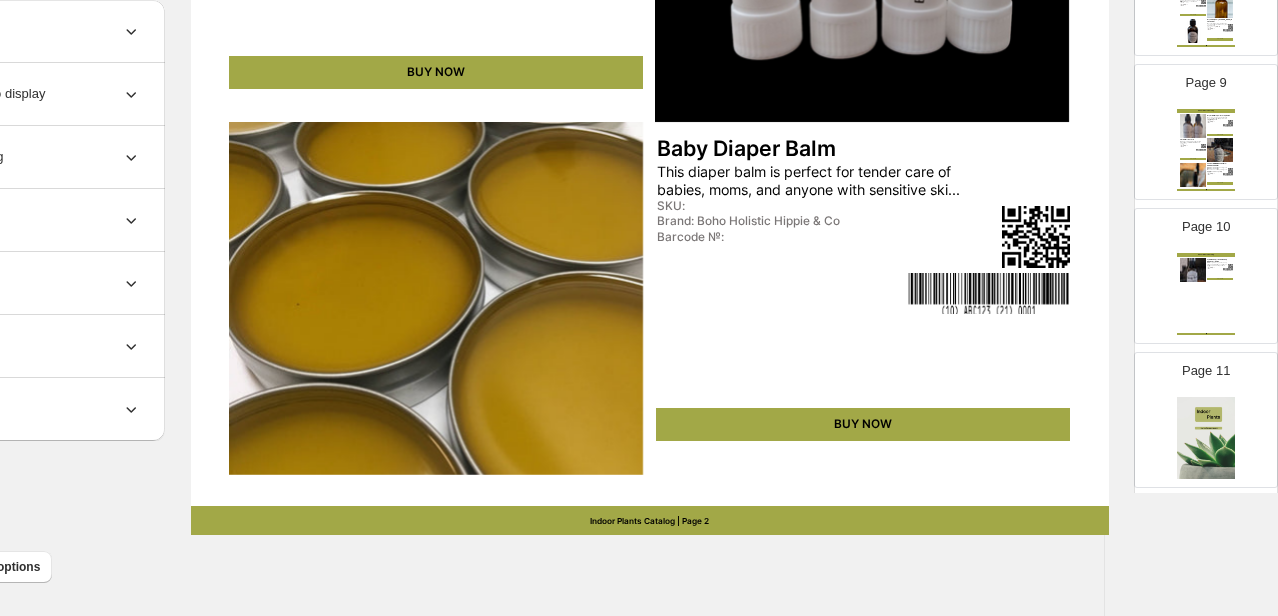 scroll, scrollTop: 1211, scrollLeft: 0, axis: vertical 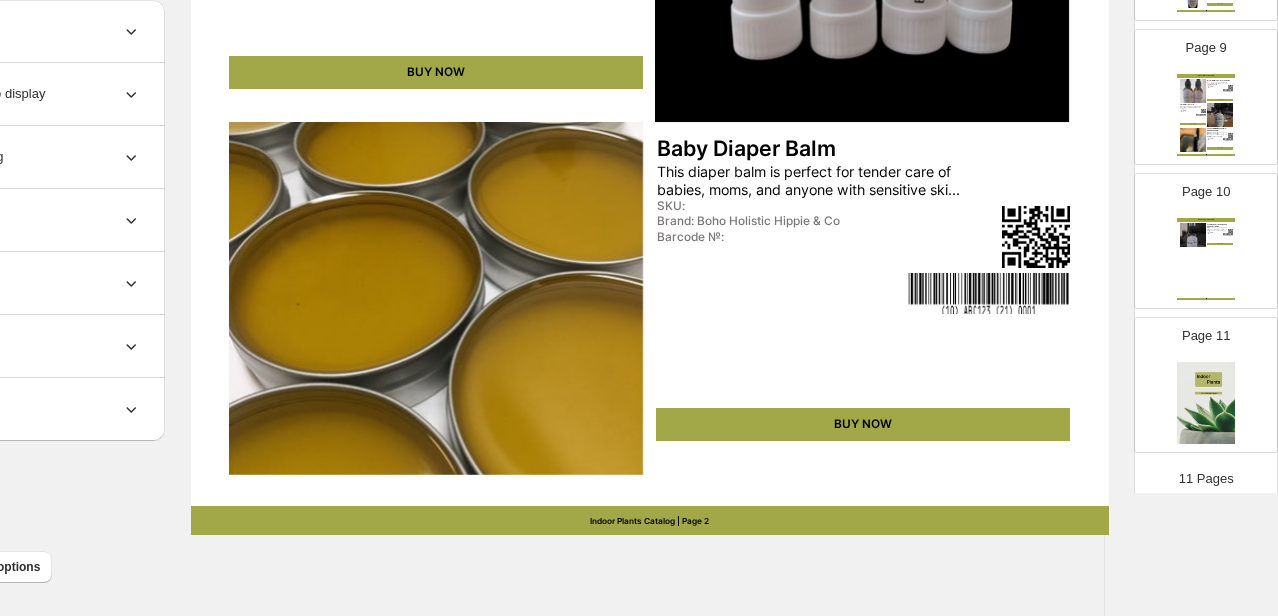 click at bounding box center [1206, 403] 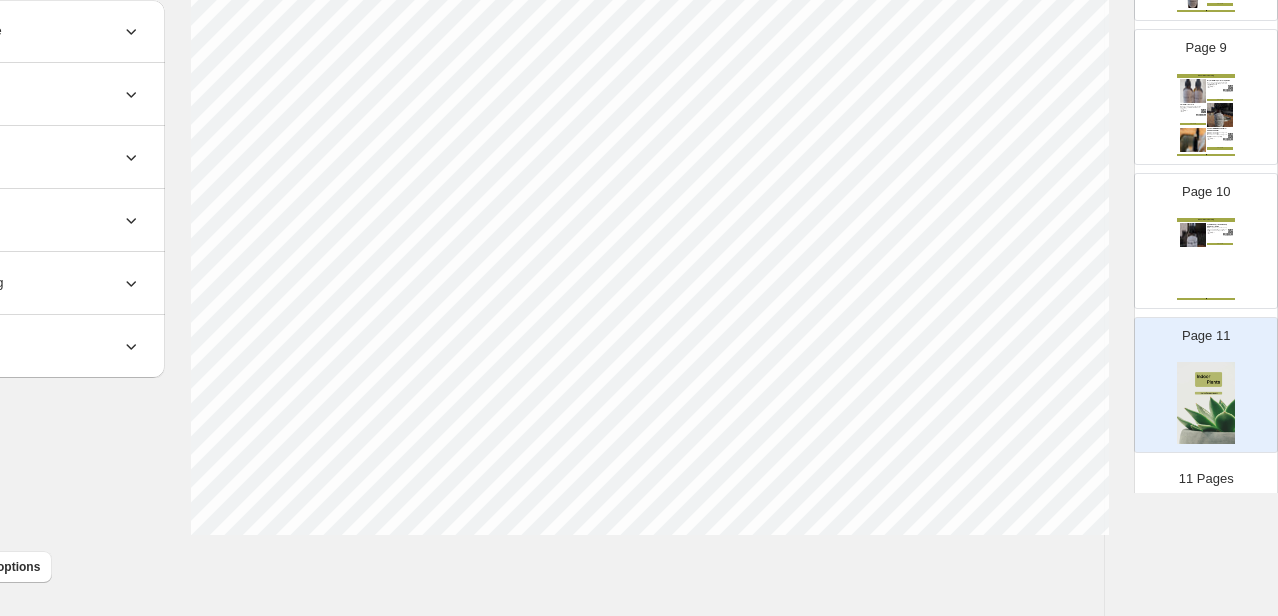 scroll, scrollTop: 809, scrollLeft: 138, axis: both 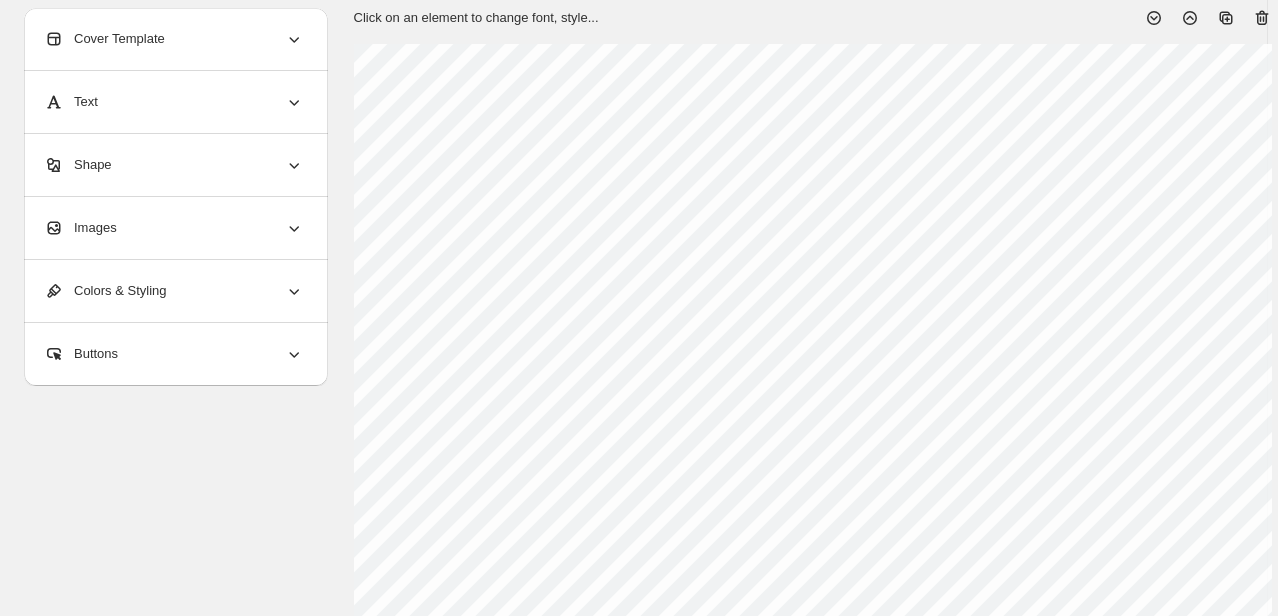 click on "Buttons" at bounding box center [174, 354] 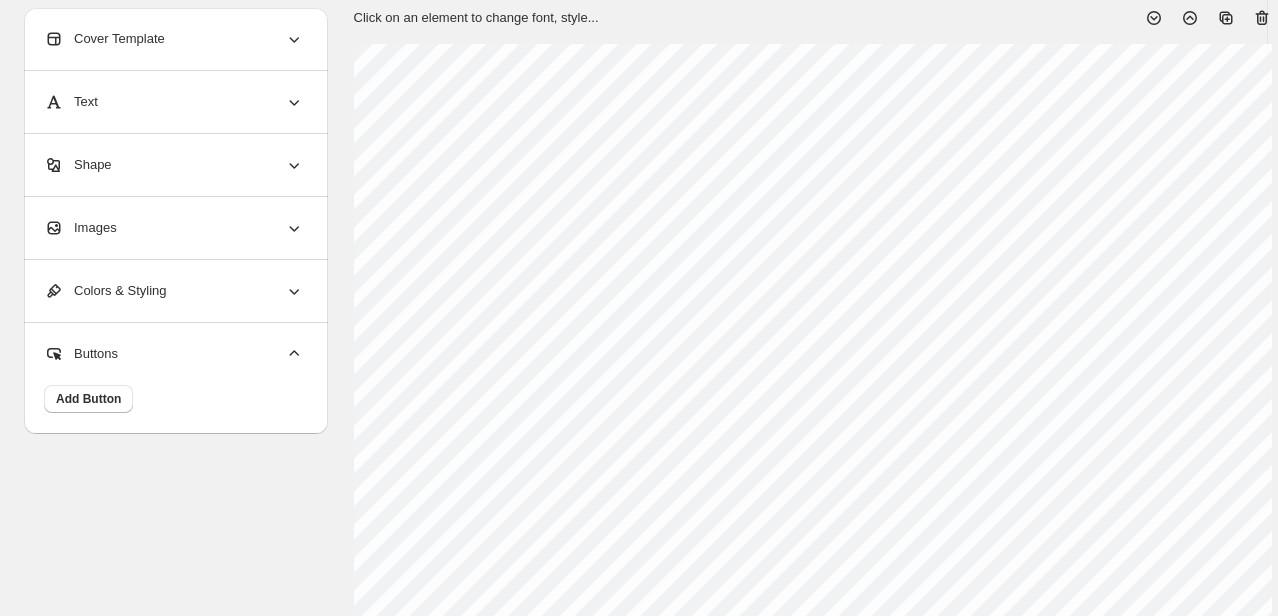 click on "Colors & Styling" at bounding box center (105, 291) 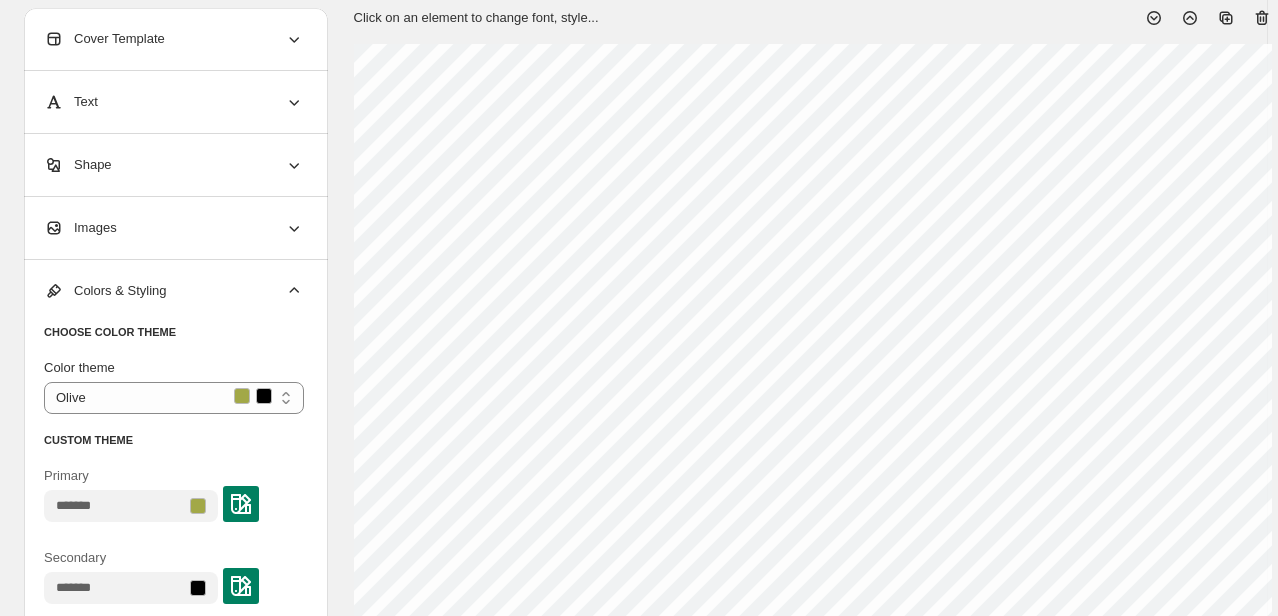 click on "Images" at bounding box center [174, 228] 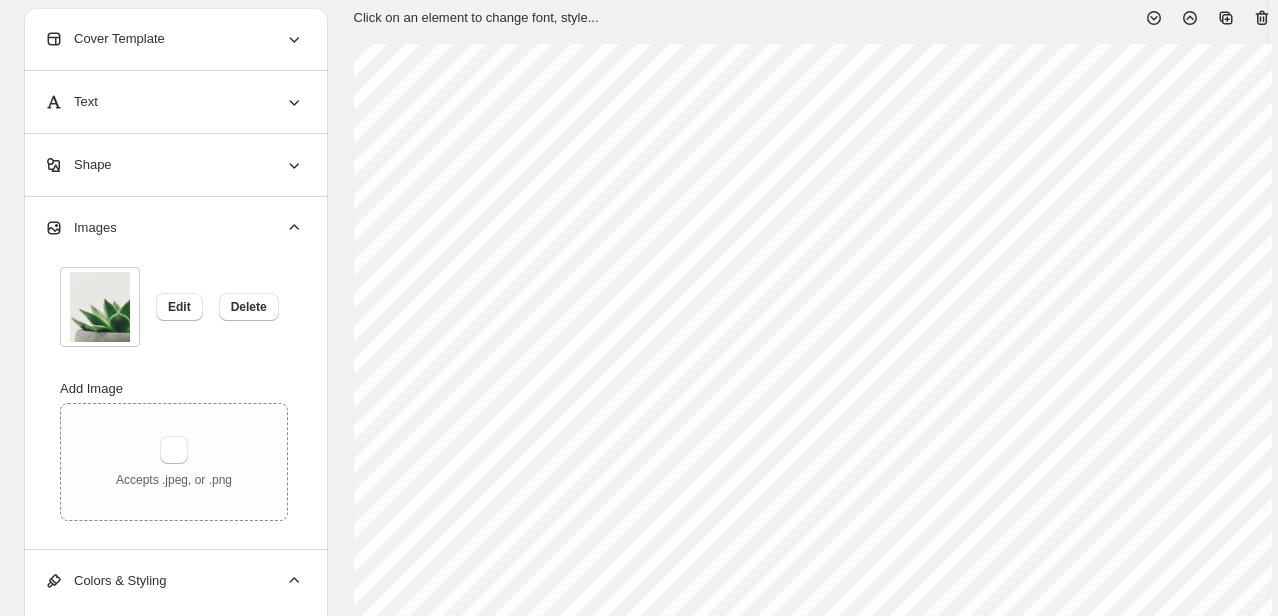 click on "Shape" at bounding box center (174, 165) 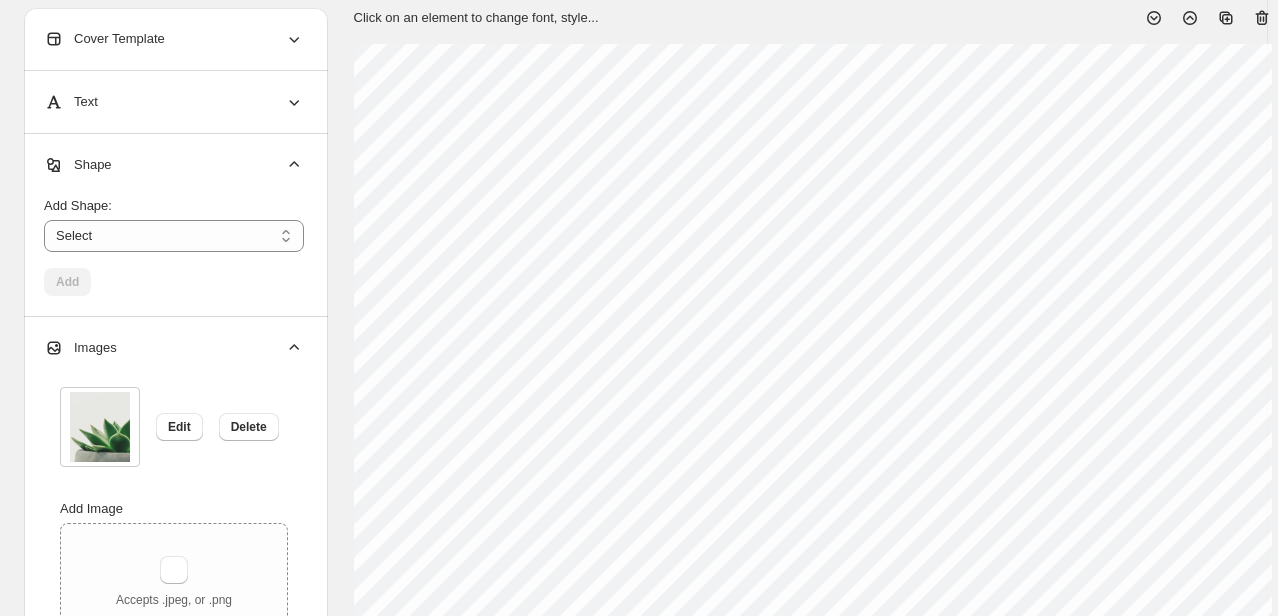 click on "Cover Template" at bounding box center (174, 39) 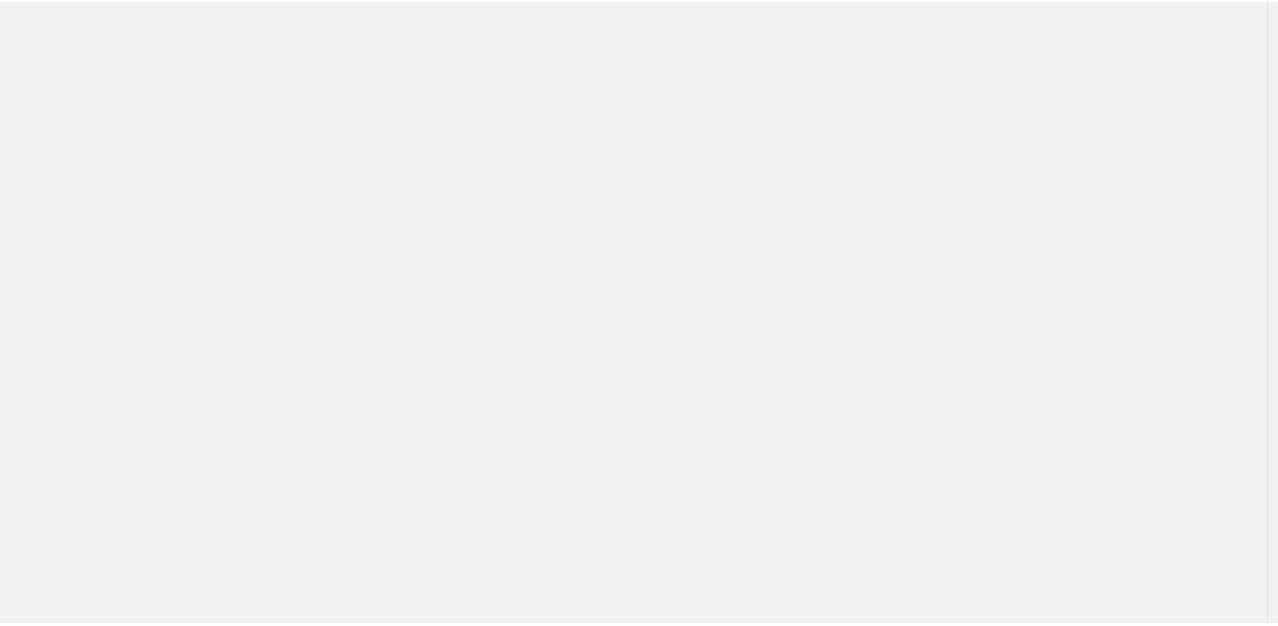 scroll, scrollTop: 0, scrollLeft: 0, axis: both 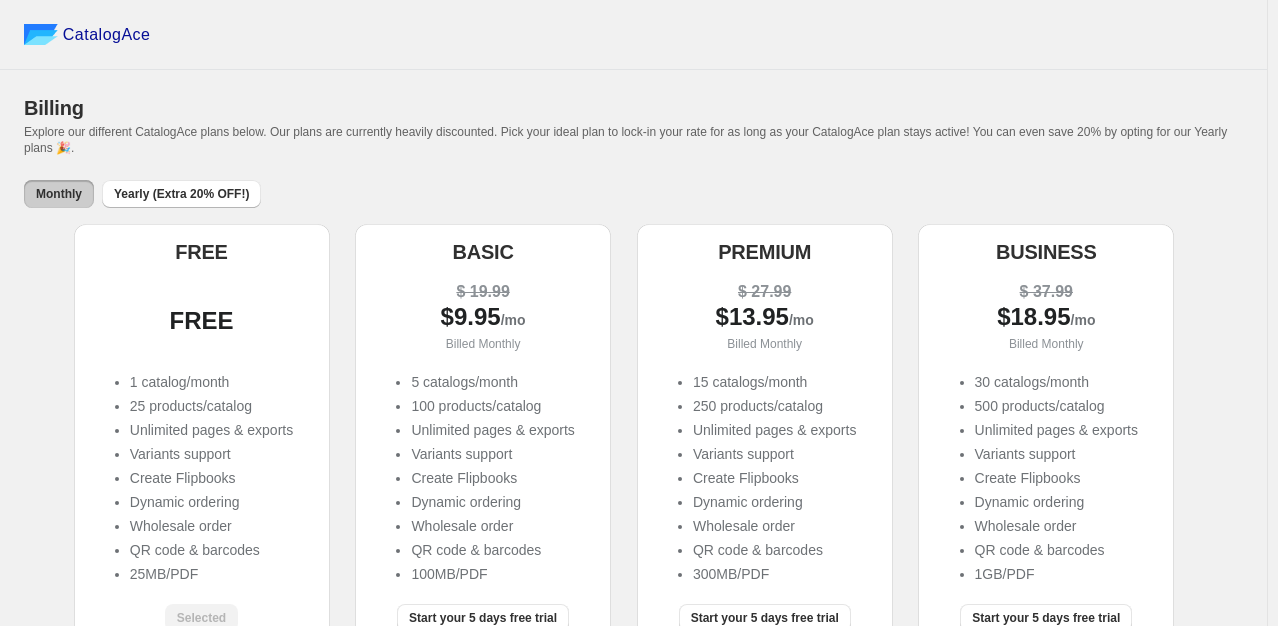 click on "$ 19.99 $ 9.95  /mo Billed Monthly 5 catalogs/month 100 products/catalog Unlimited pages & exports Variants support Create Flipbooks Dynamic ordering Wholesale order QR code & barcodes 100MB/PDF" at bounding box center [483, 434] 